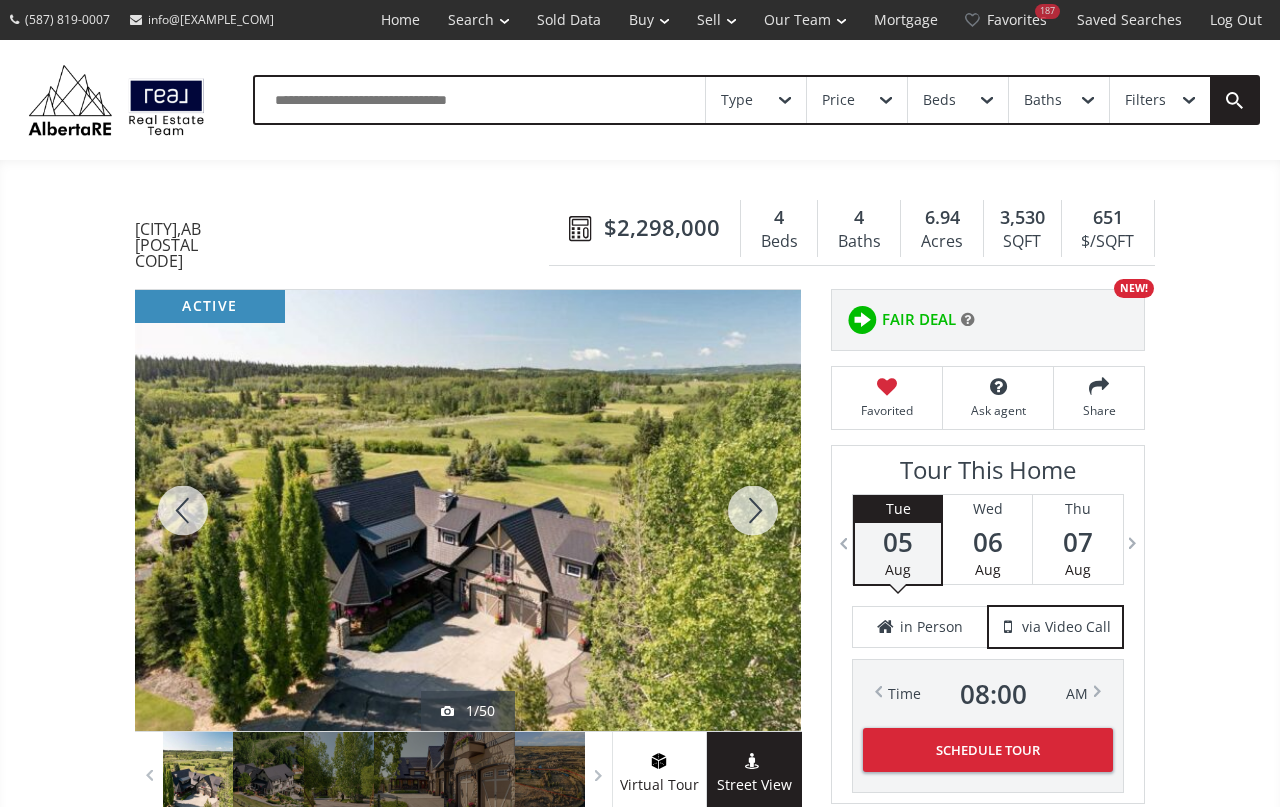 scroll, scrollTop: 186, scrollLeft: 0, axis: vertical 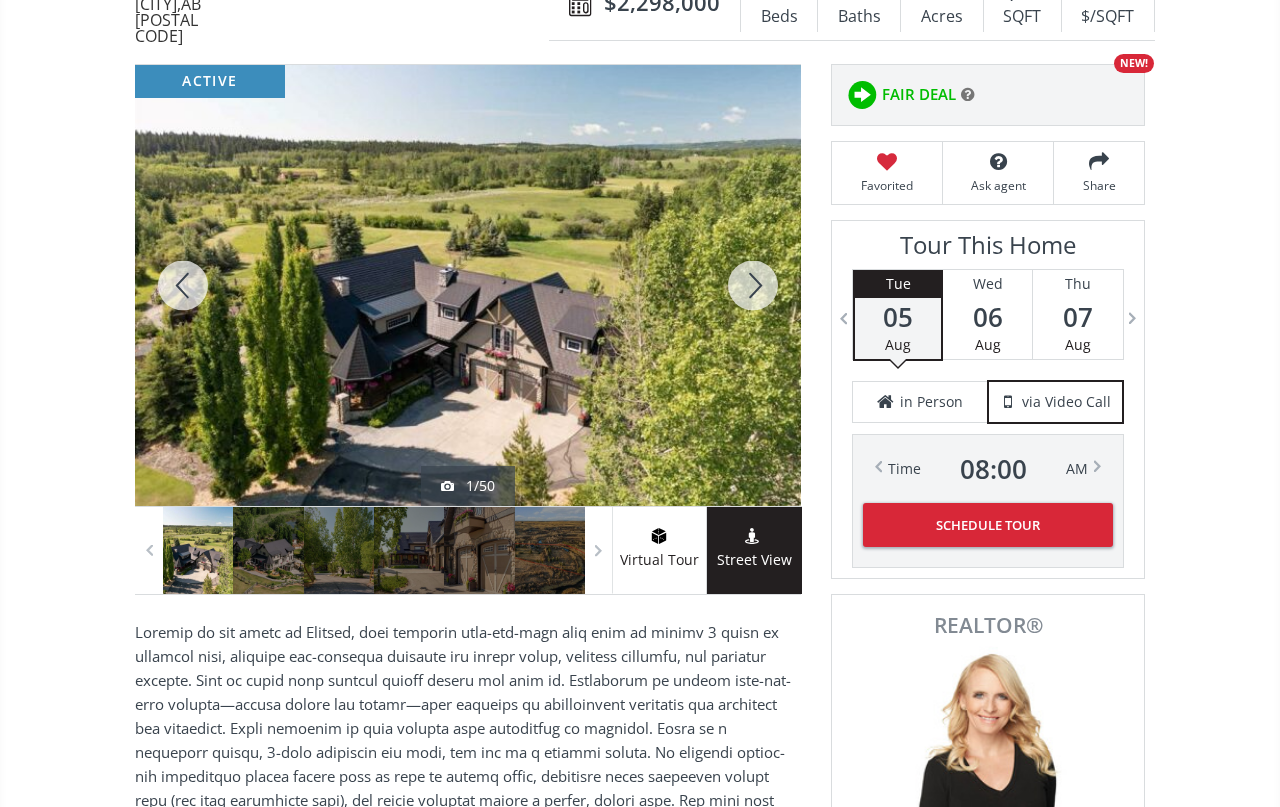 click at bounding box center [753, 285] 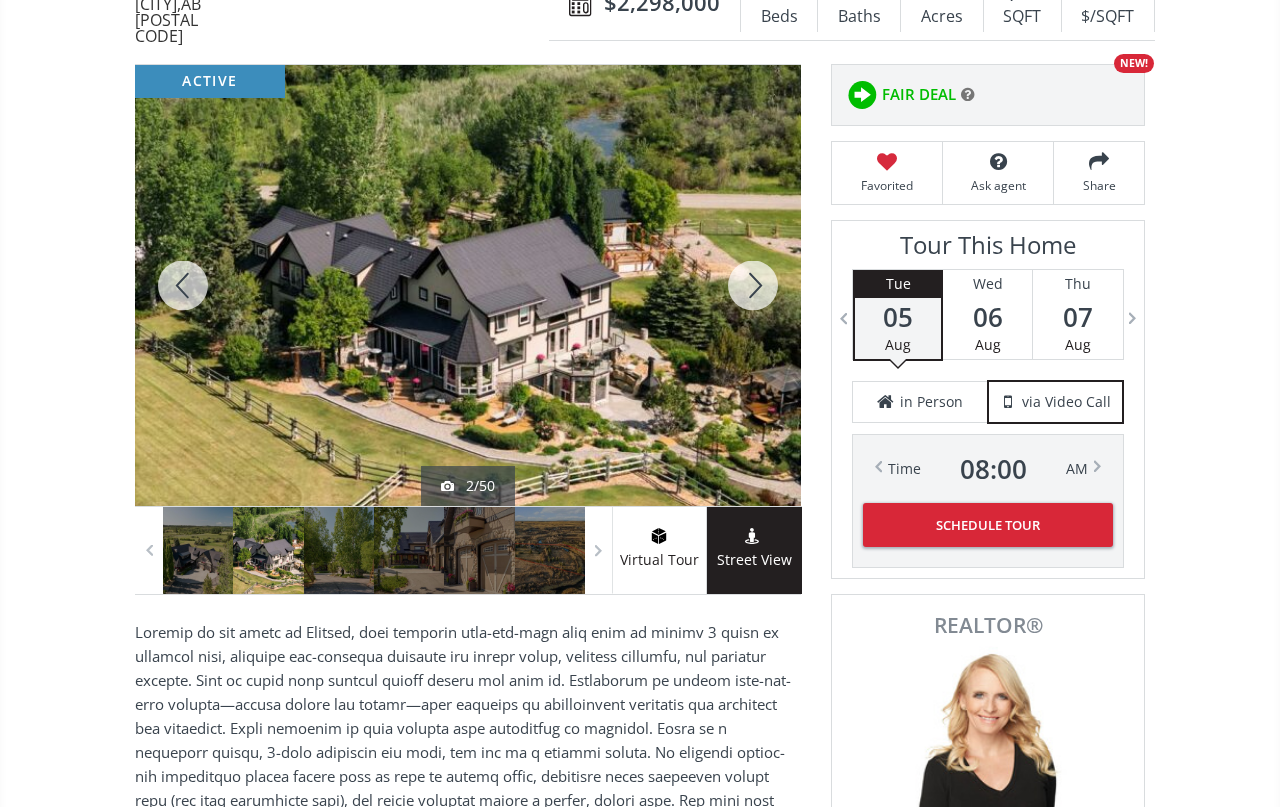 click at bounding box center (753, 285) 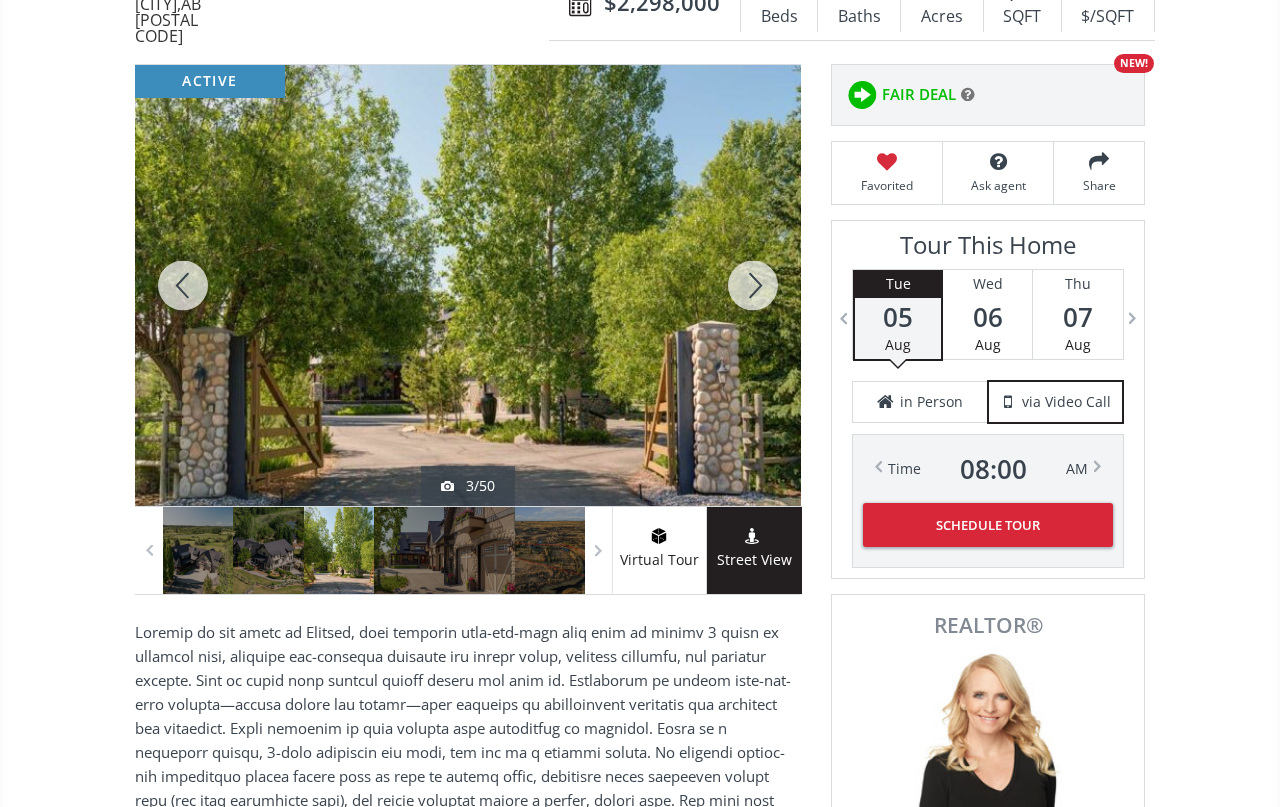 click at bounding box center [183, 285] 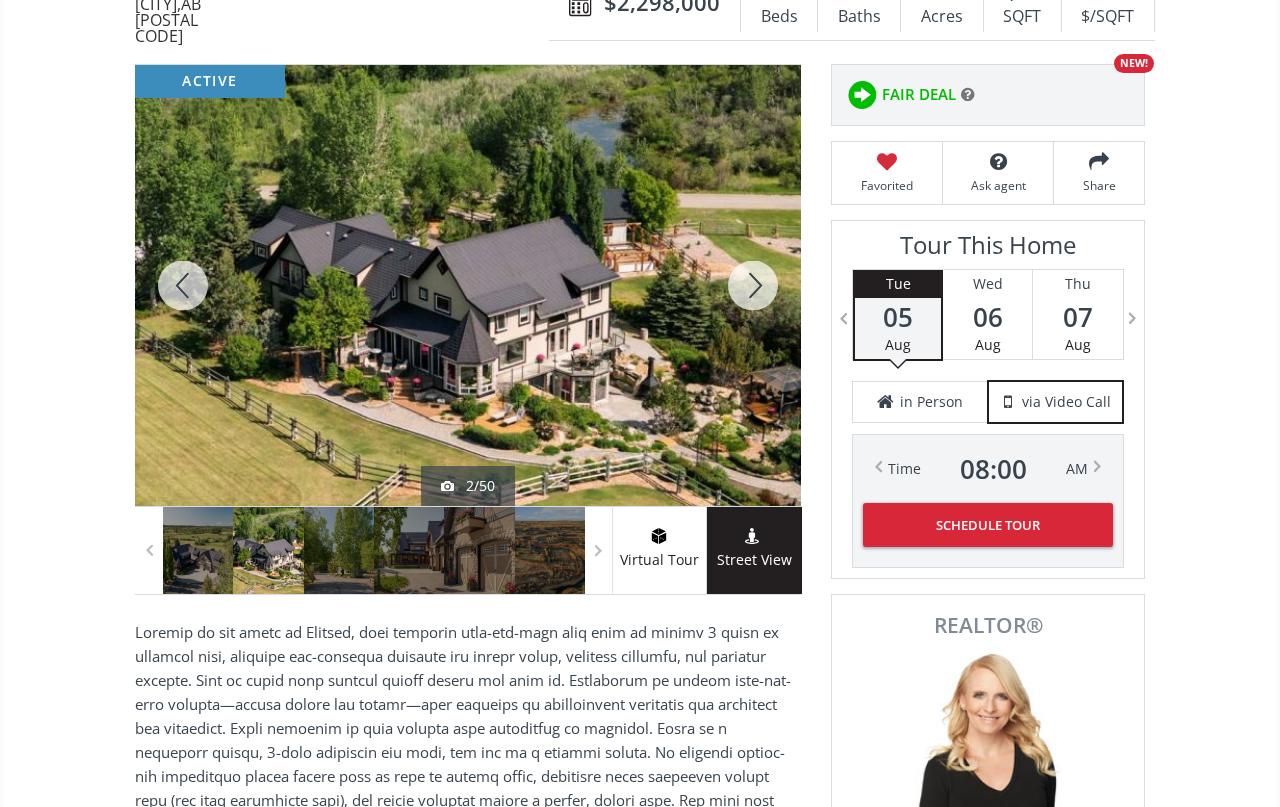 click at bounding box center [753, 285] 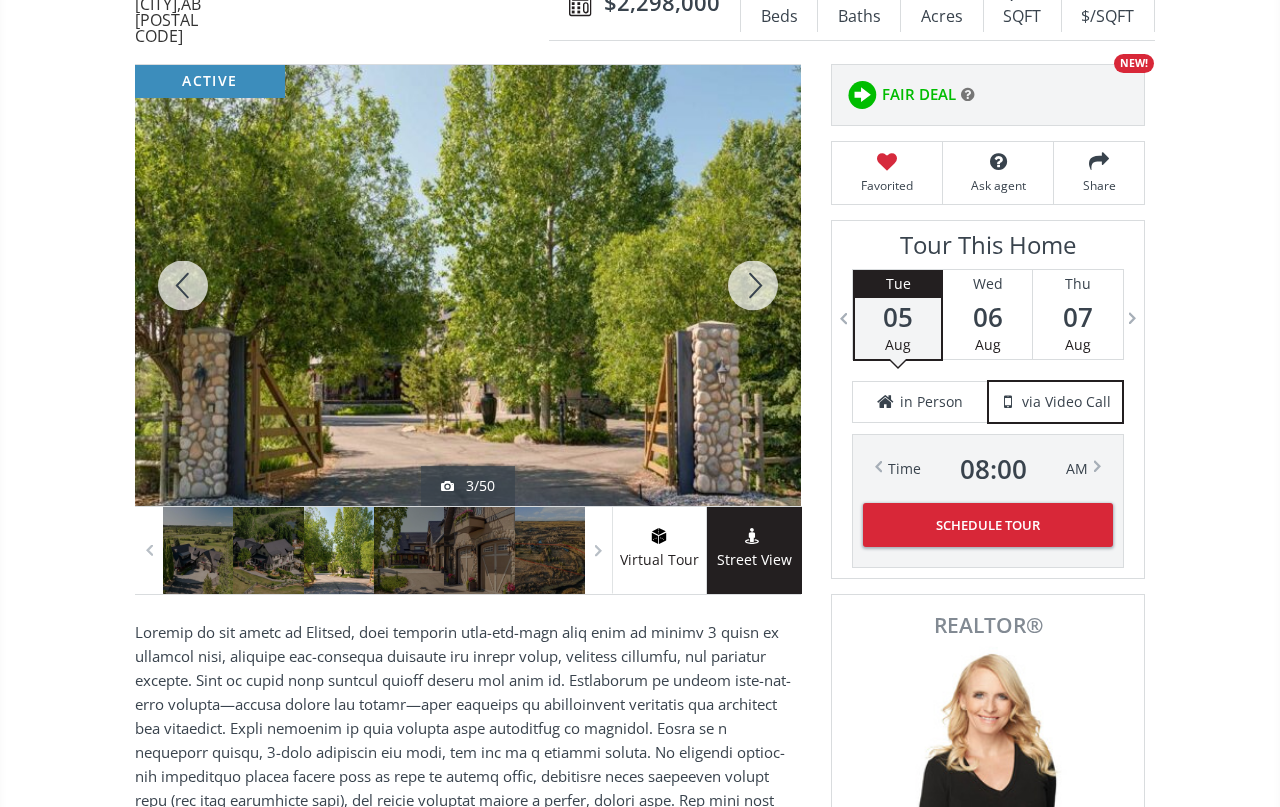 click at bounding box center (753, 285) 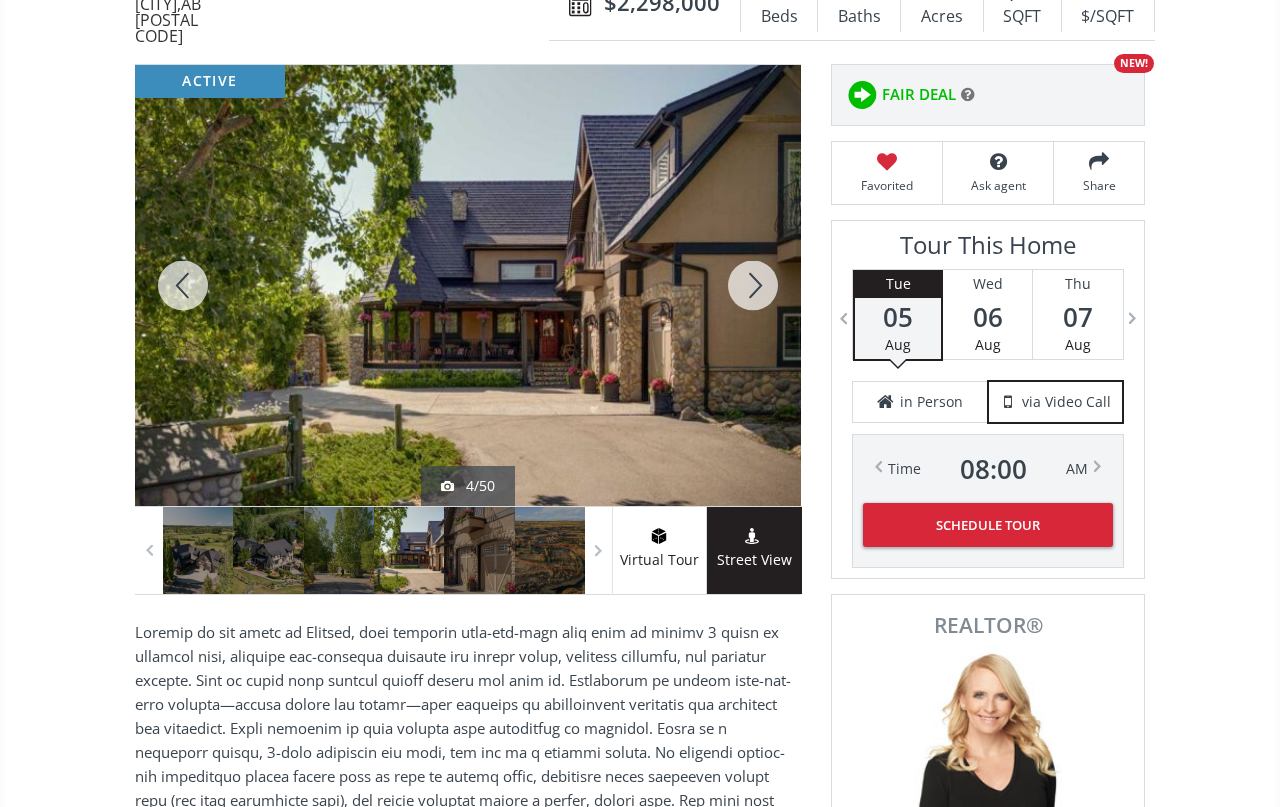click at bounding box center (753, 285) 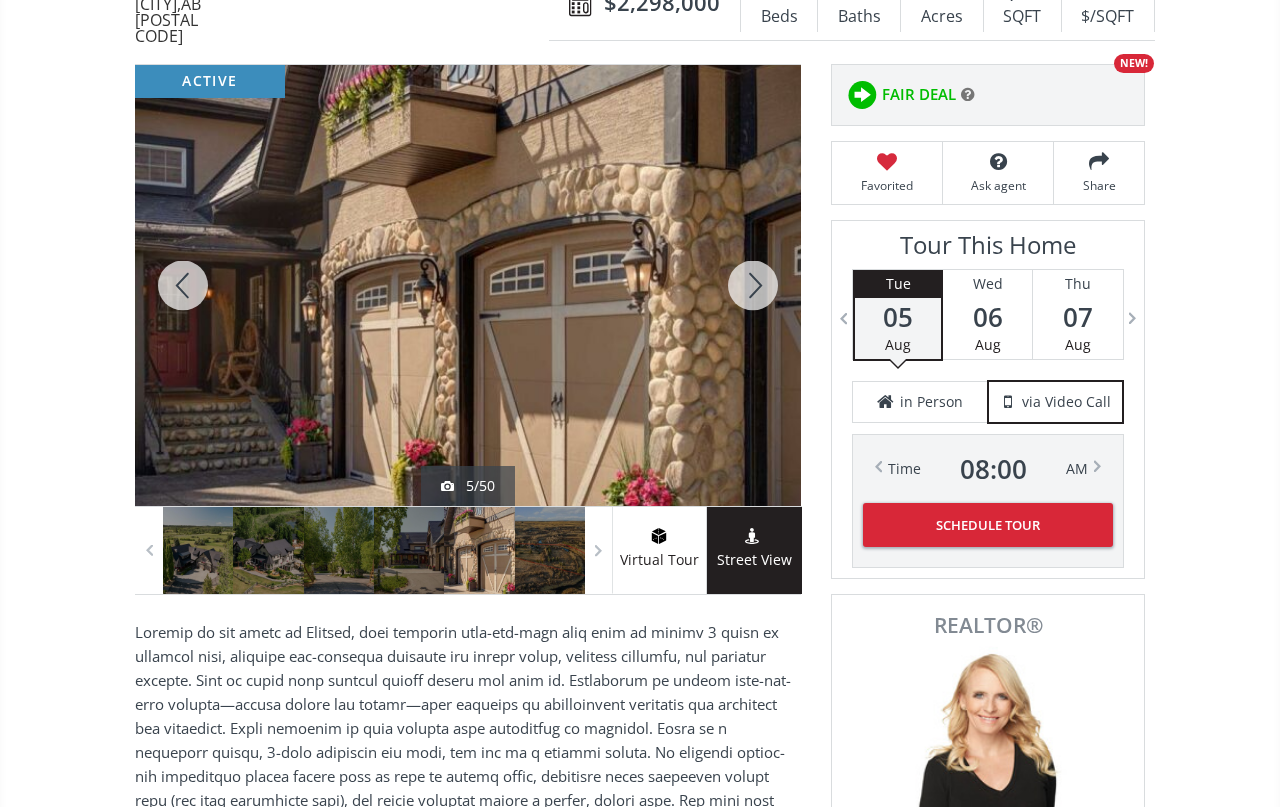 click at bounding box center [753, 285] 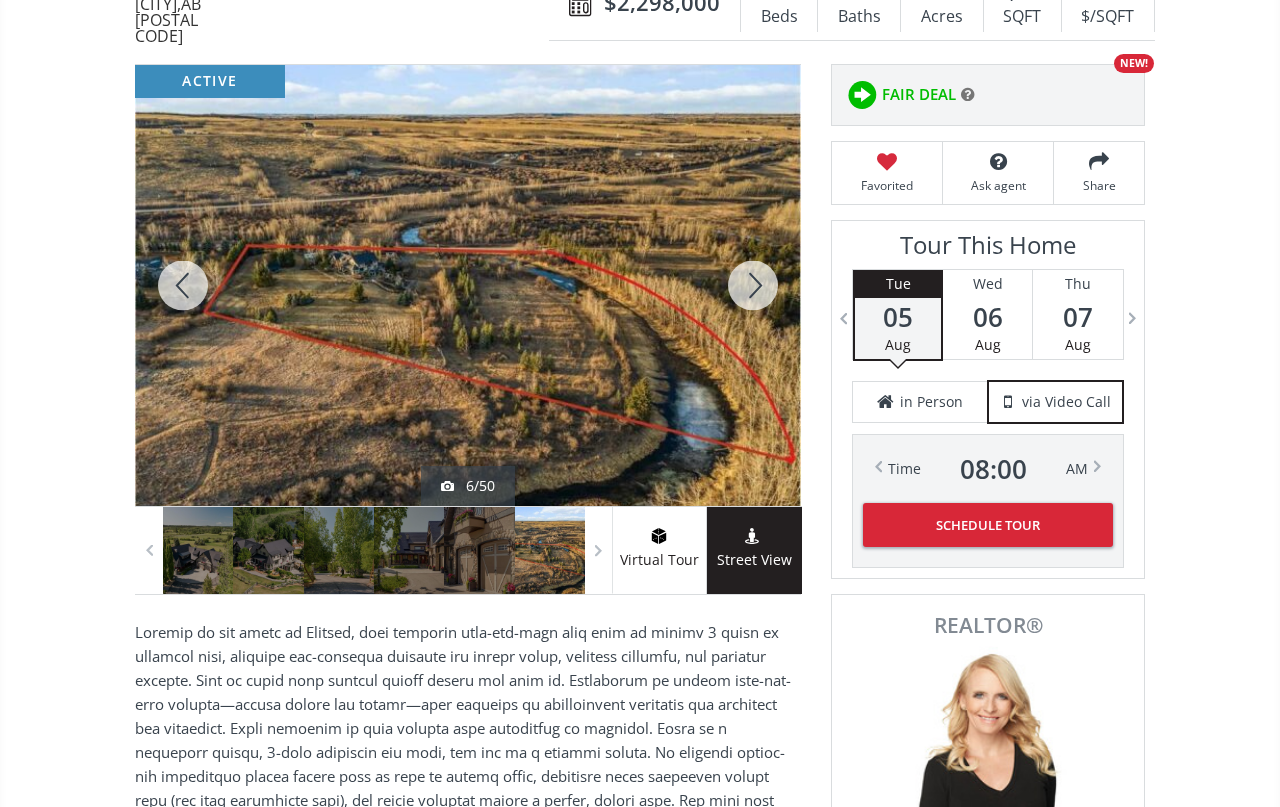 click at bounding box center [753, 285] 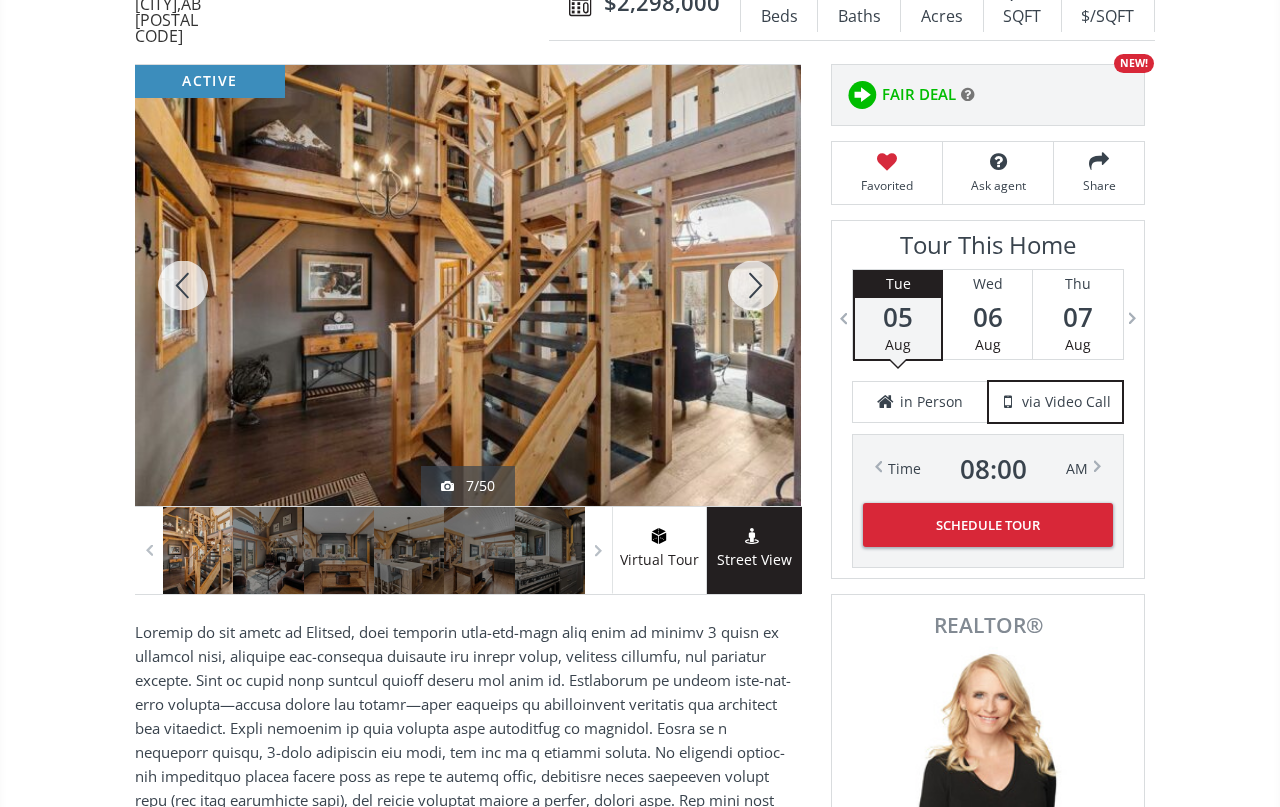 click at bounding box center [753, 285] 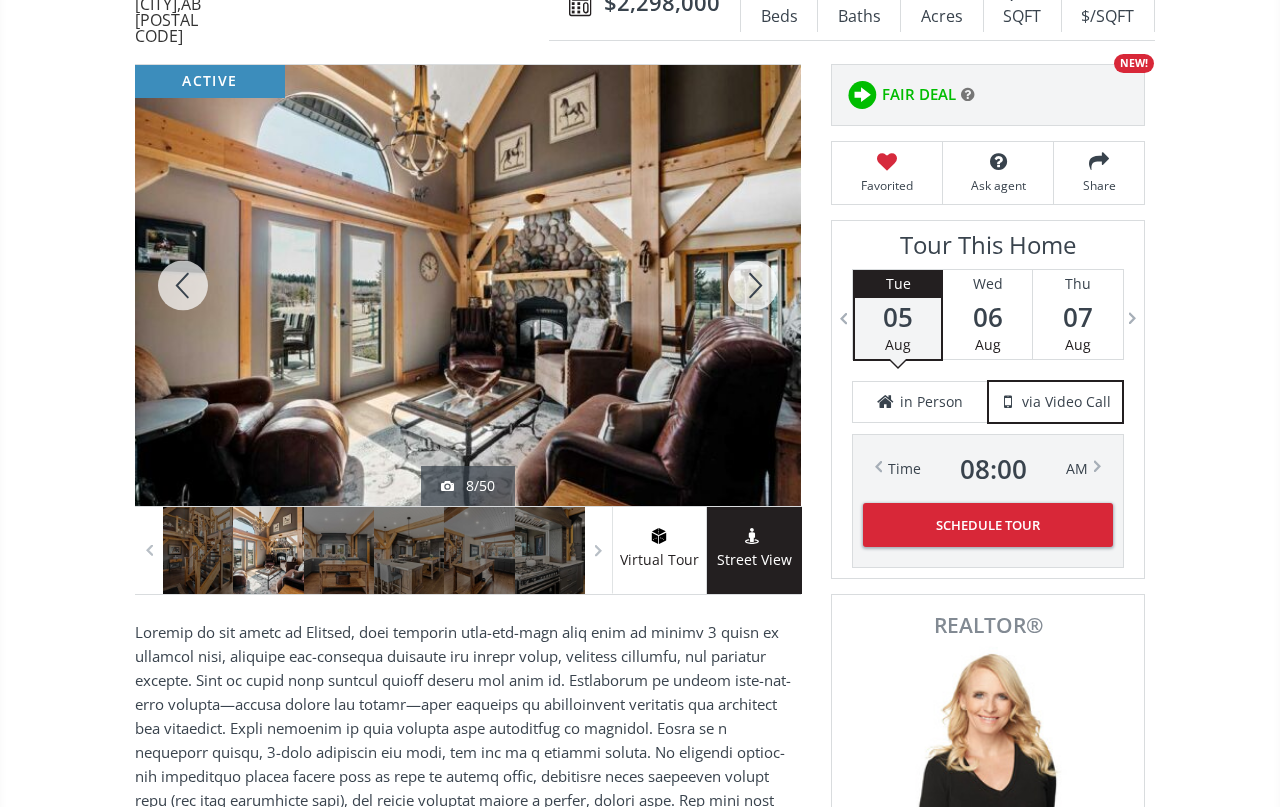 click at bounding box center (753, 285) 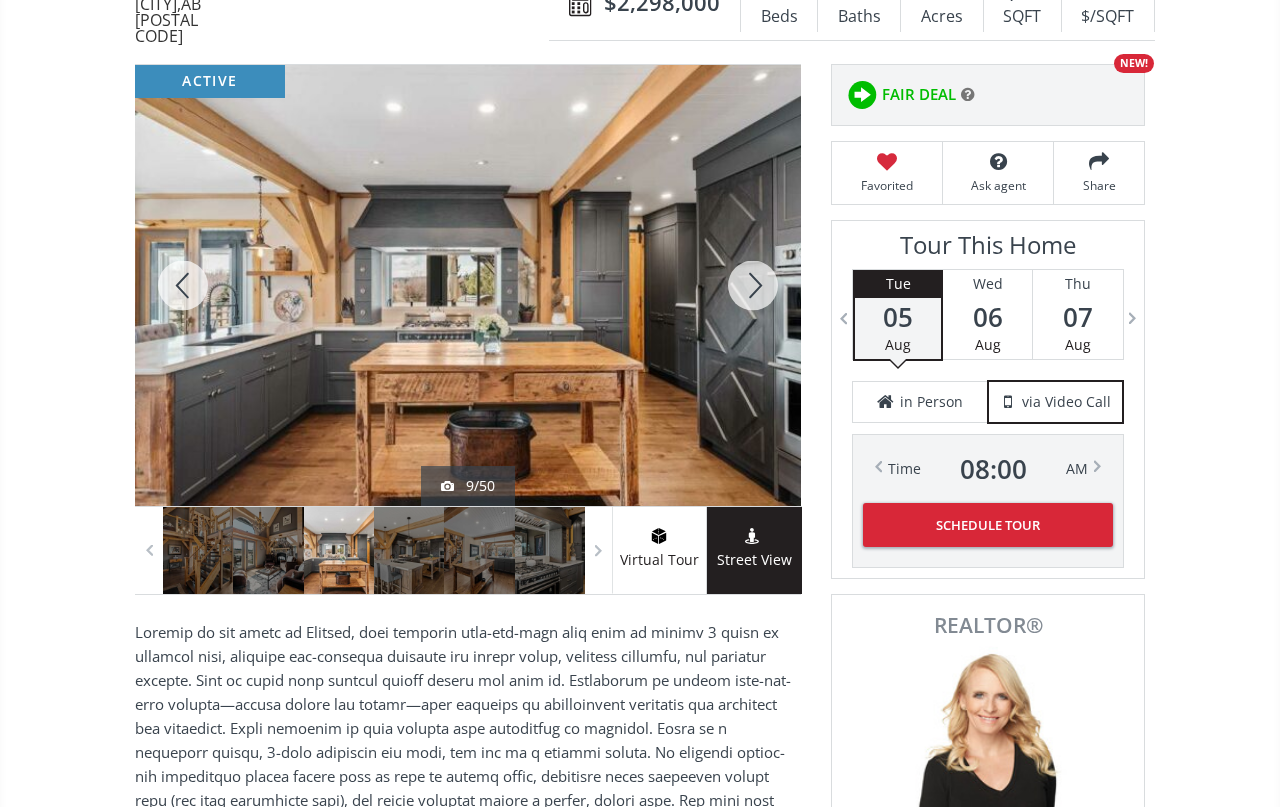 click at bounding box center (753, 285) 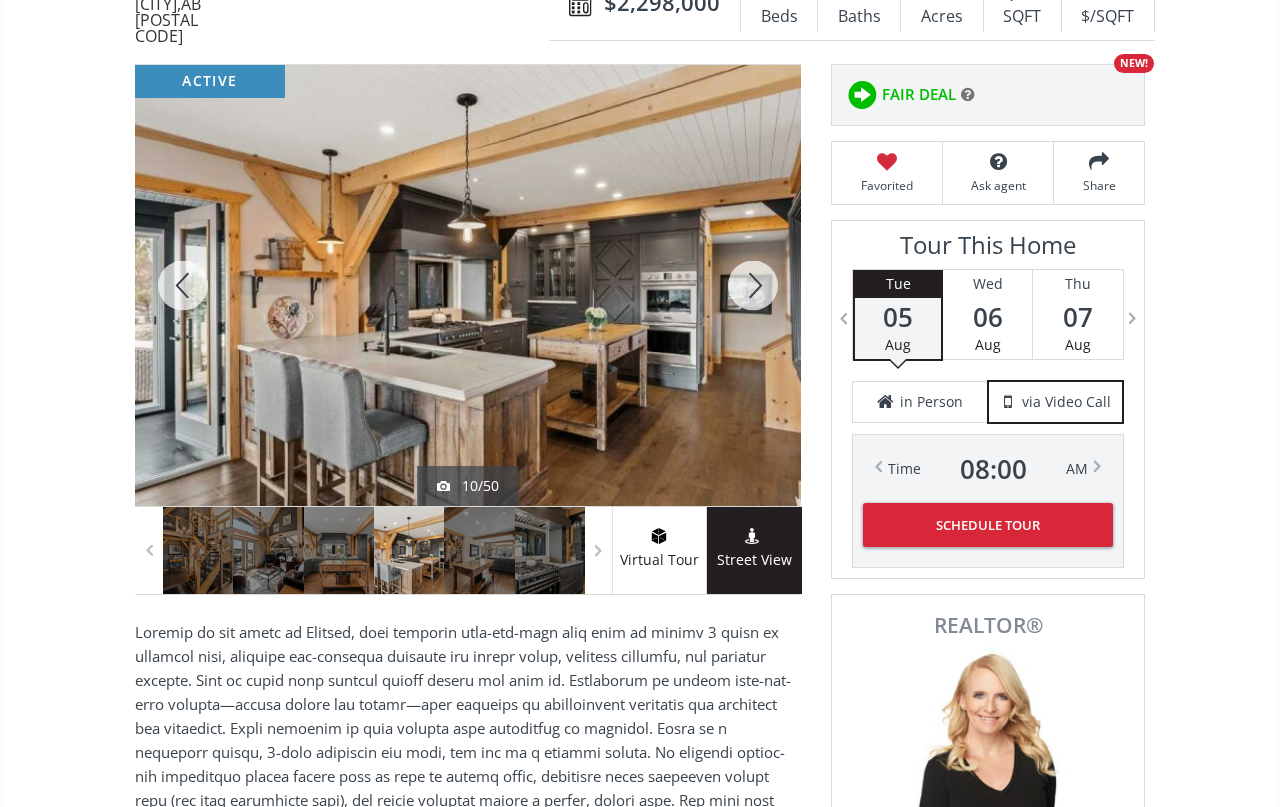 click at bounding box center [753, 285] 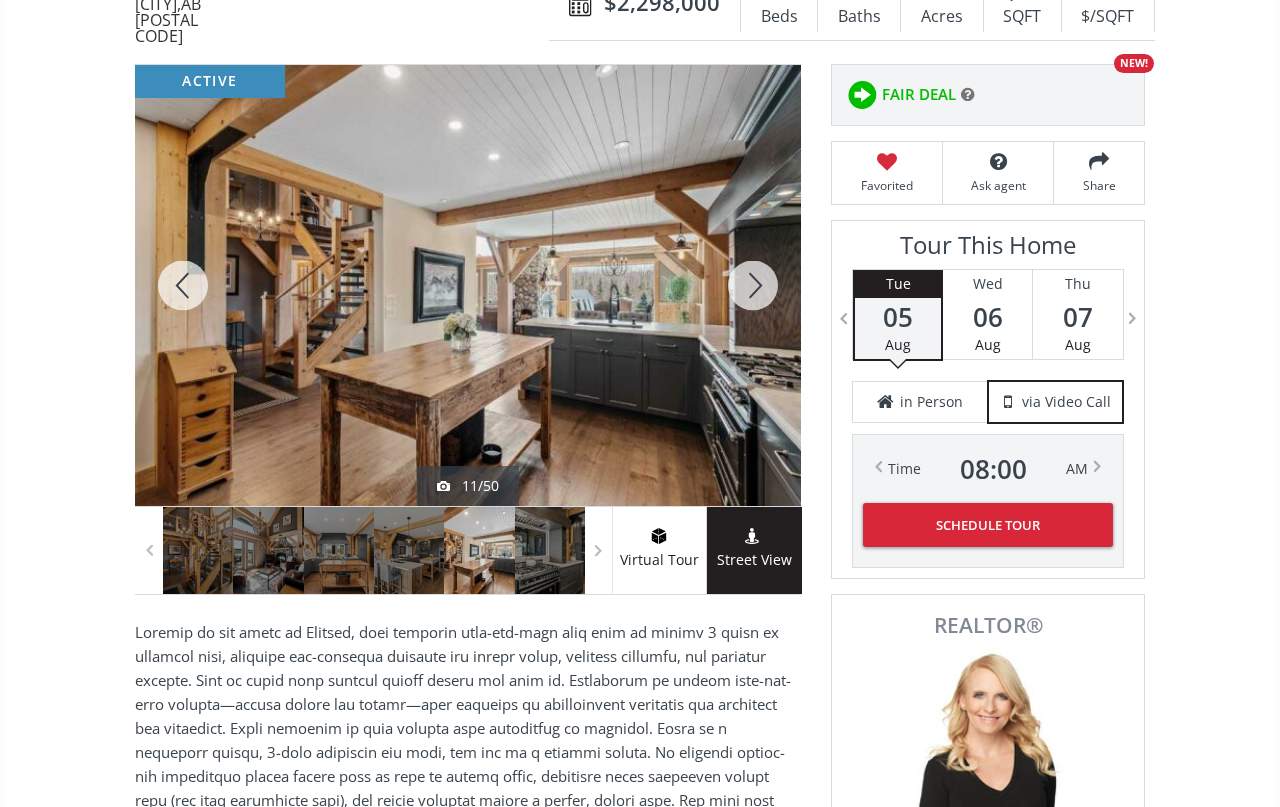 click at bounding box center [753, 285] 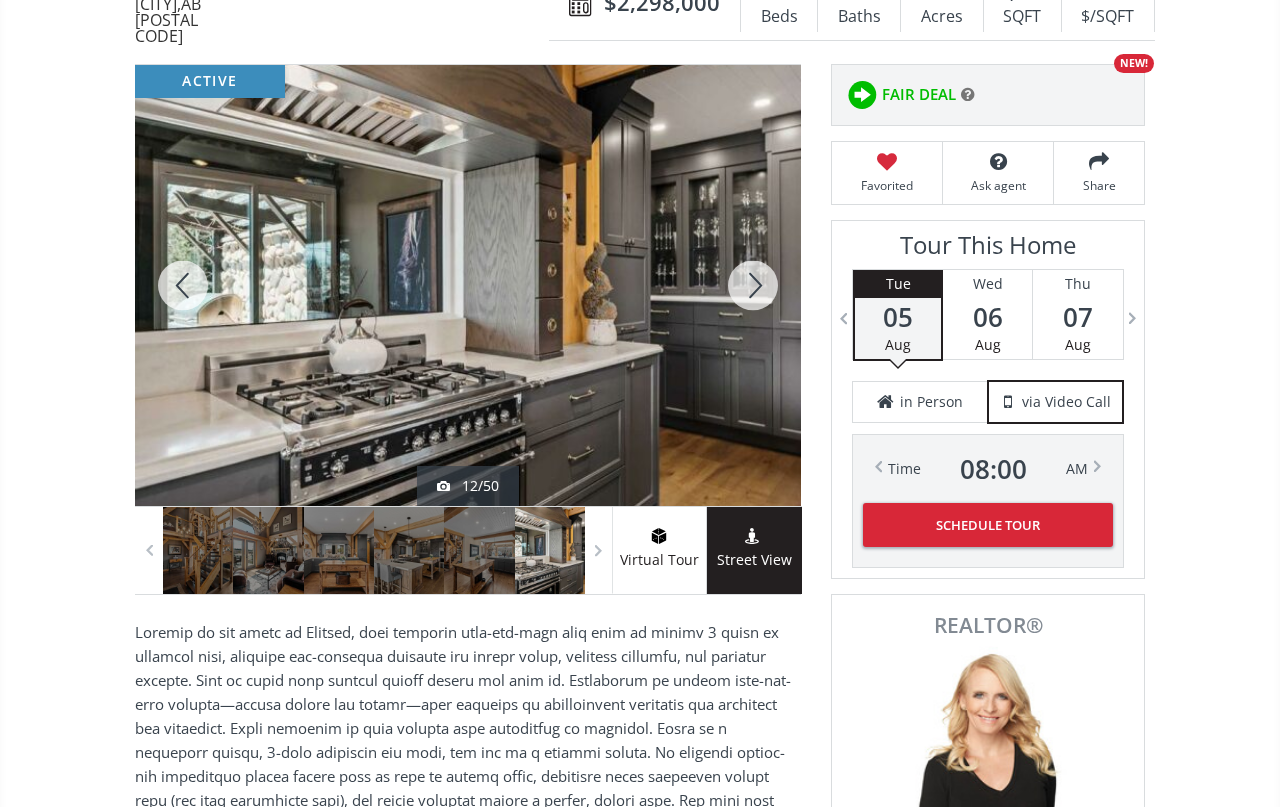 click at bounding box center [753, 285] 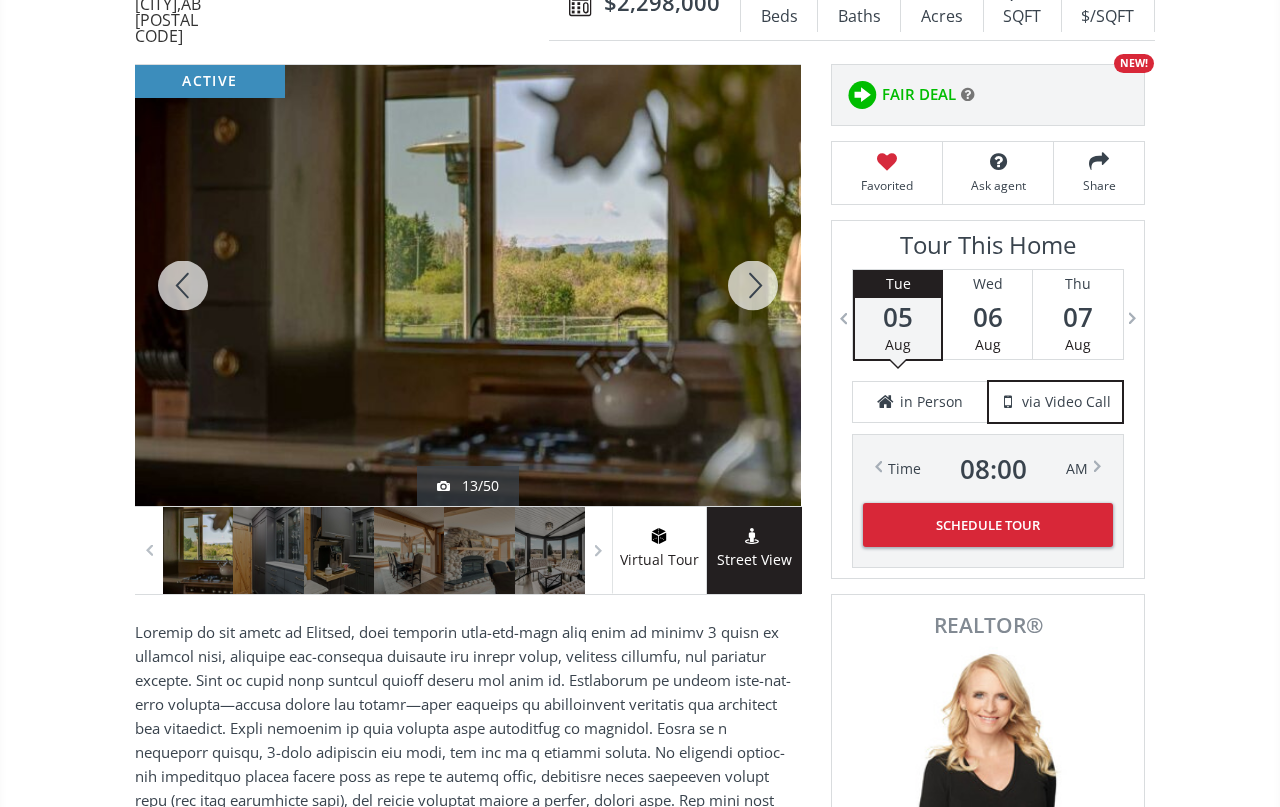 click at bounding box center [753, 285] 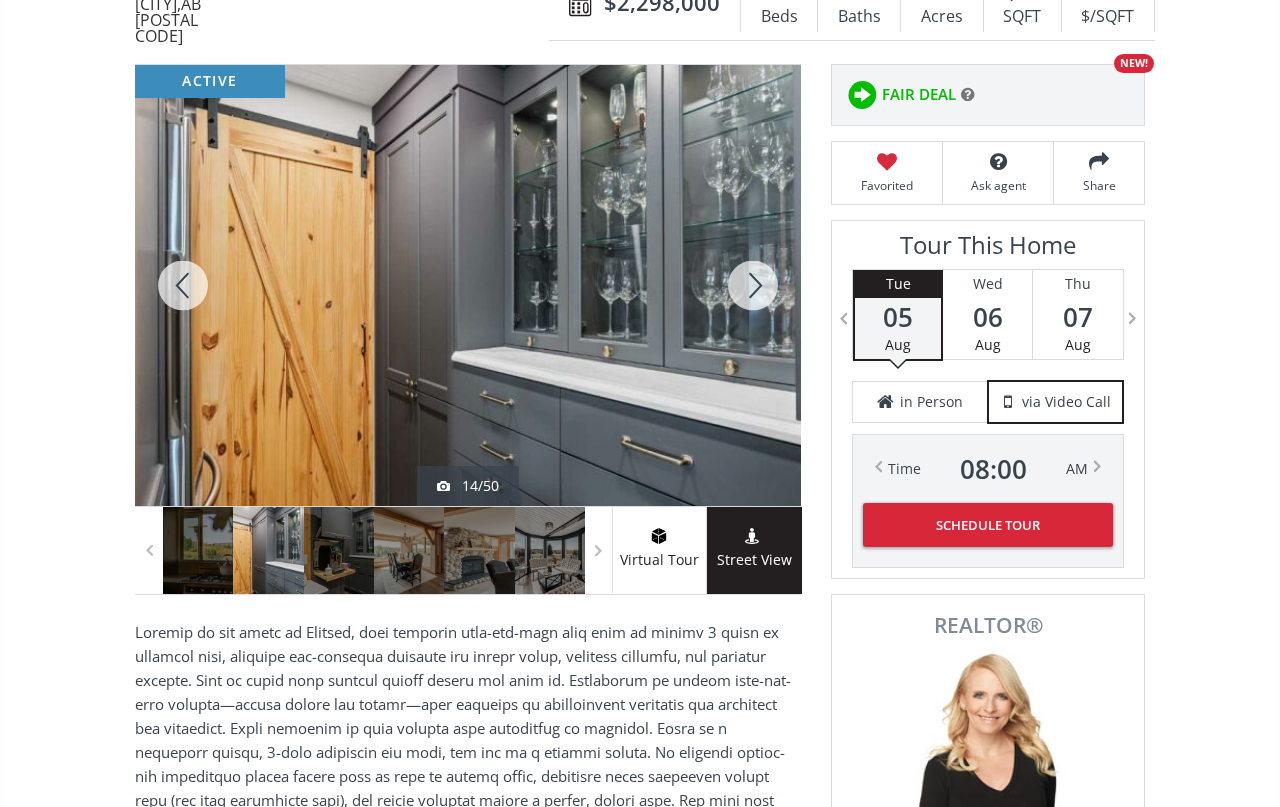 click at bounding box center (753, 285) 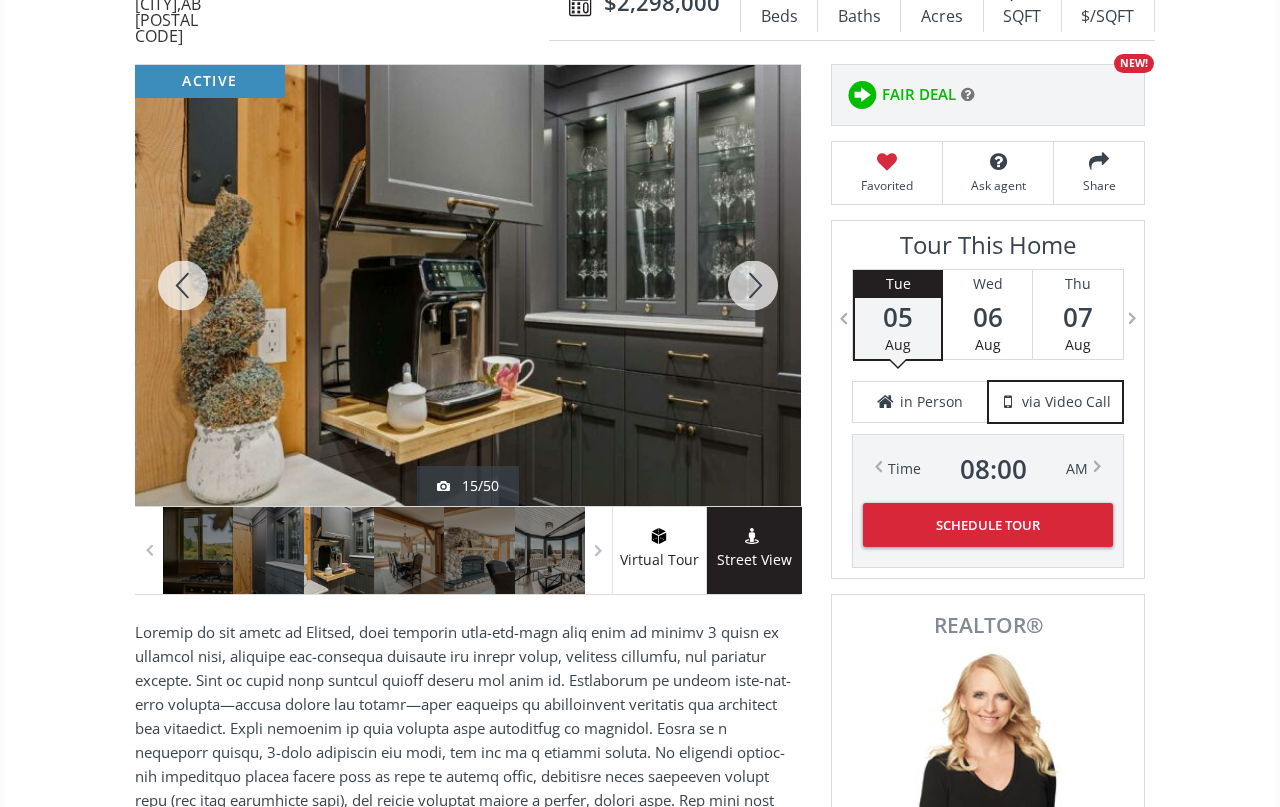 click at bounding box center (753, 285) 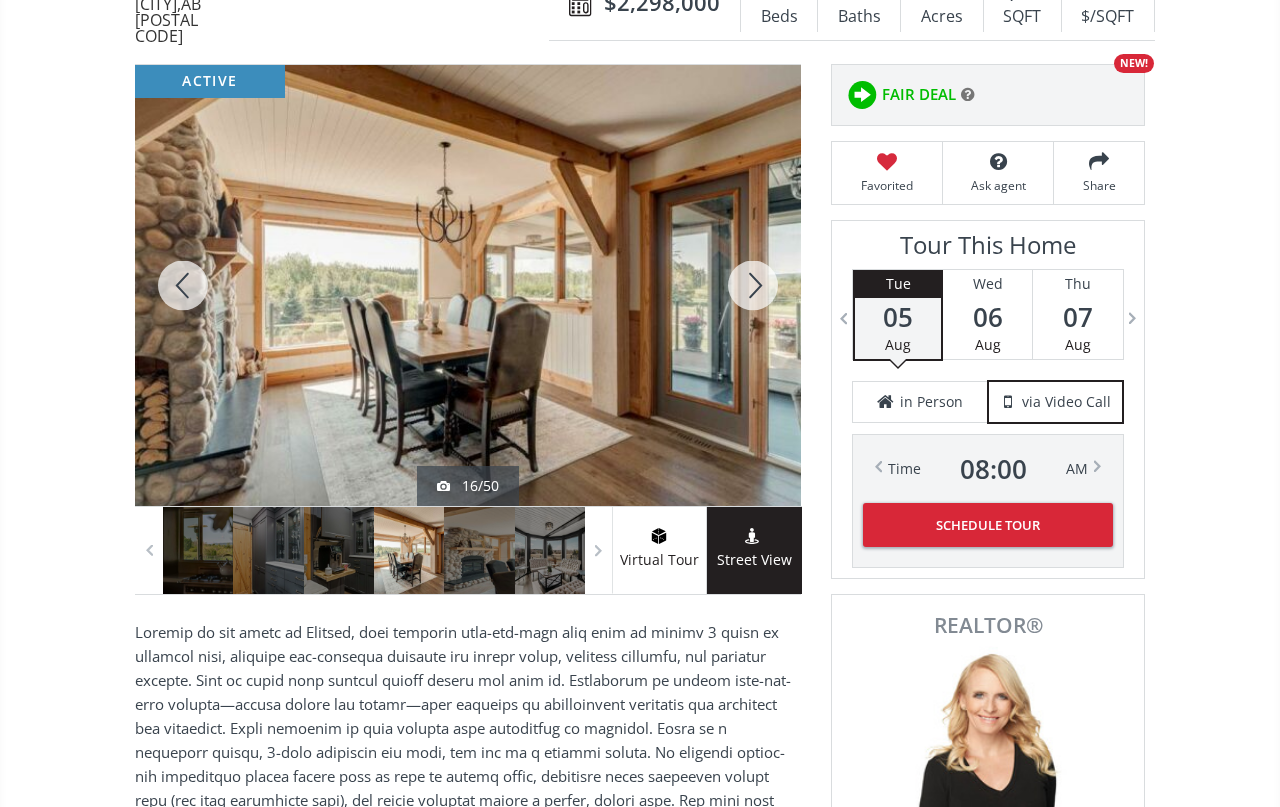 click at bounding box center (753, 285) 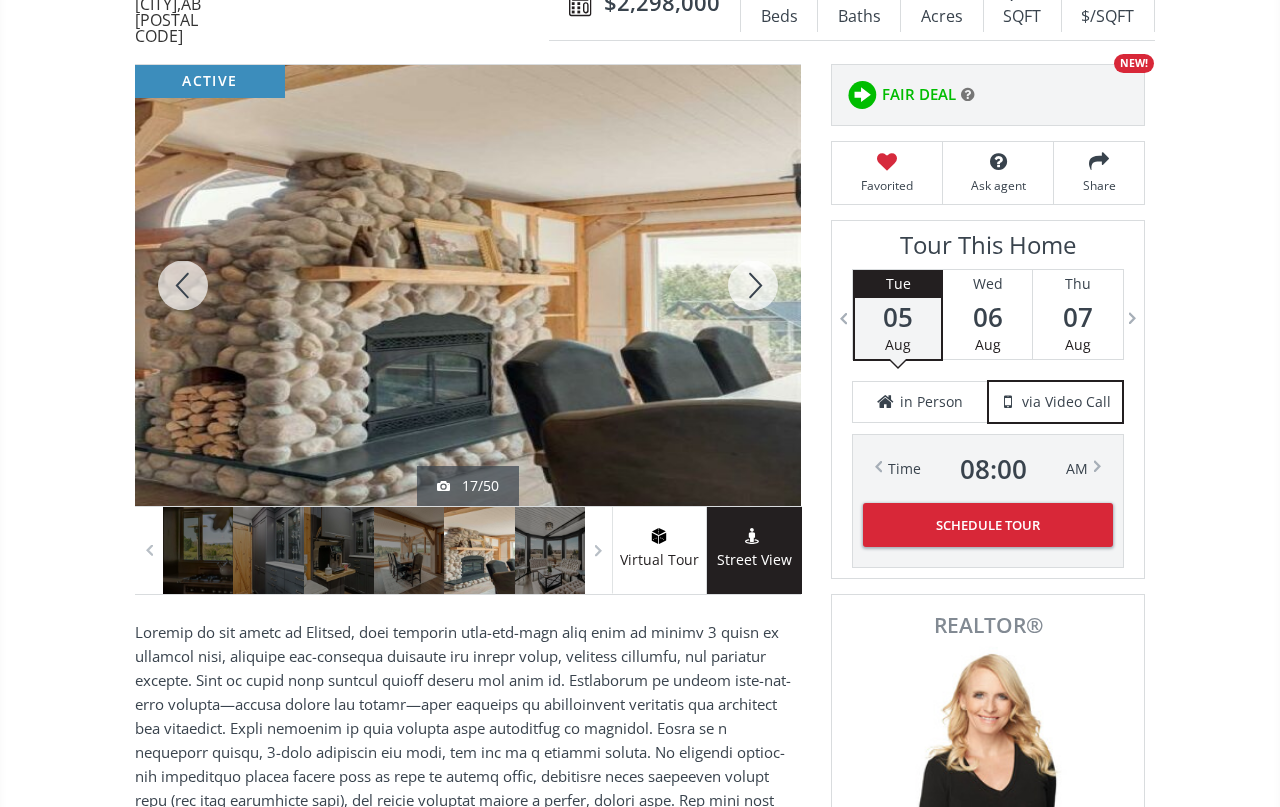 click at bounding box center [753, 285] 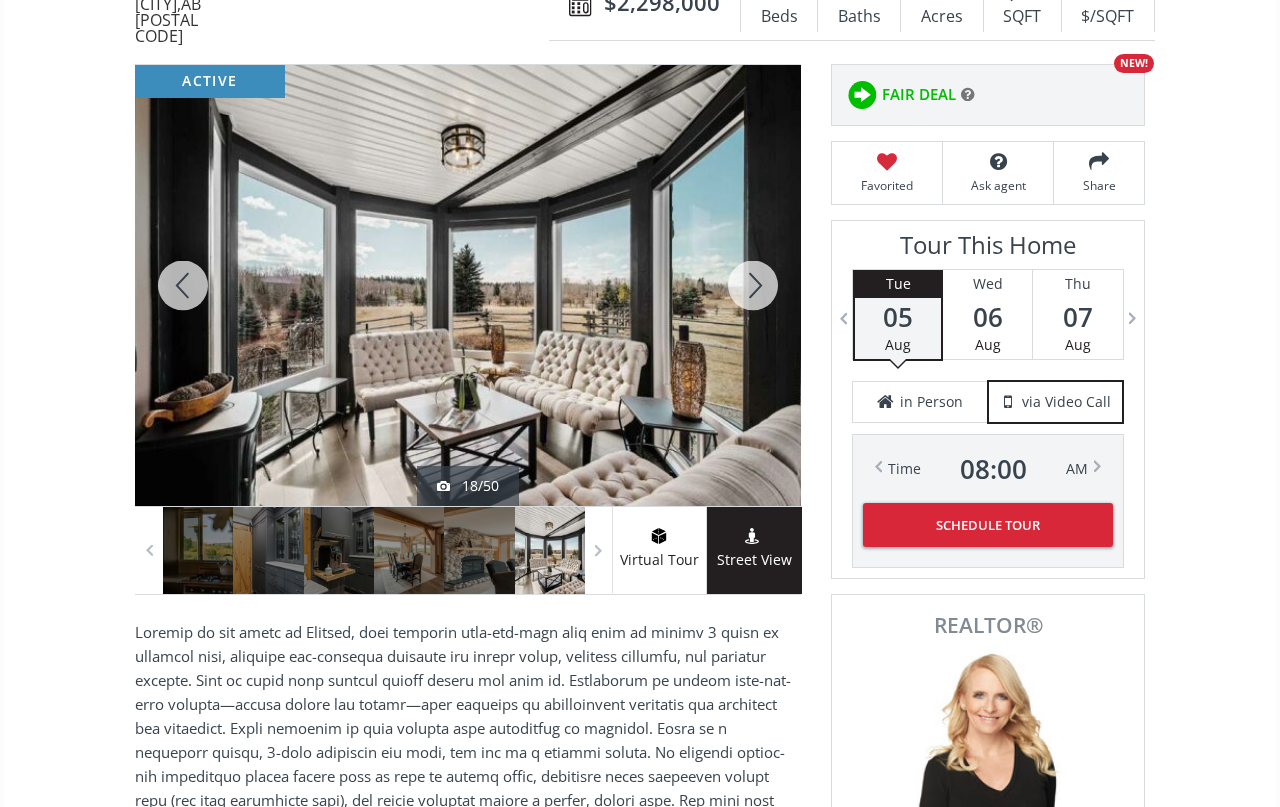 click at bounding box center [753, 285] 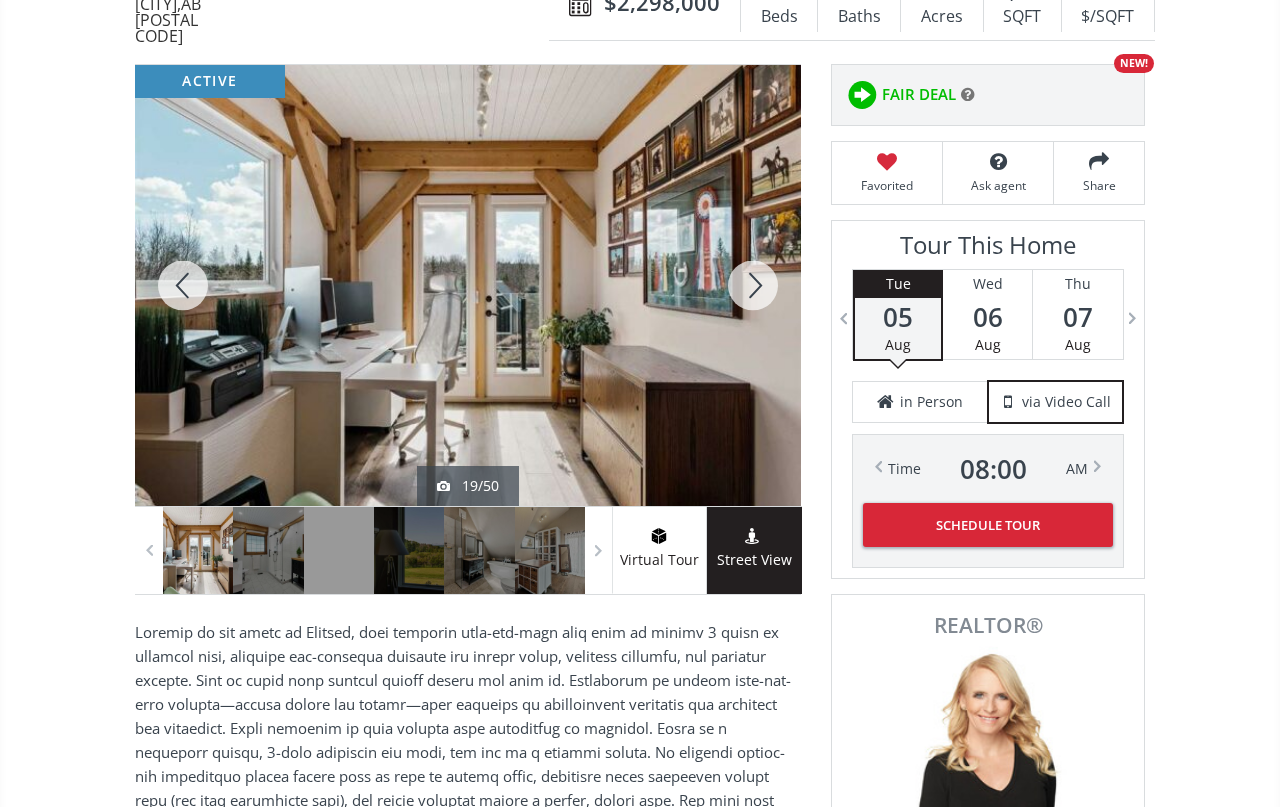 click at bounding box center (183, 285) 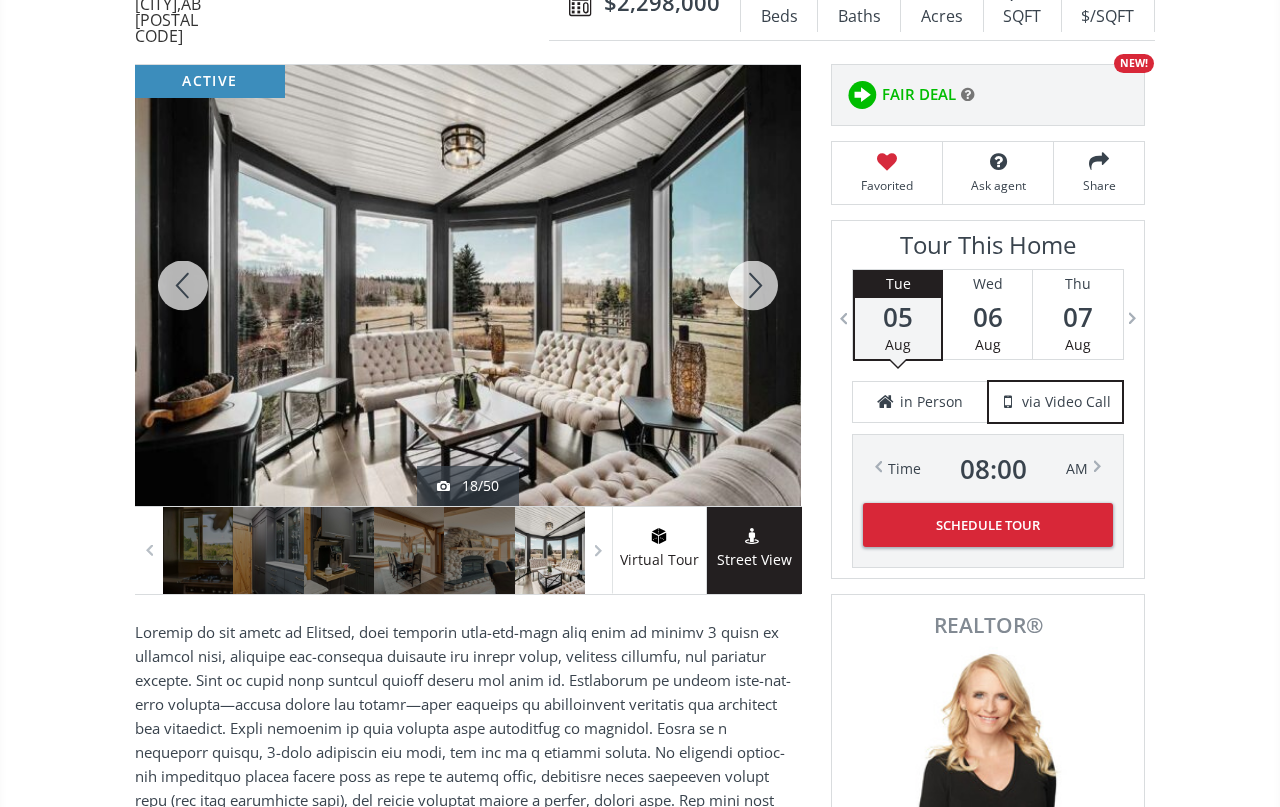 click at bounding box center [753, 285] 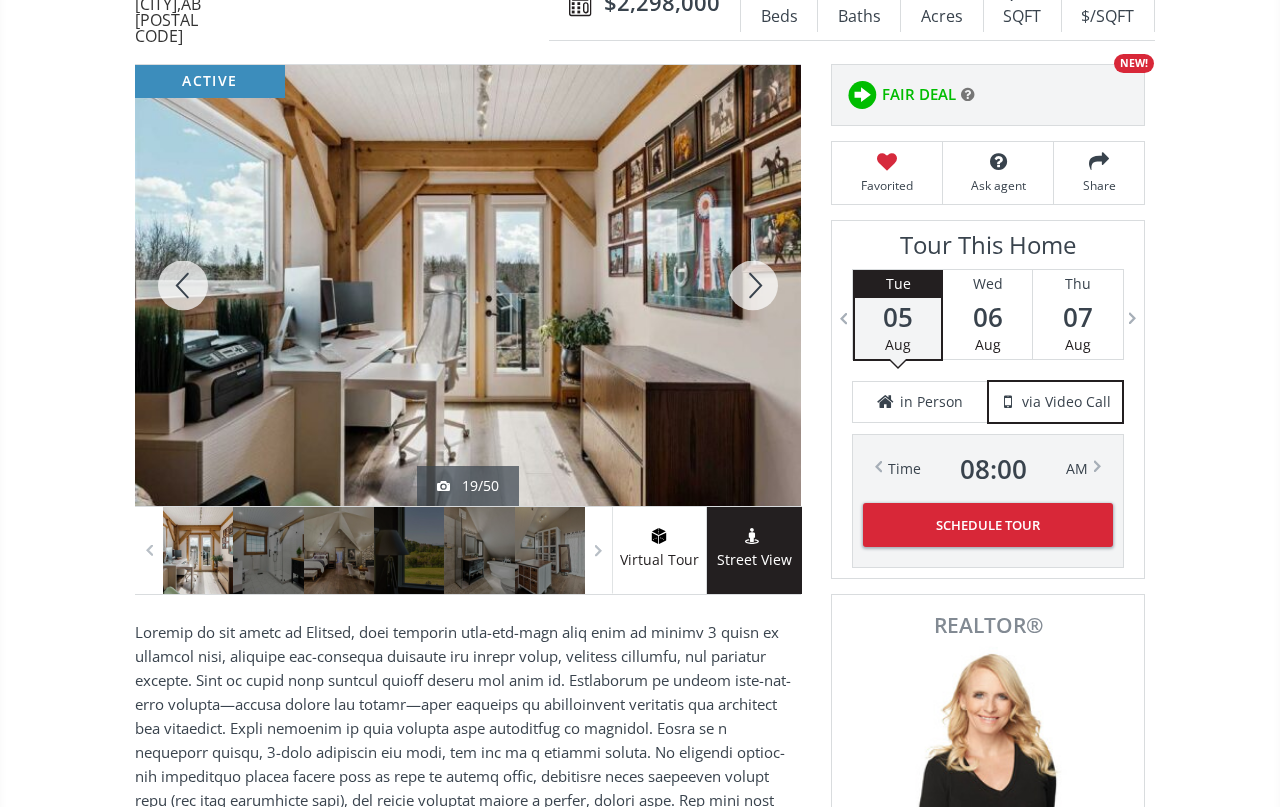 click at bounding box center [753, 285] 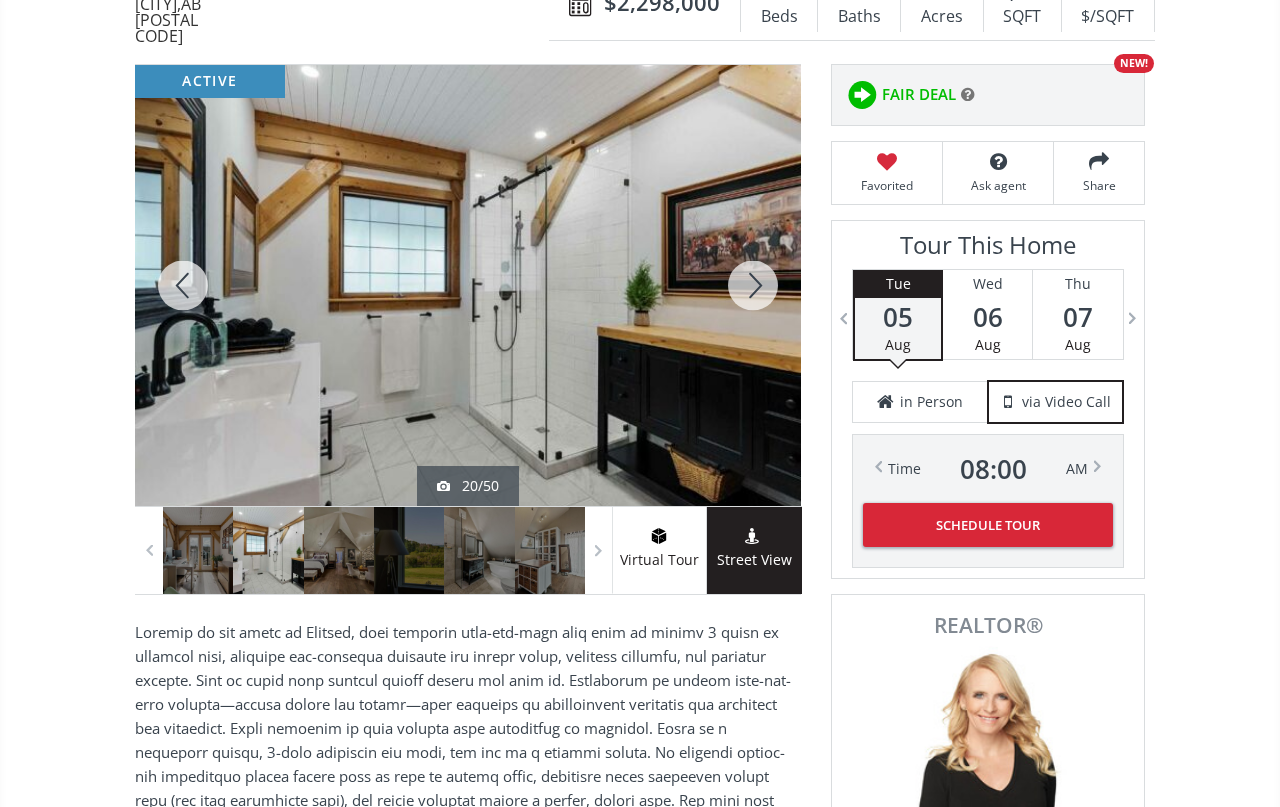 click at bounding box center [753, 285] 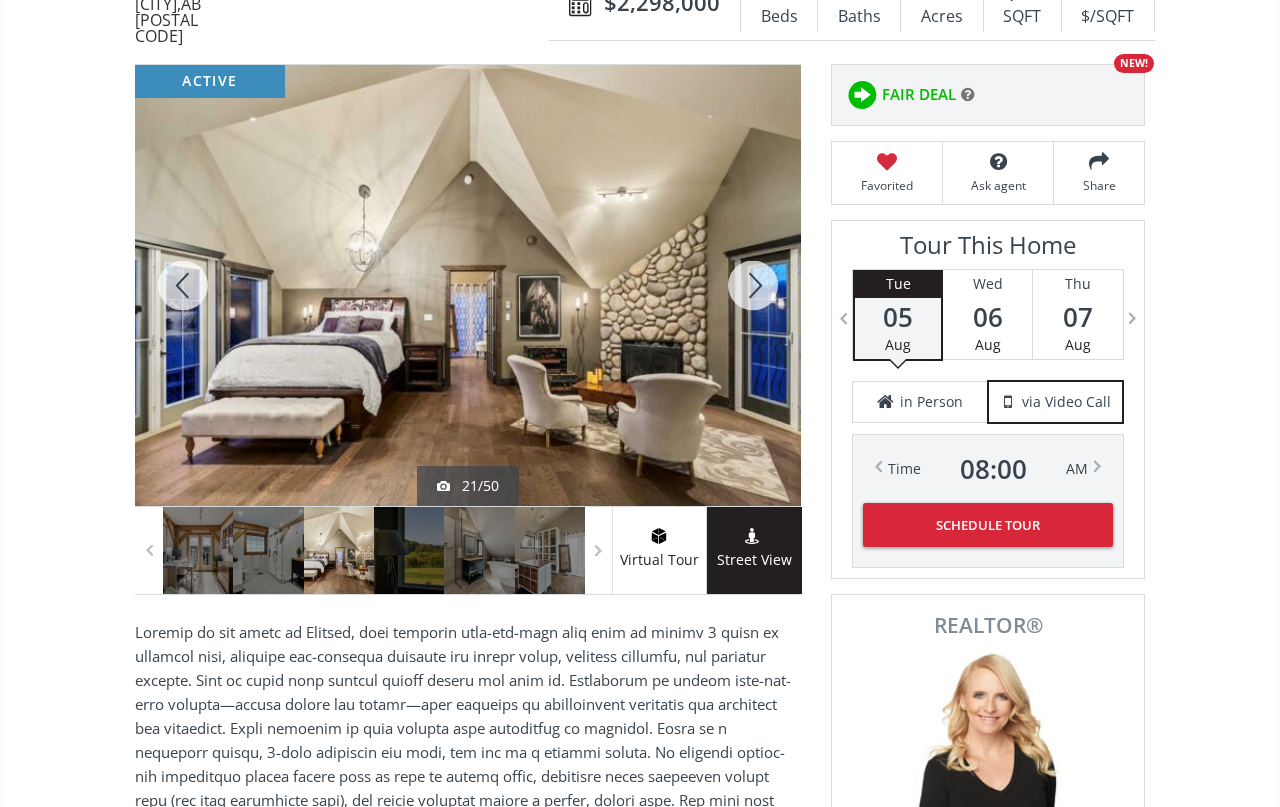 click at bounding box center (753, 285) 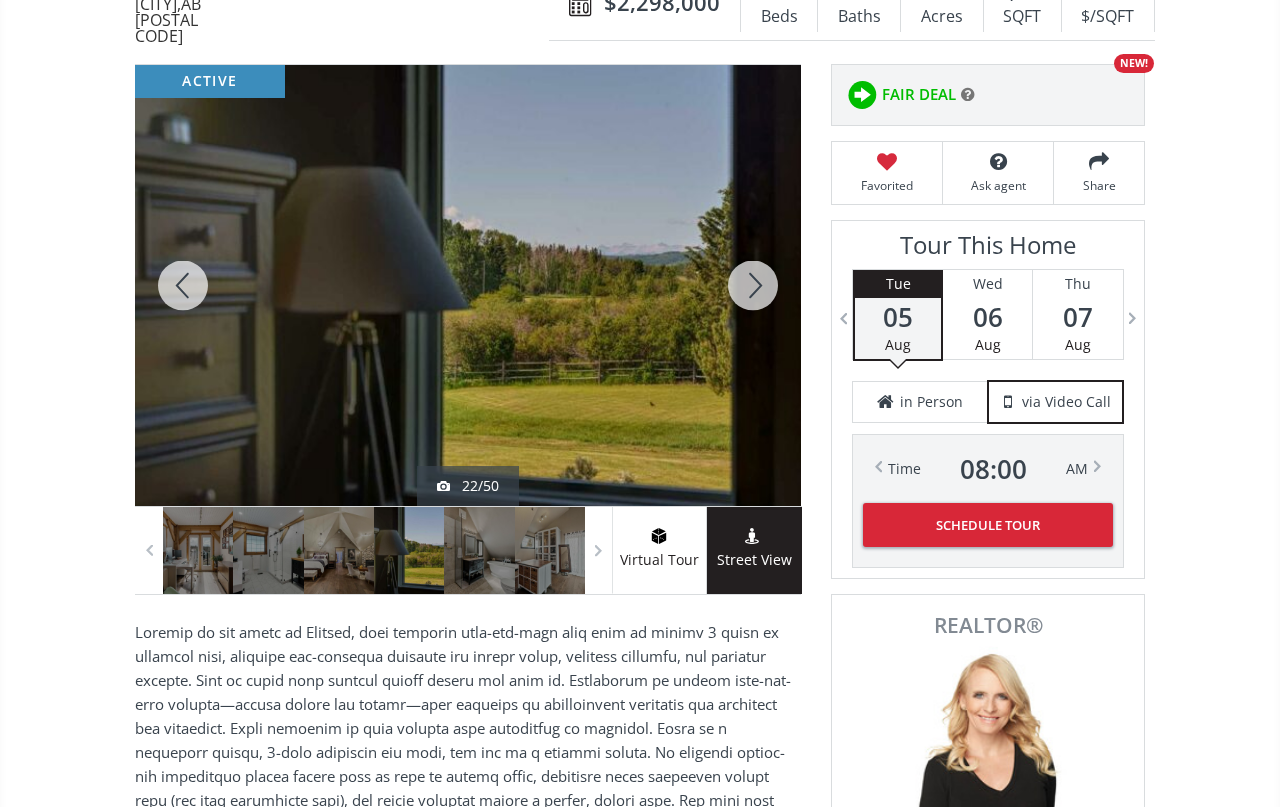 click at bounding box center (753, 285) 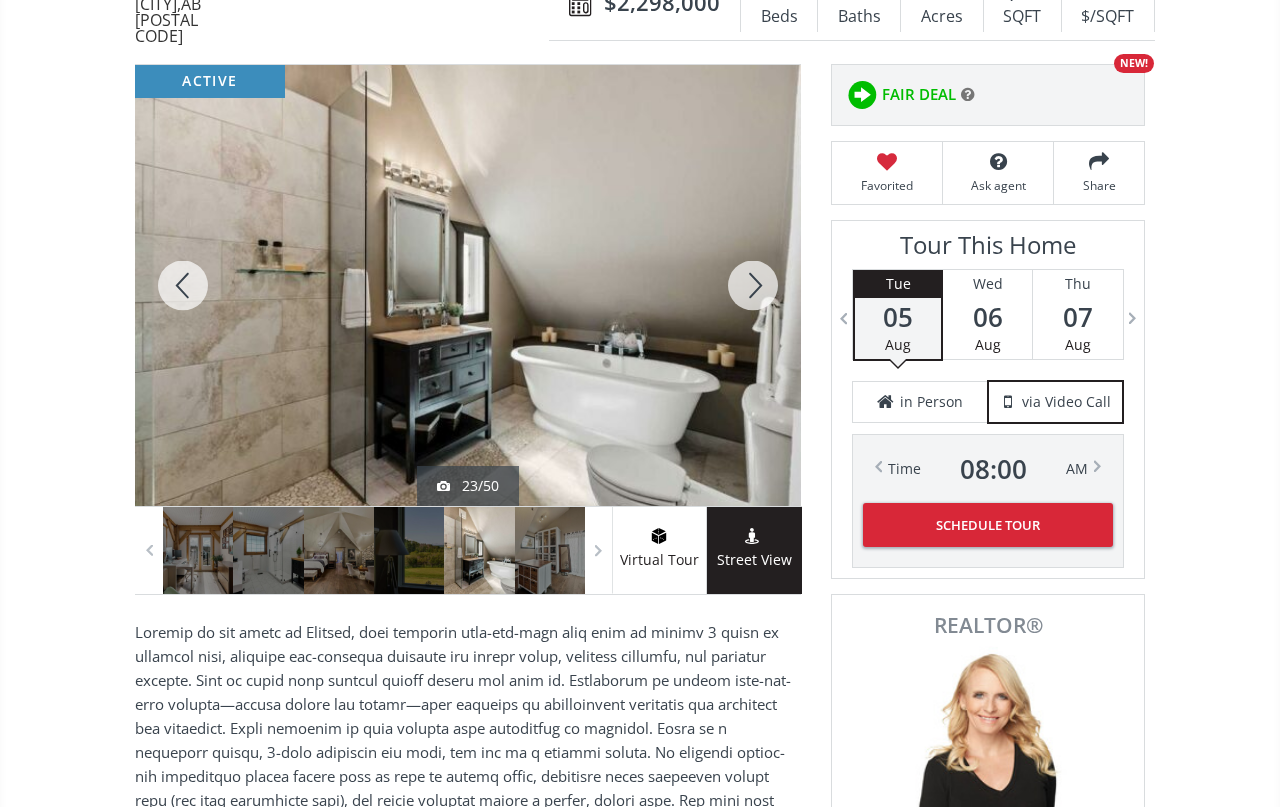 click at bounding box center (753, 285) 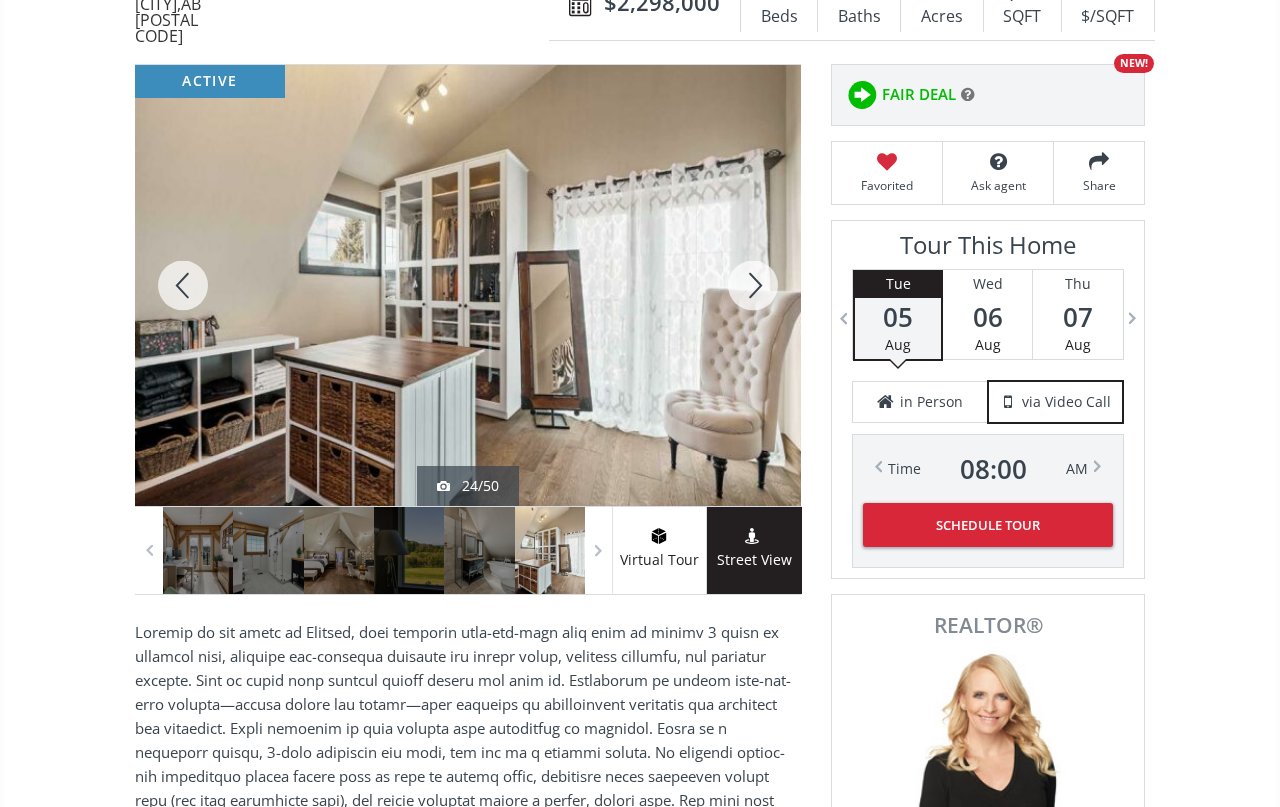 click at bounding box center (753, 285) 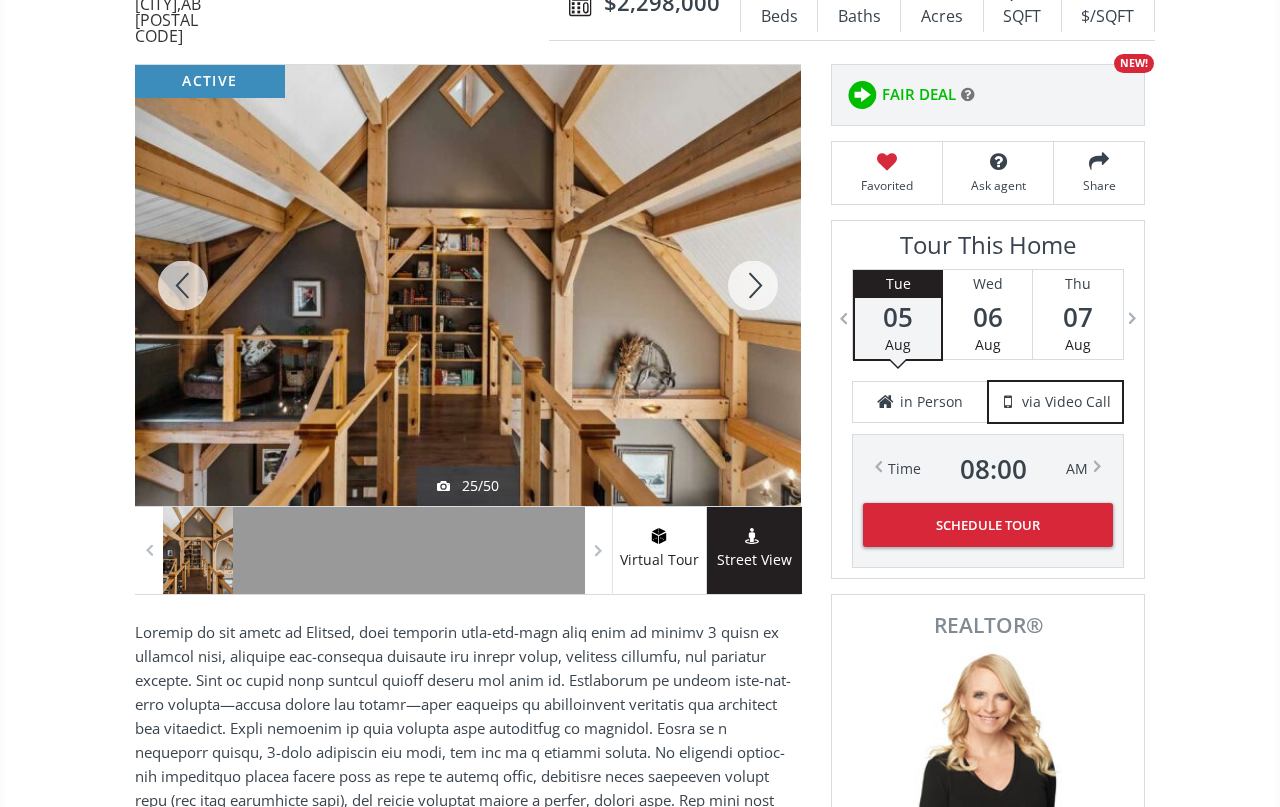 click at bounding box center [753, 285] 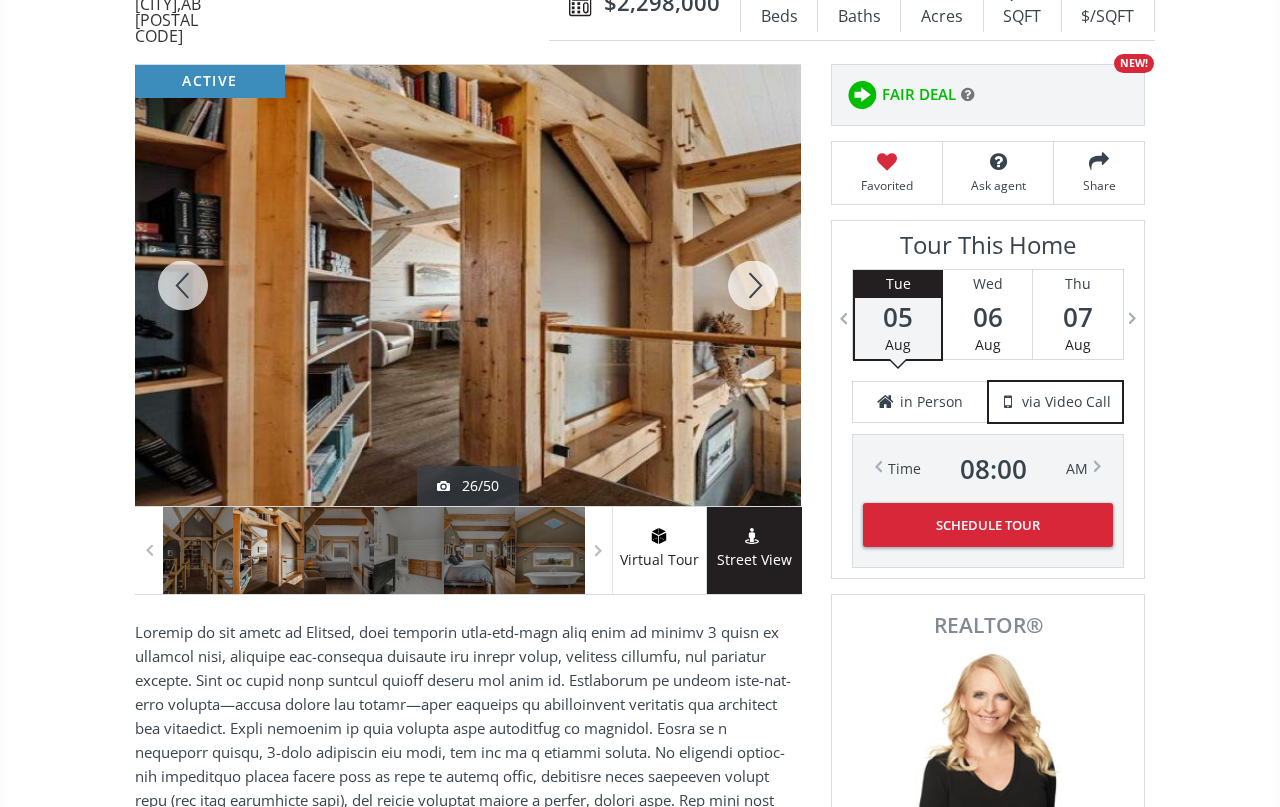click at bounding box center (753, 285) 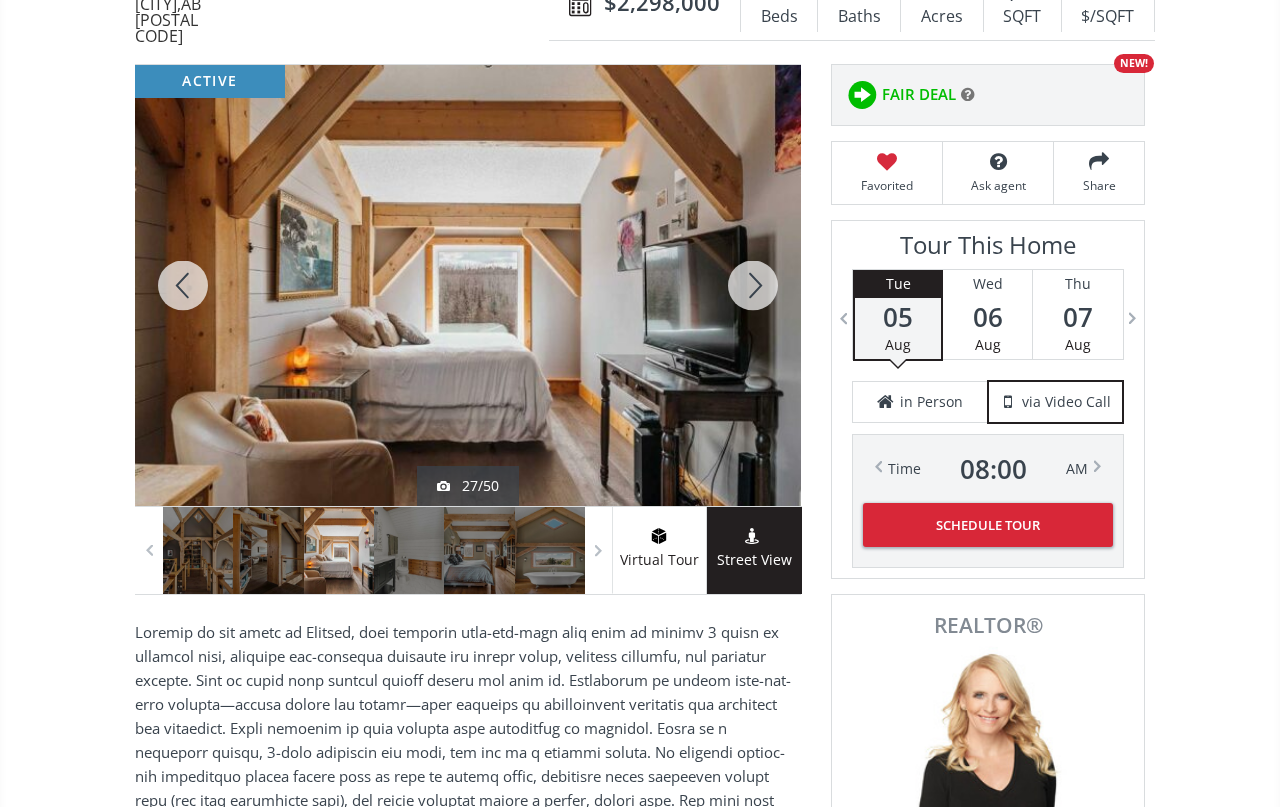 click at bounding box center [753, 285] 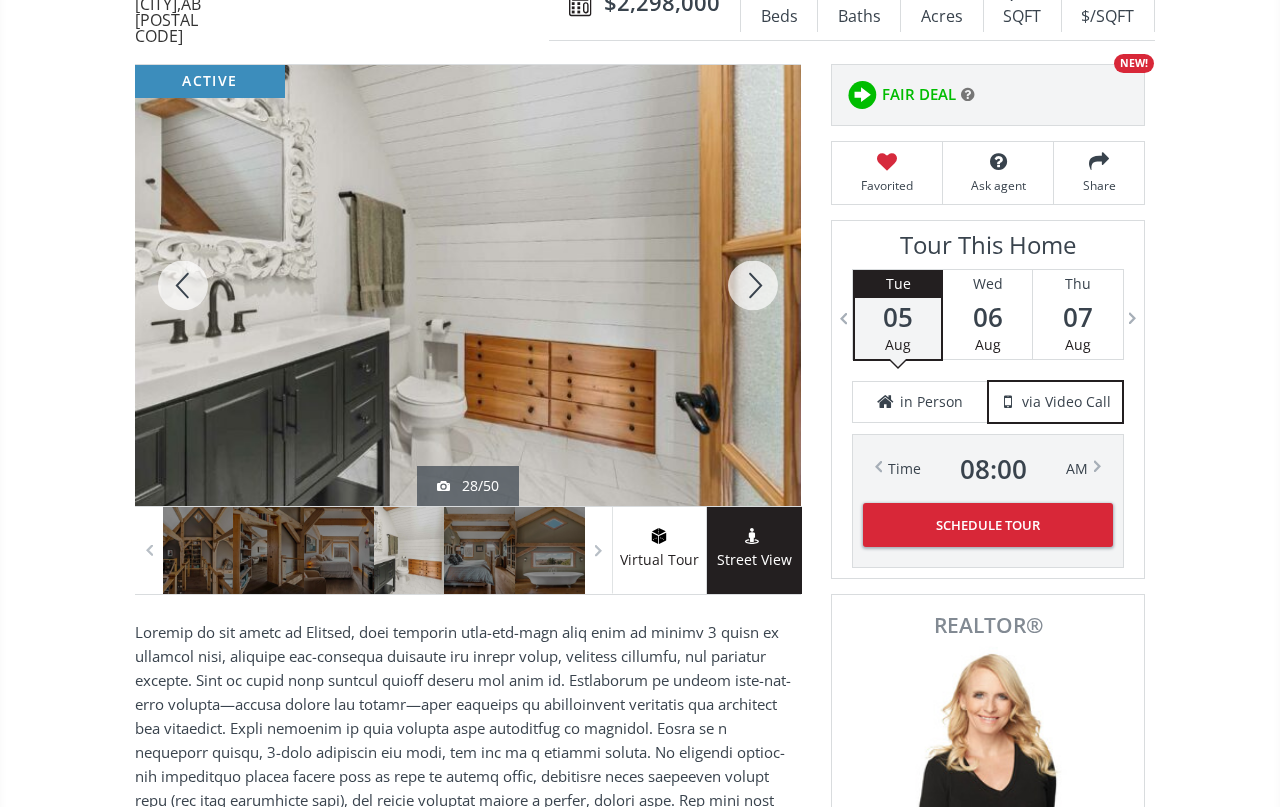 click at bounding box center (753, 285) 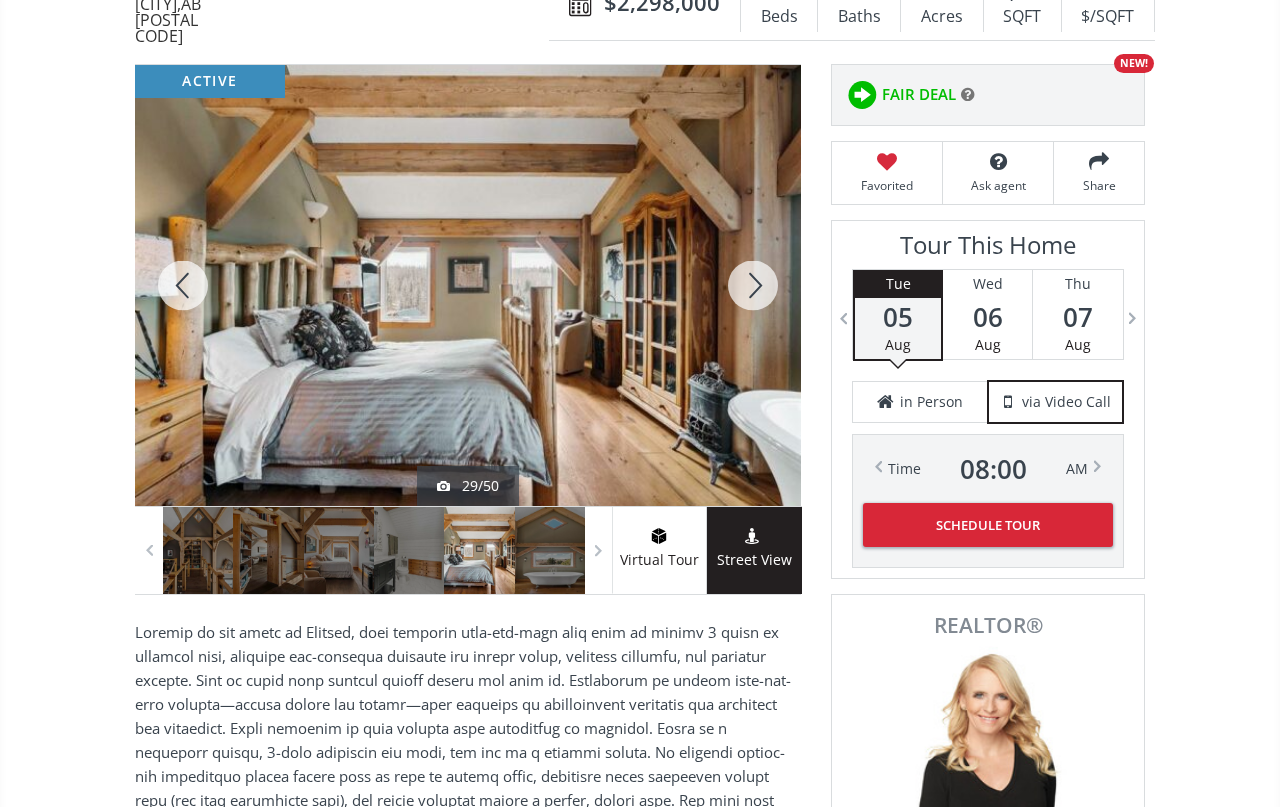 click at bounding box center [753, 285] 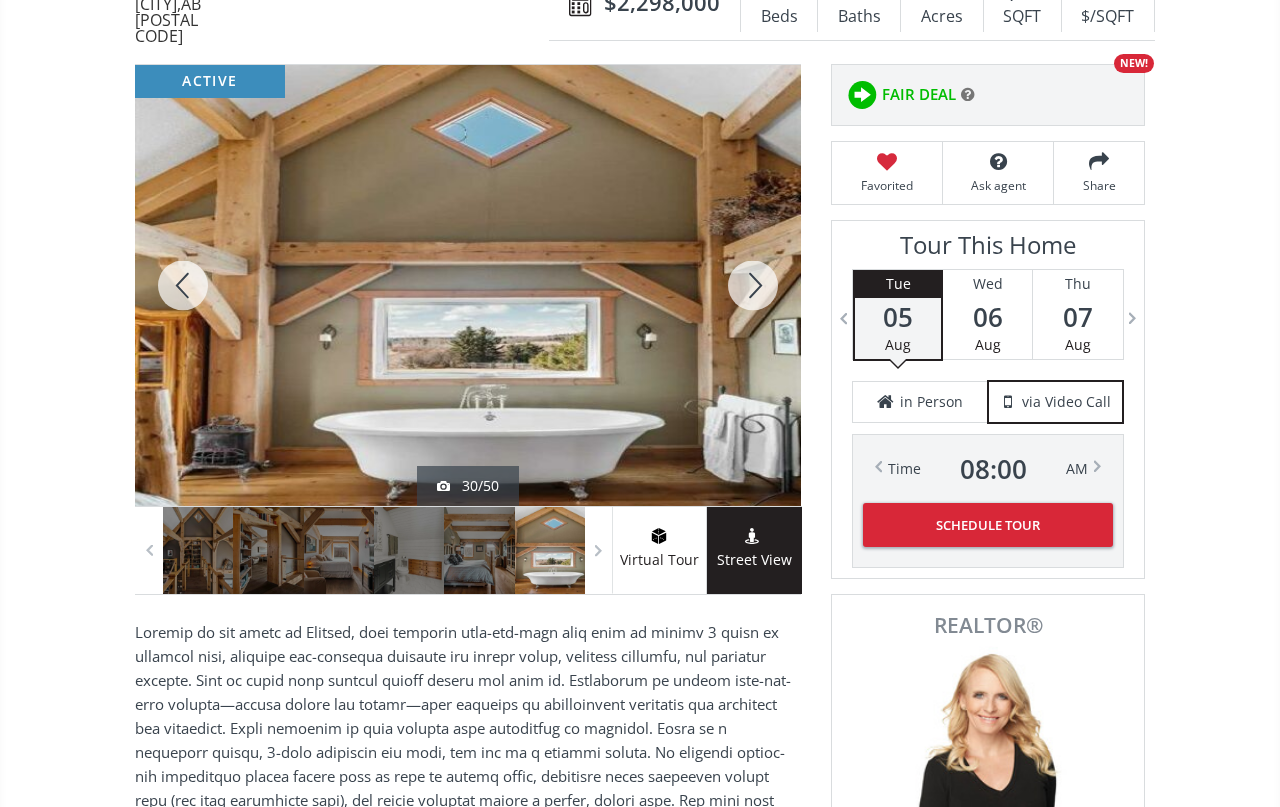 click at bounding box center (753, 285) 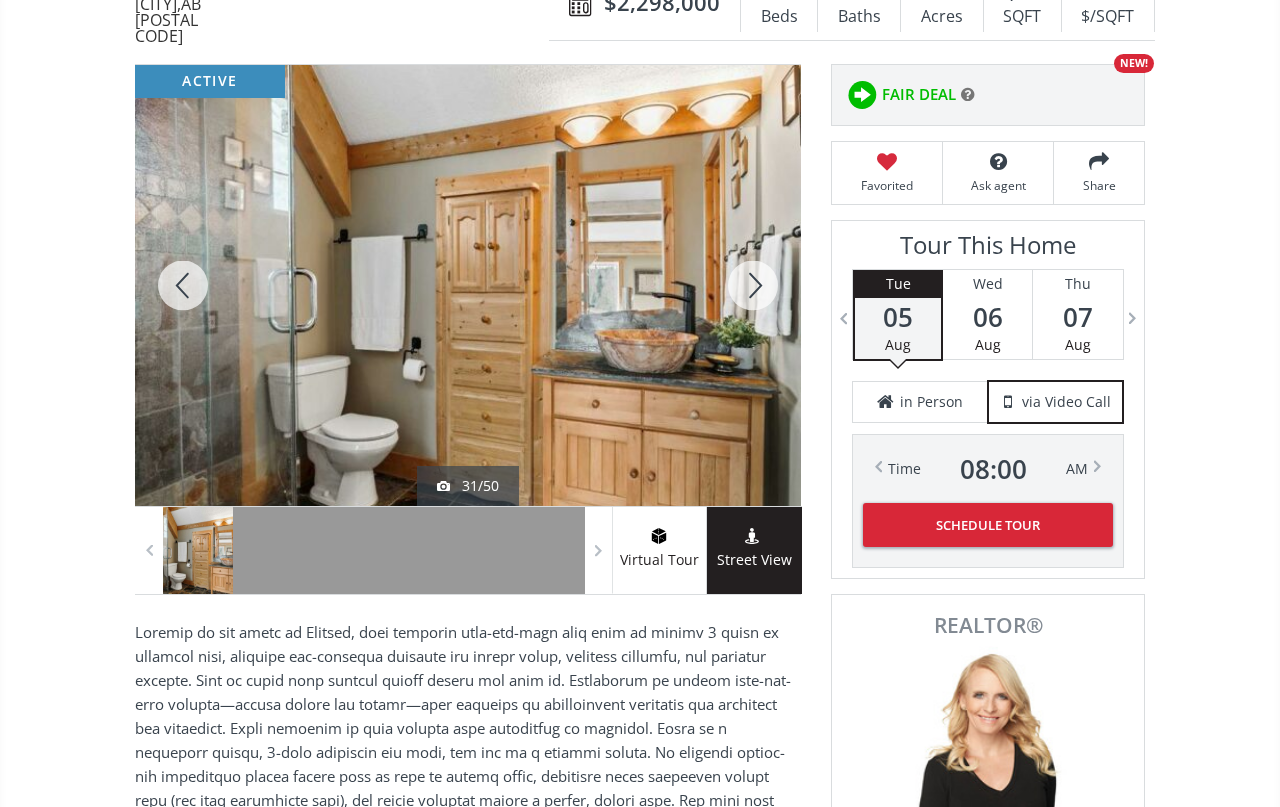 click at bounding box center (753, 285) 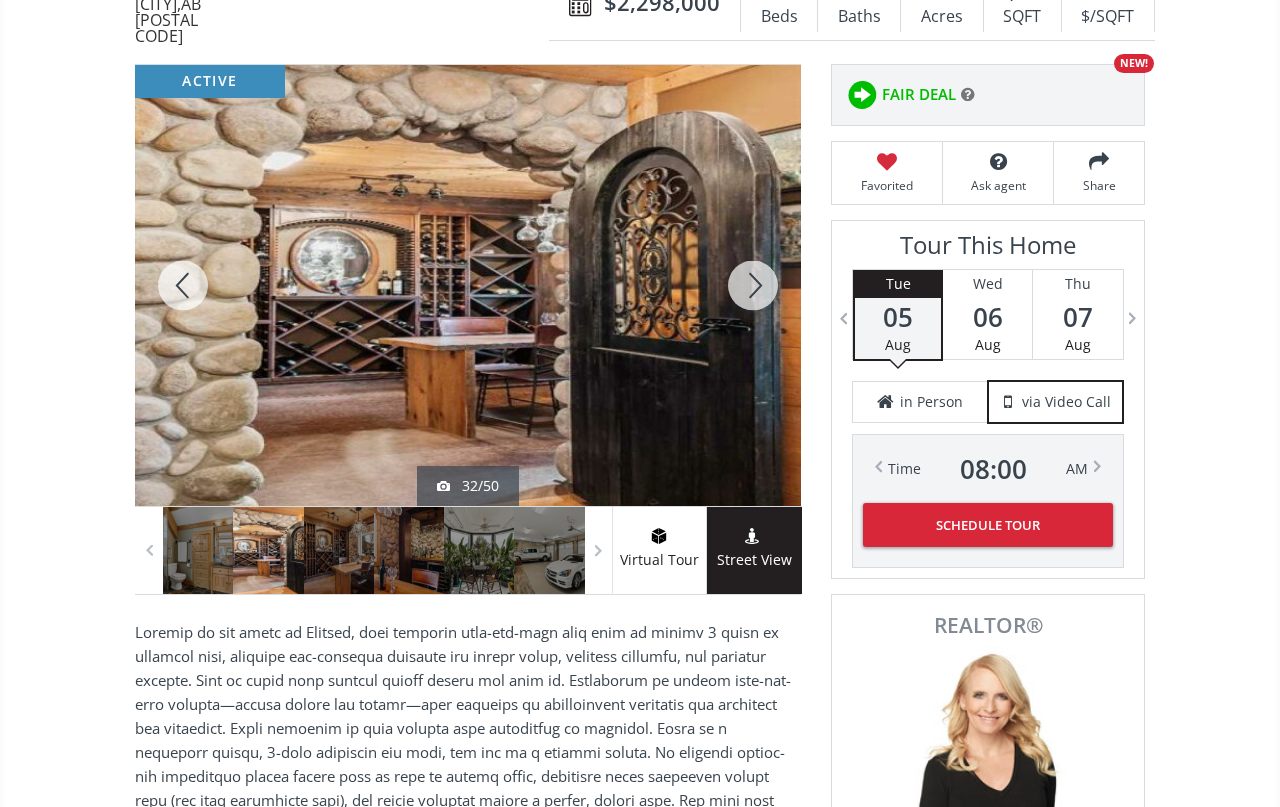 click at bounding box center [753, 285] 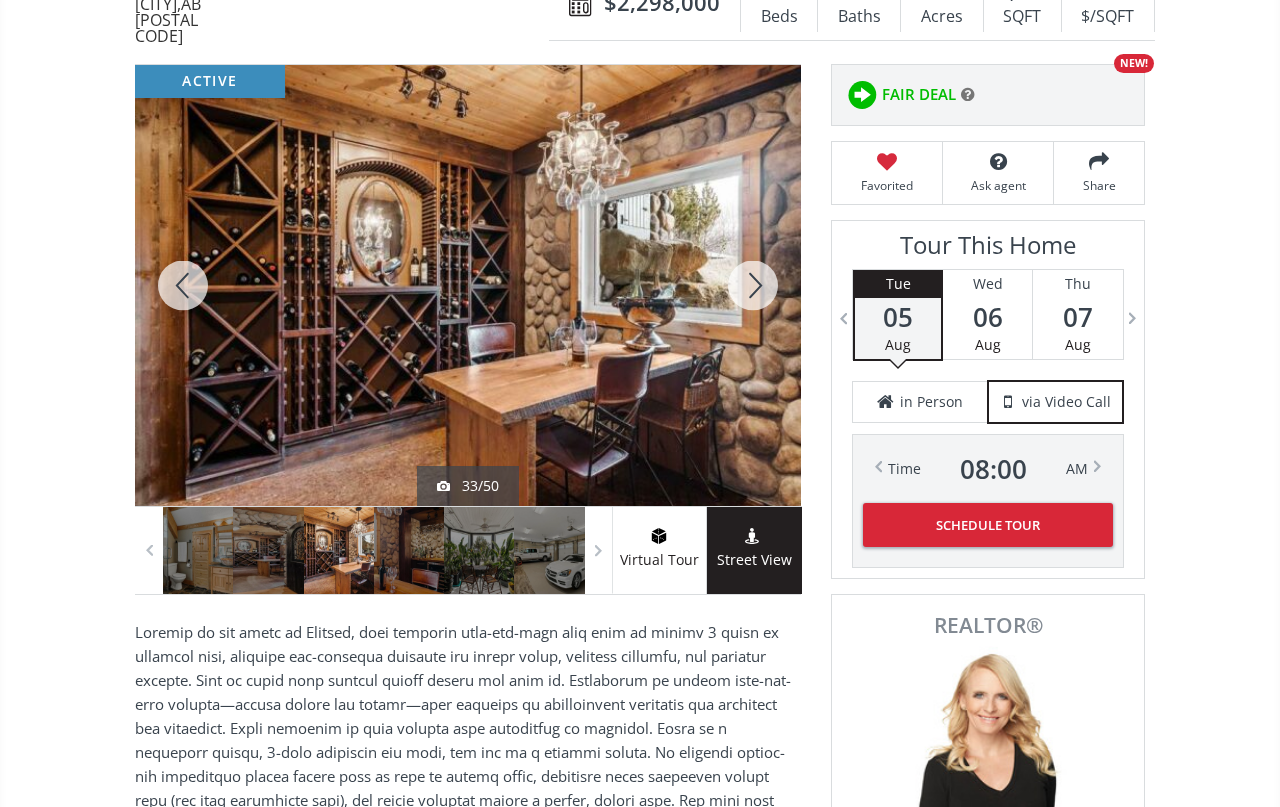 click at bounding box center [753, 285] 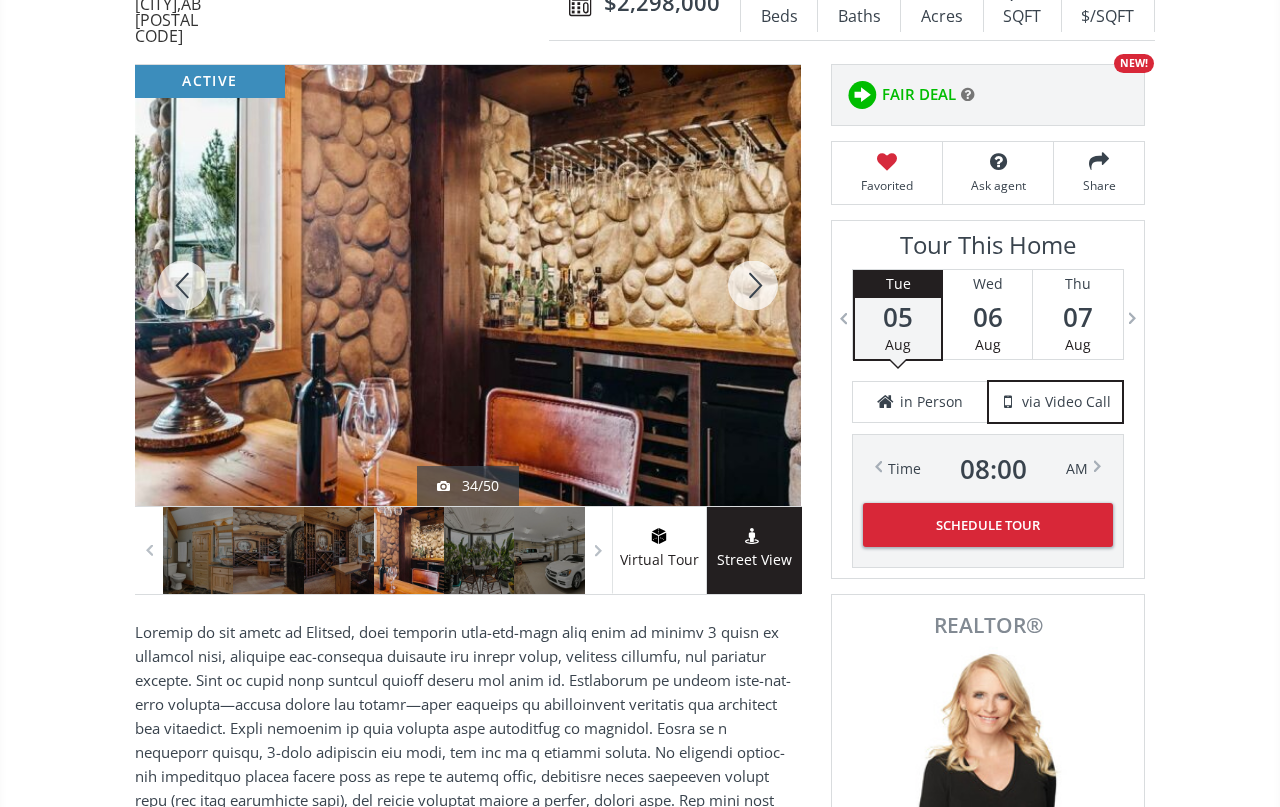click at bounding box center [753, 285] 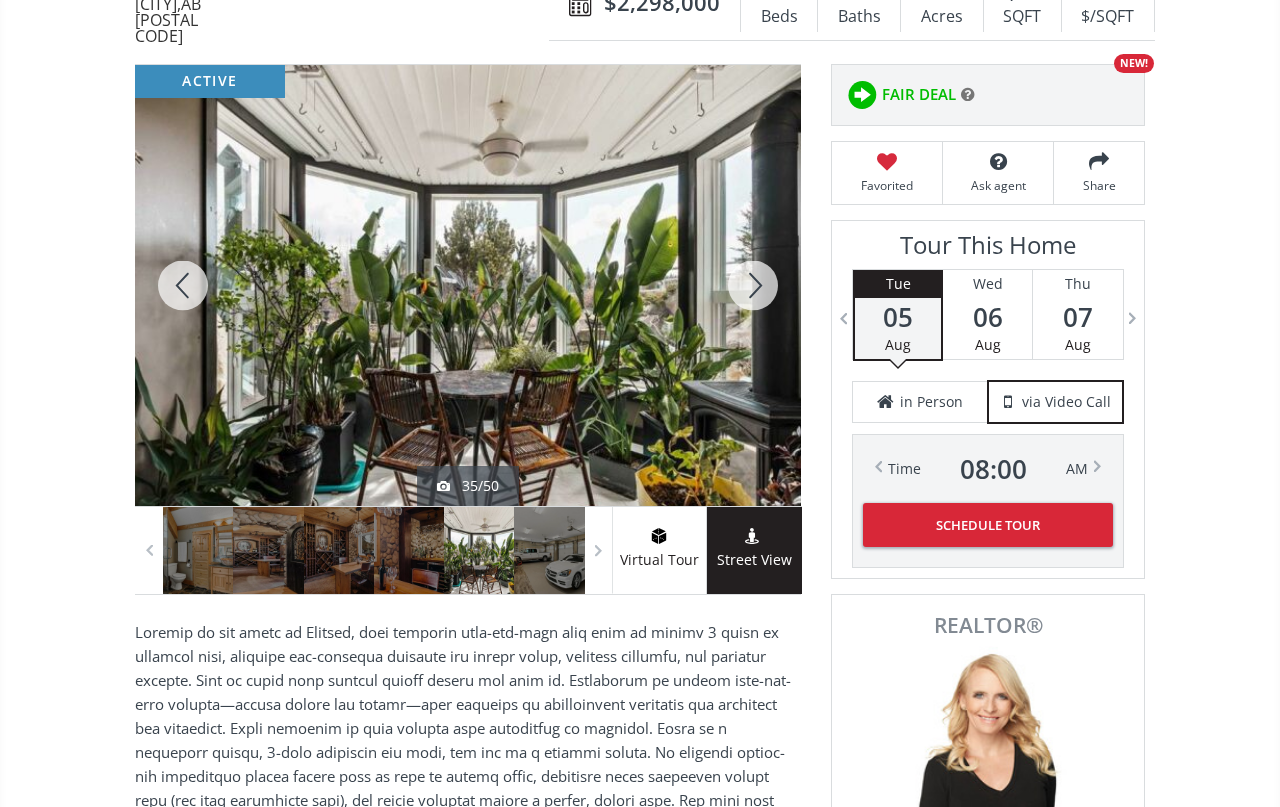 click at bounding box center (753, 285) 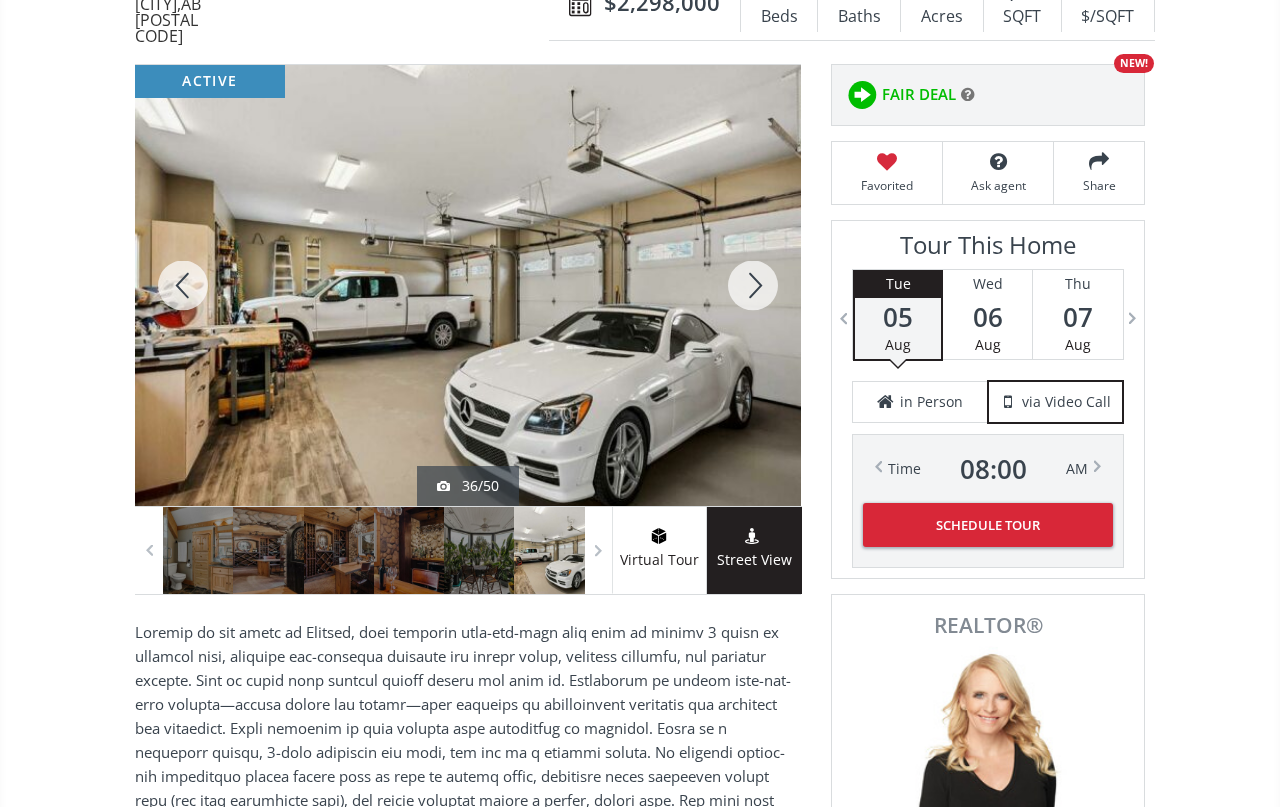 click at bounding box center [753, 285] 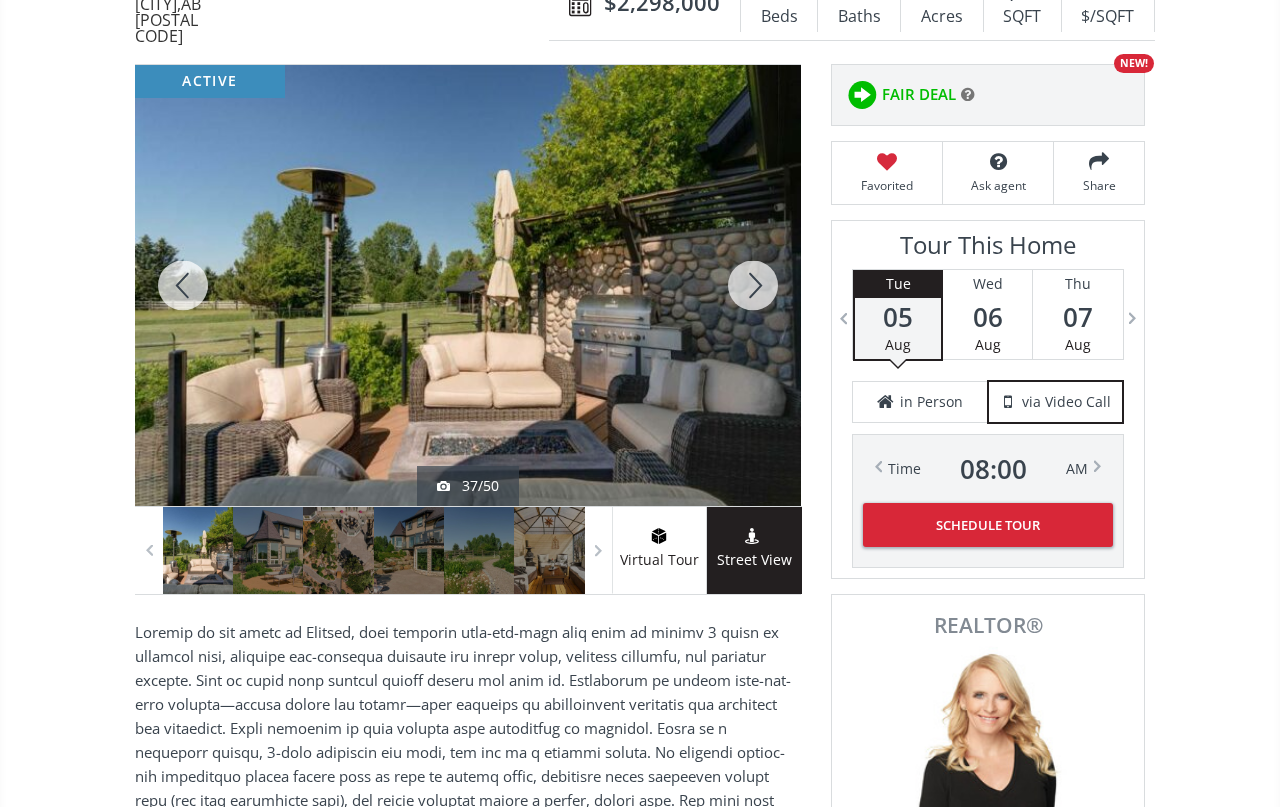 click at bounding box center (753, 285) 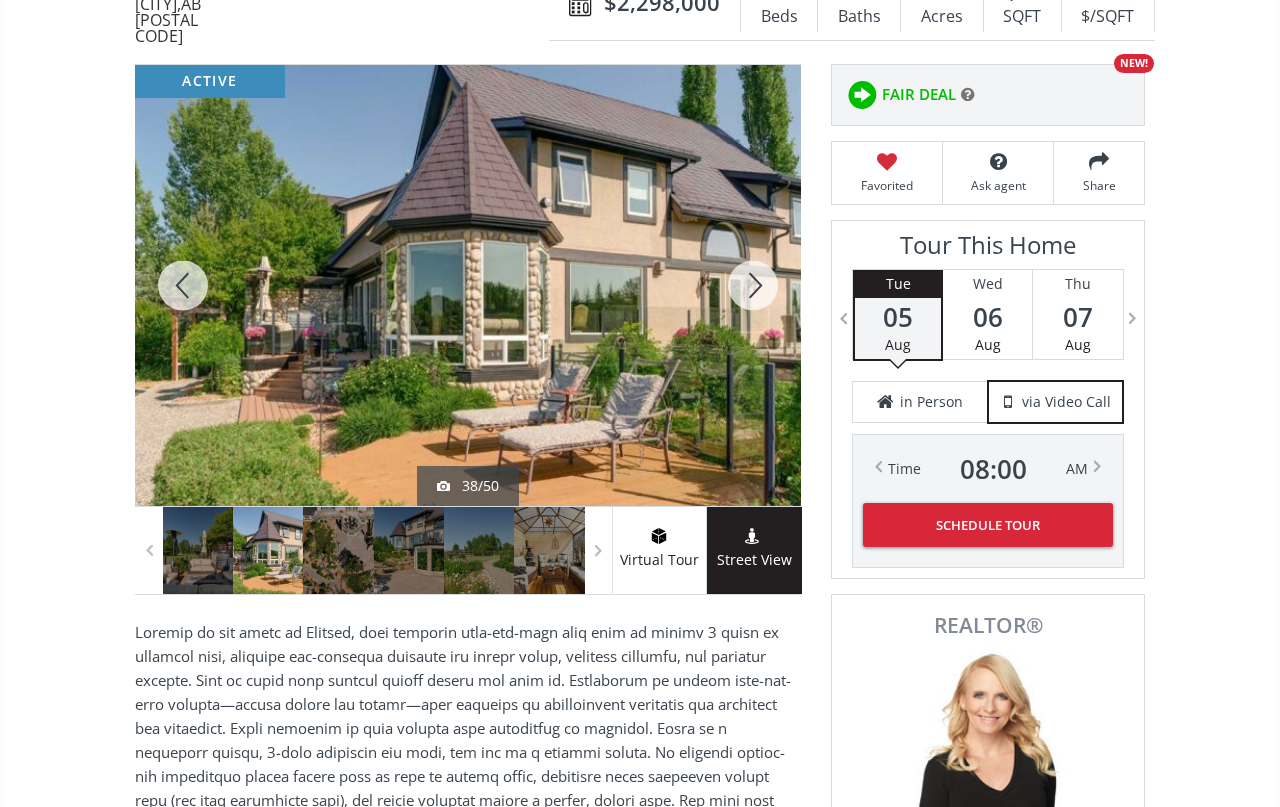 click at bounding box center (753, 285) 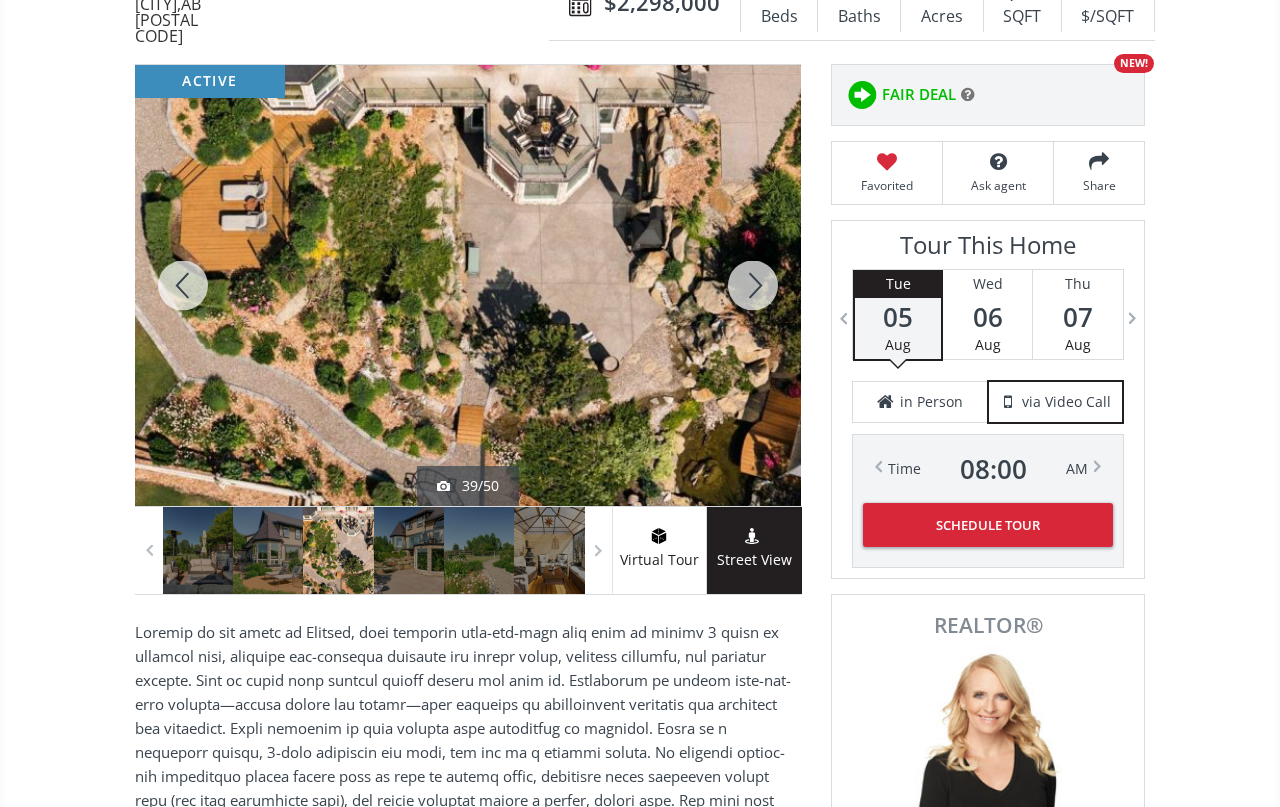click at bounding box center (753, 285) 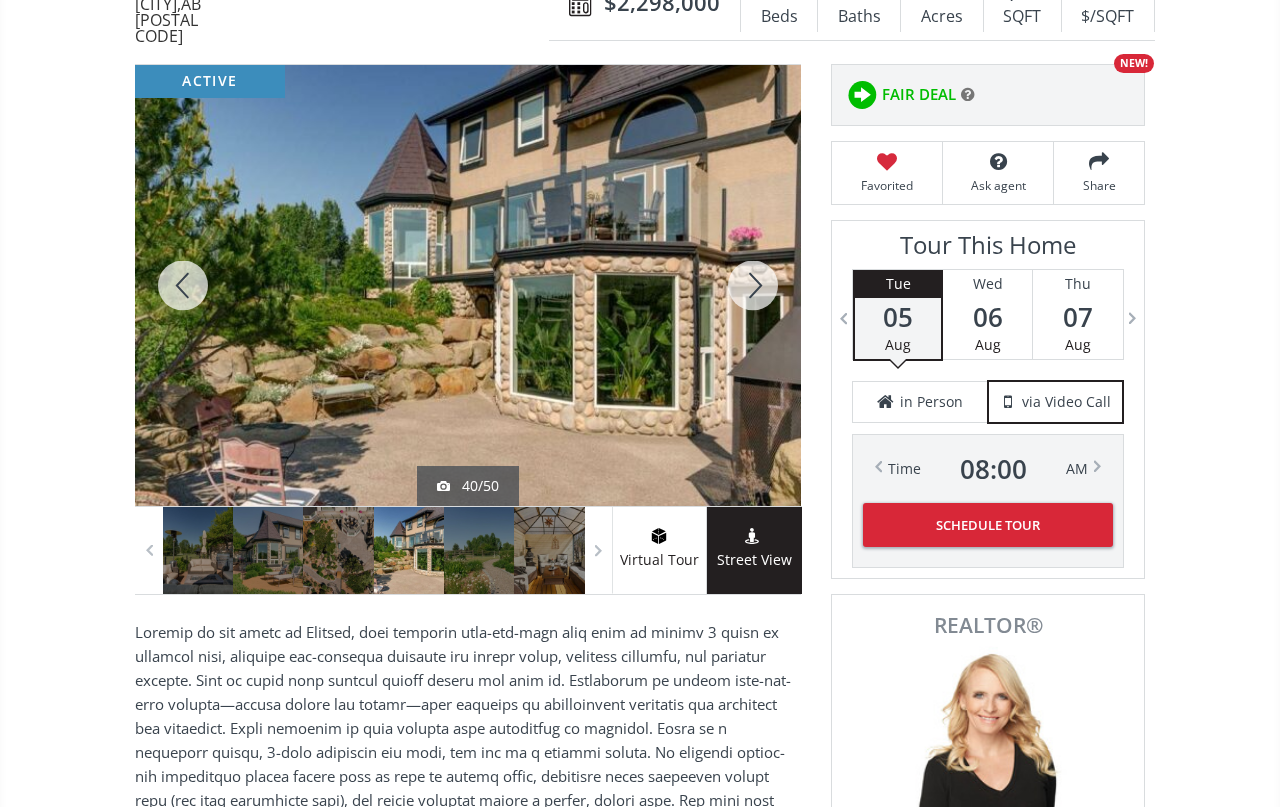 click at bounding box center [753, 285] 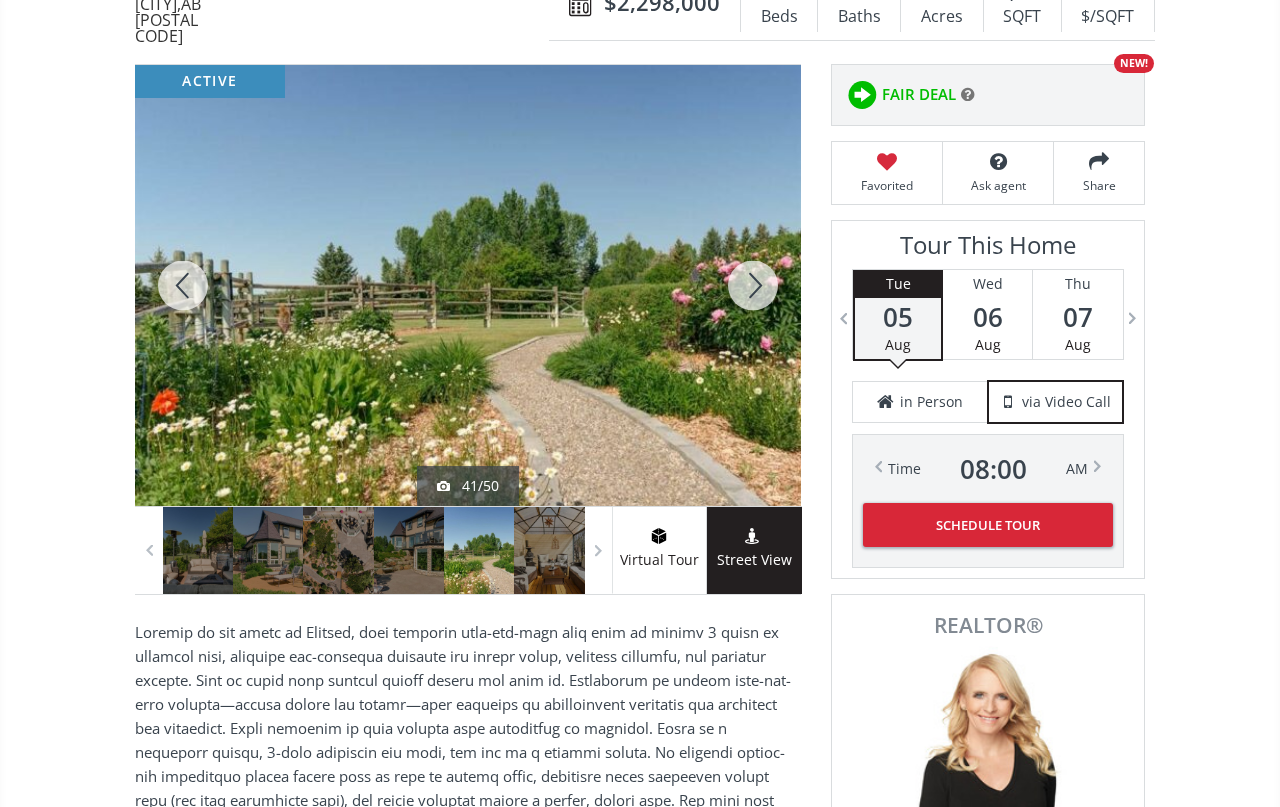 click at bounding box center [753, 285] 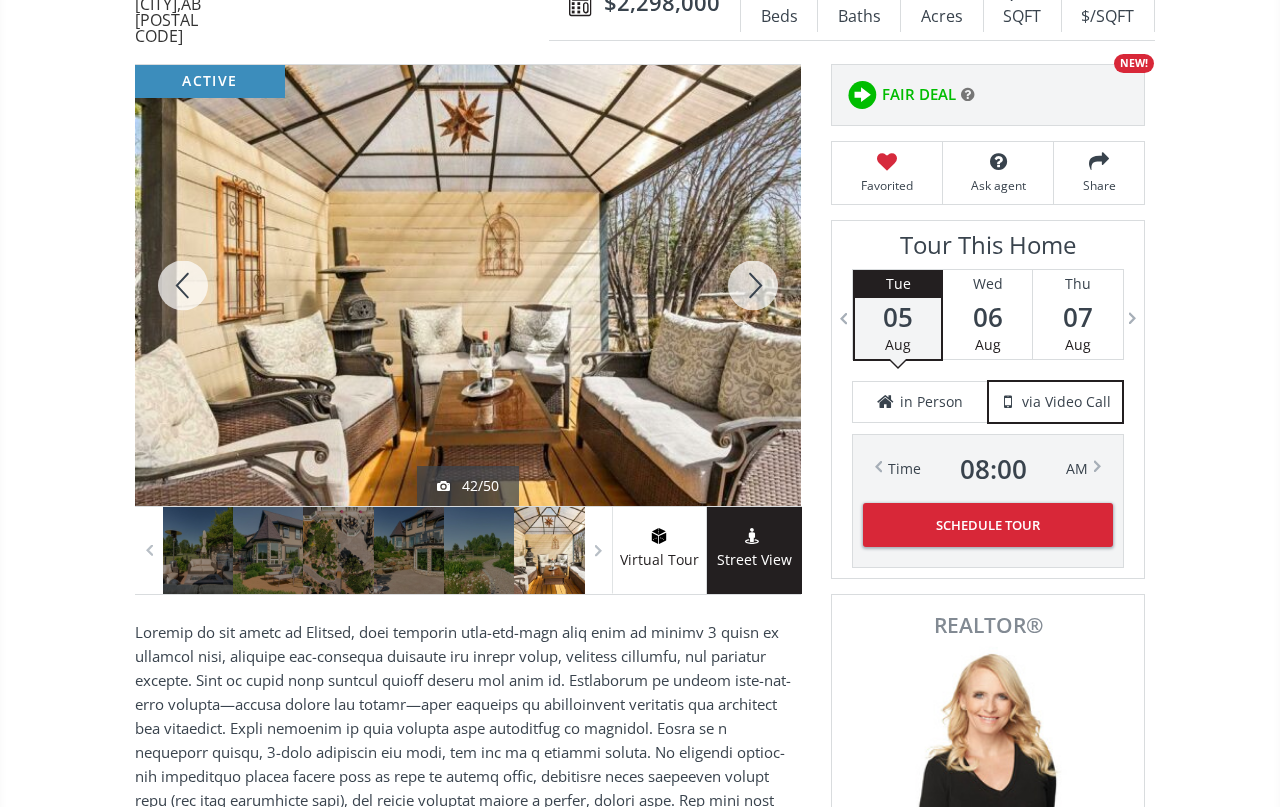 click at bounding box center [753, 285] 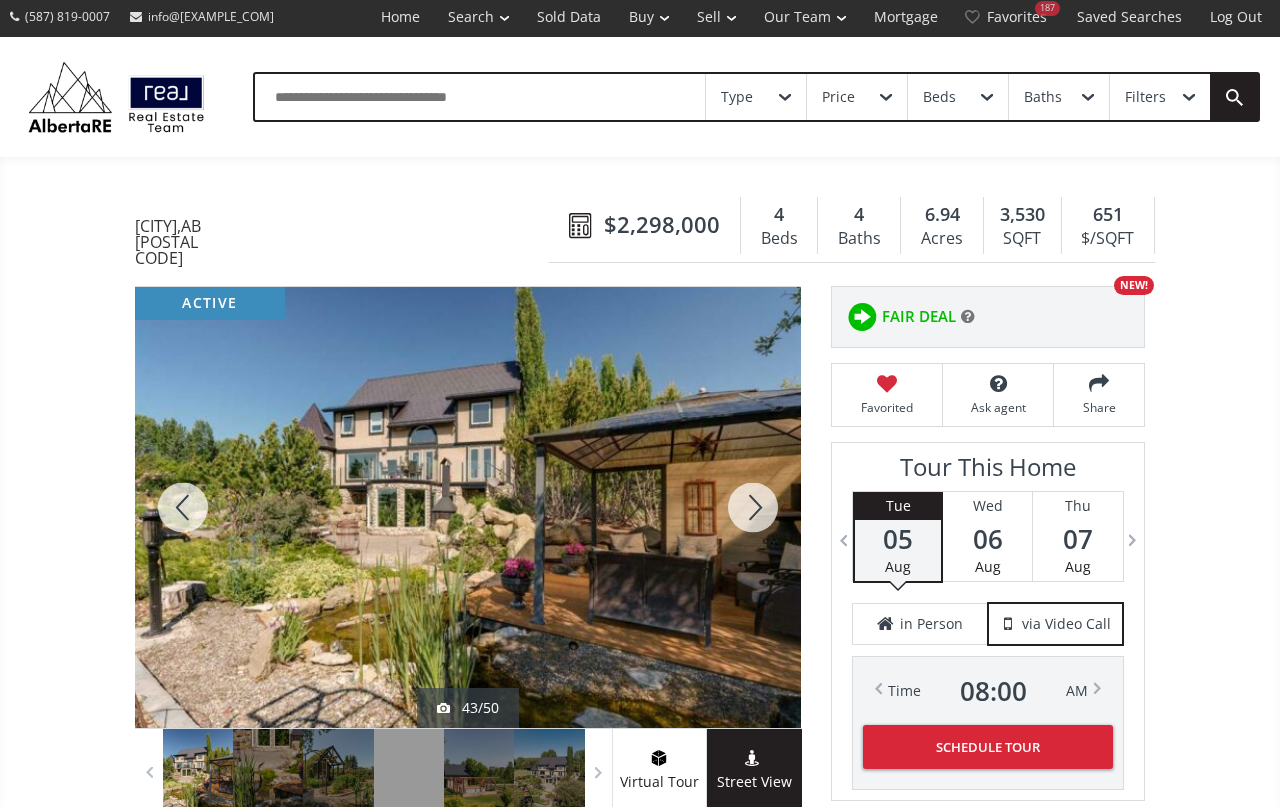 scroll, scrollTop: 0, scrollLeft: 0, axis: both 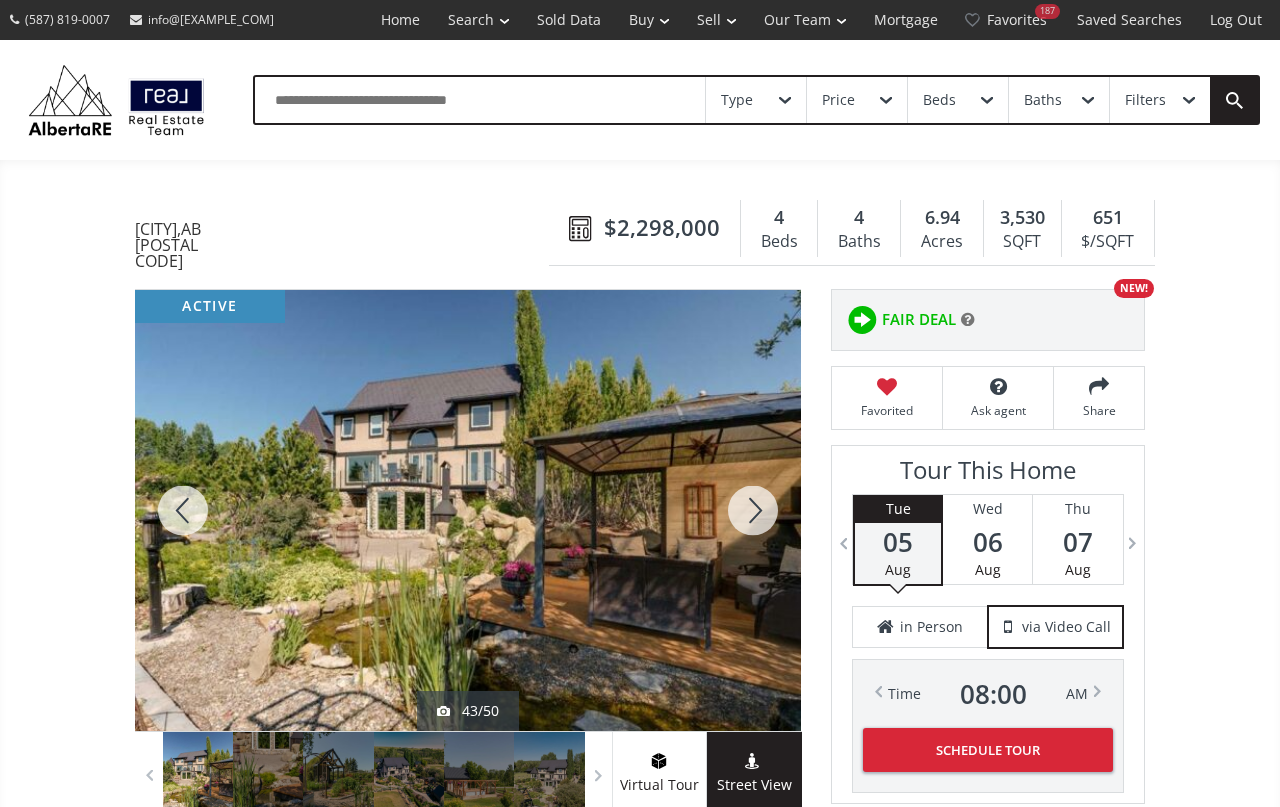 click at bounding box center [183, 510] 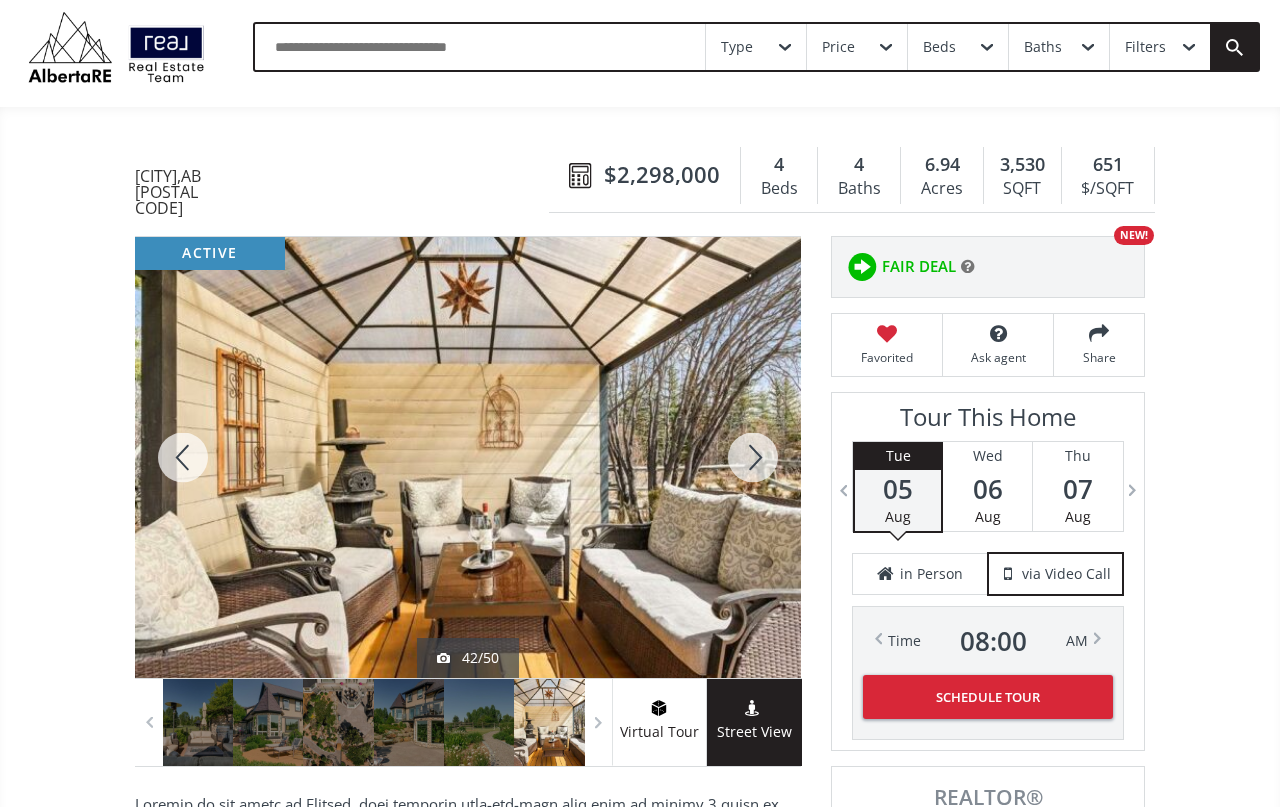 scroll, scrollTop: 0, scrollLeft: 0, axis: both 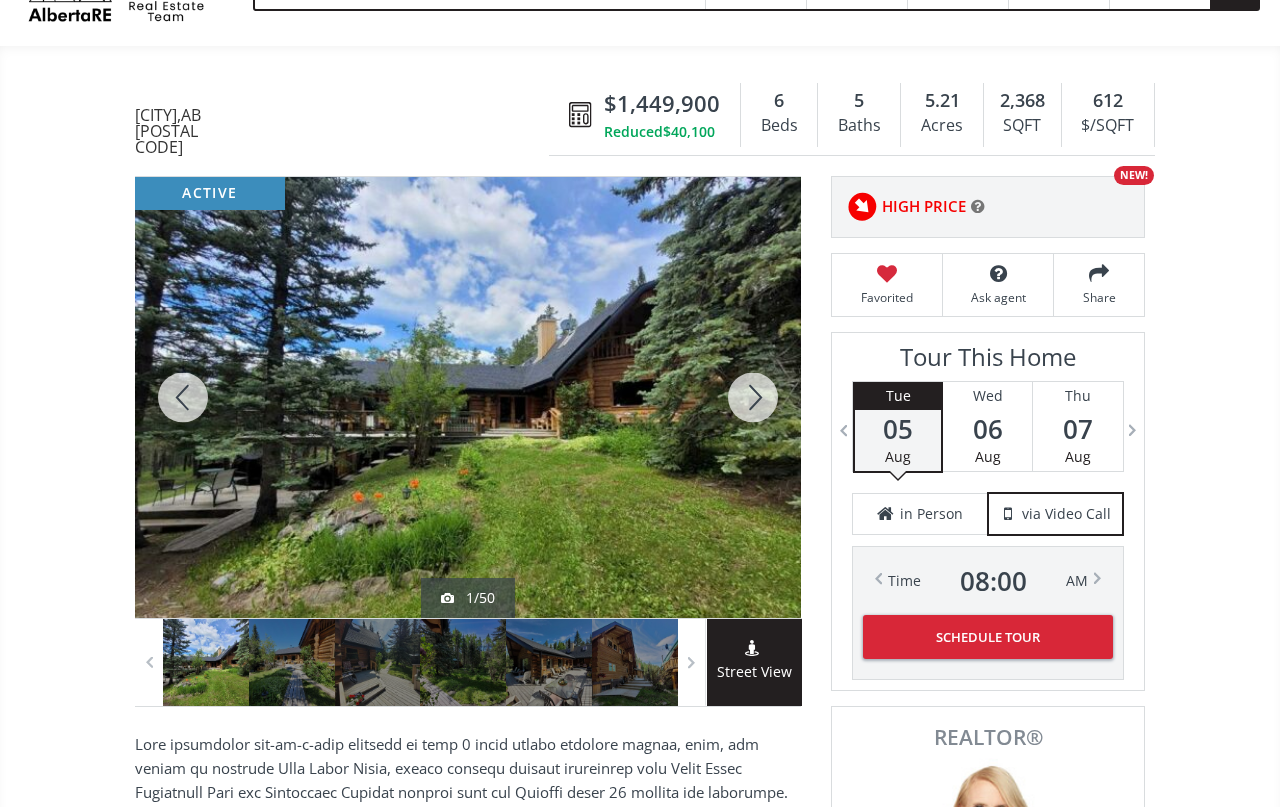click at bounding box center [753, 397] 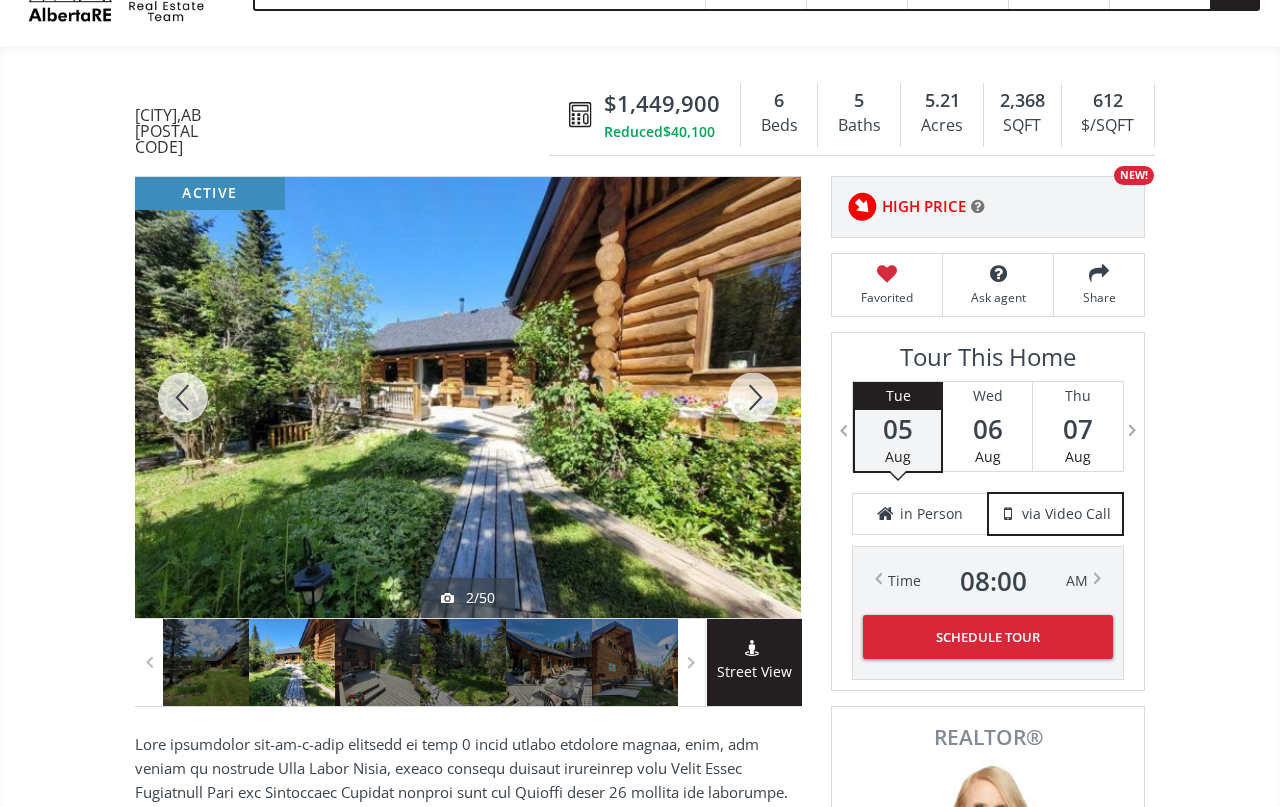 click at bounding box center (753, 397) 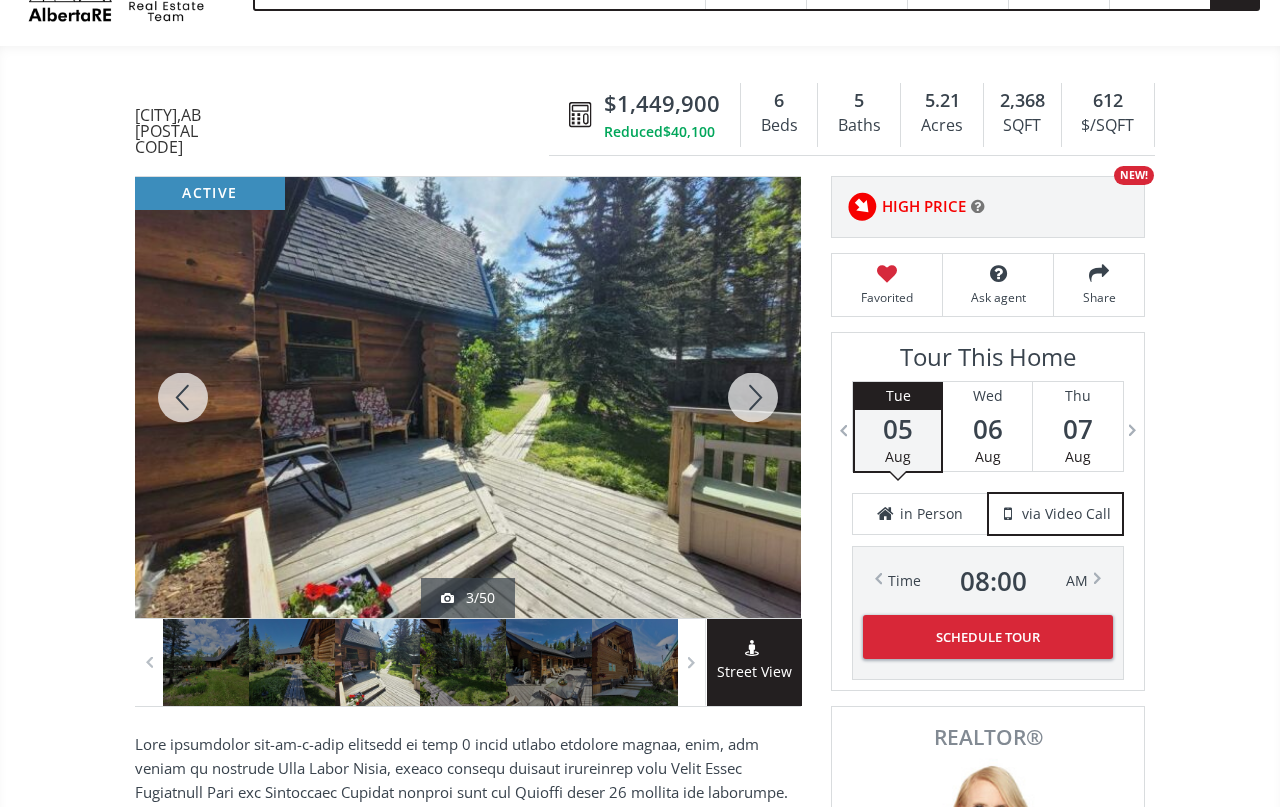 click at bounding box center (753, 397) 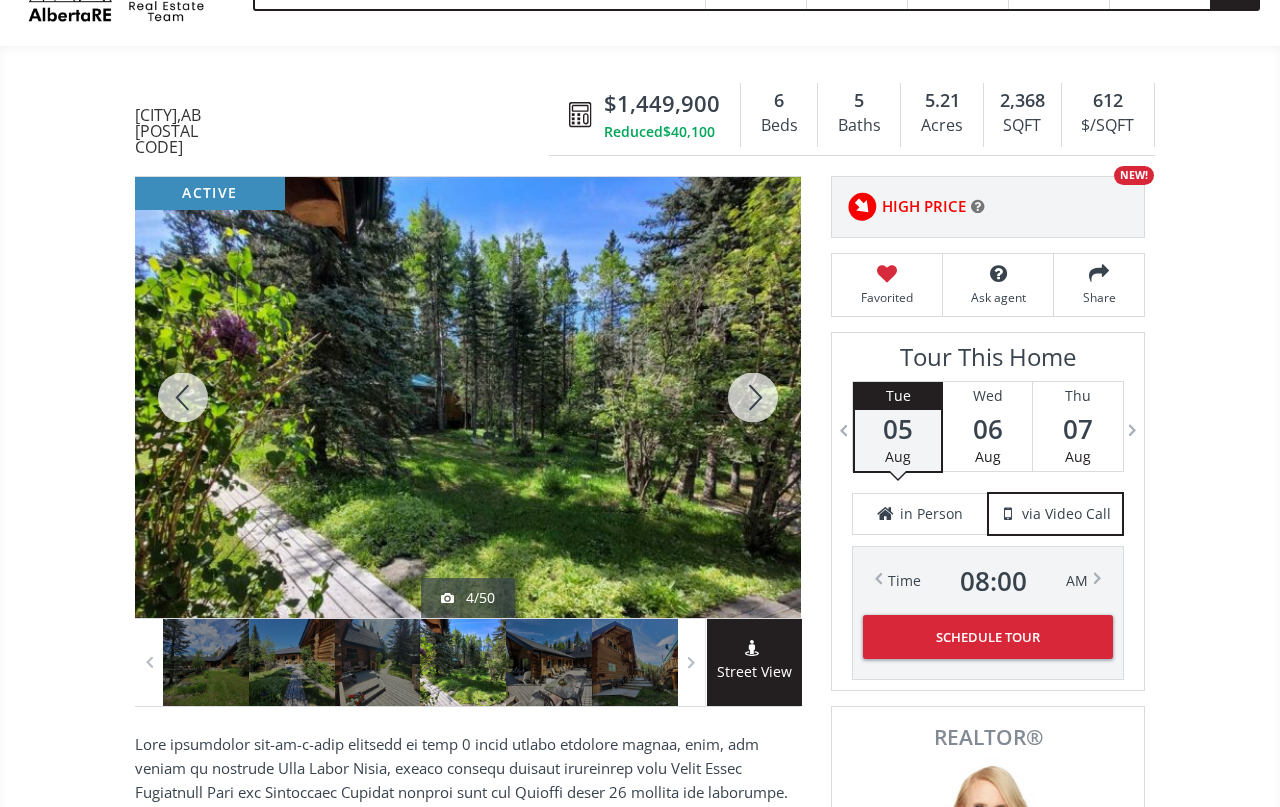 click at bounding box center [753, 397] 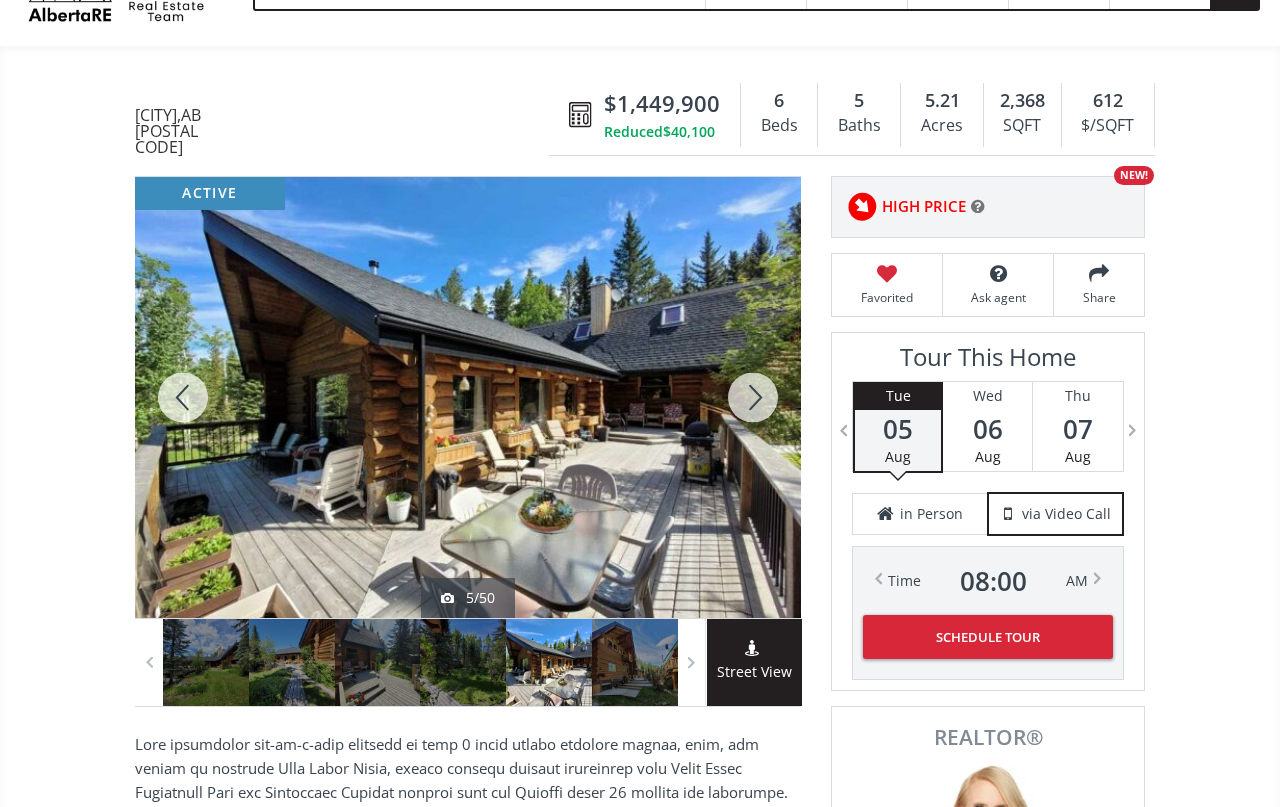 click at bounding box center (753, 397) 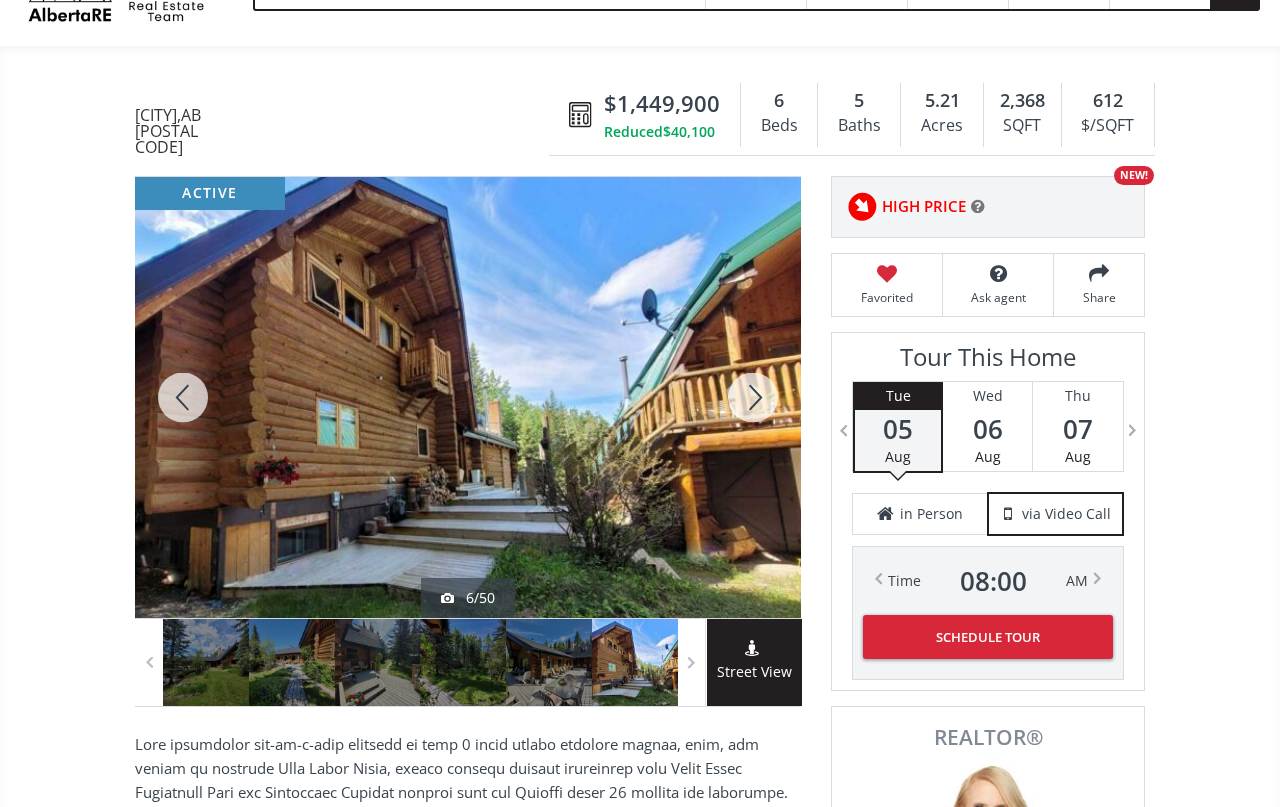 click at bounding box center [753, 397] 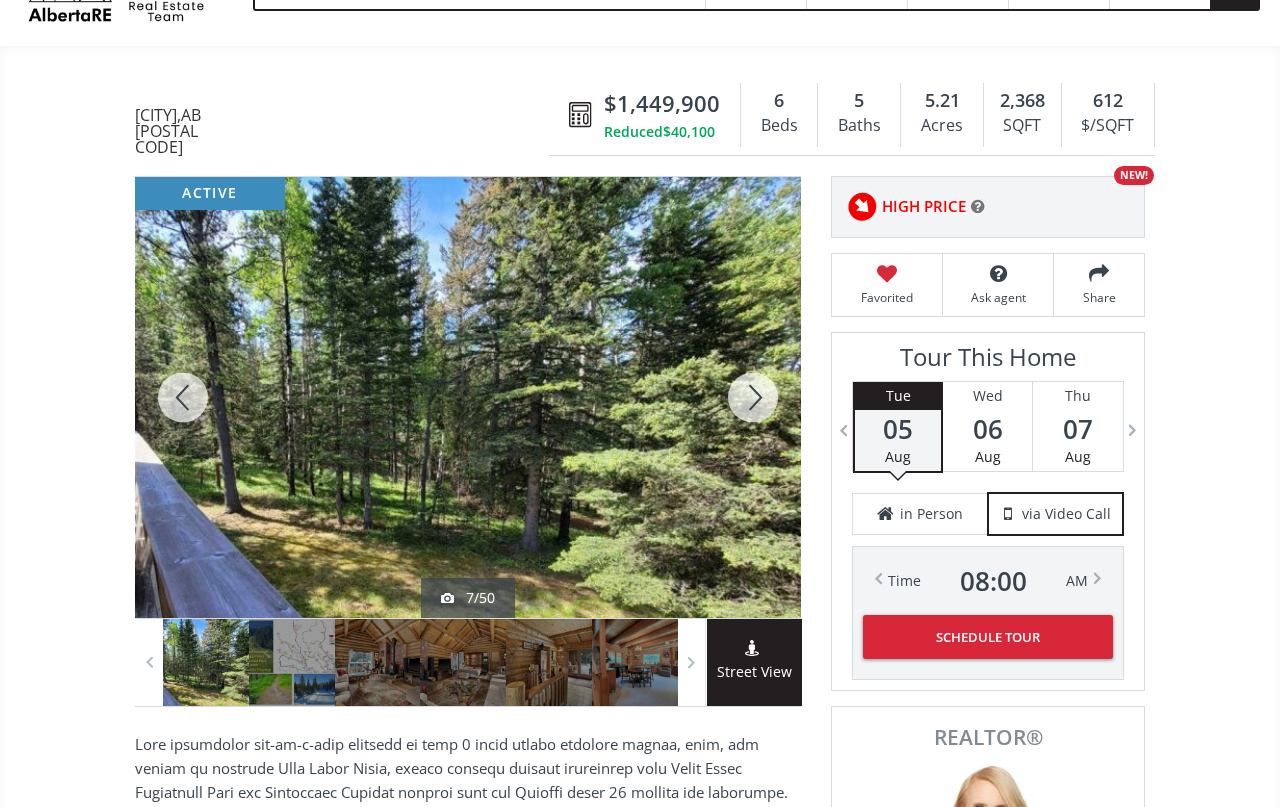 click at bounding box center [753, 397] 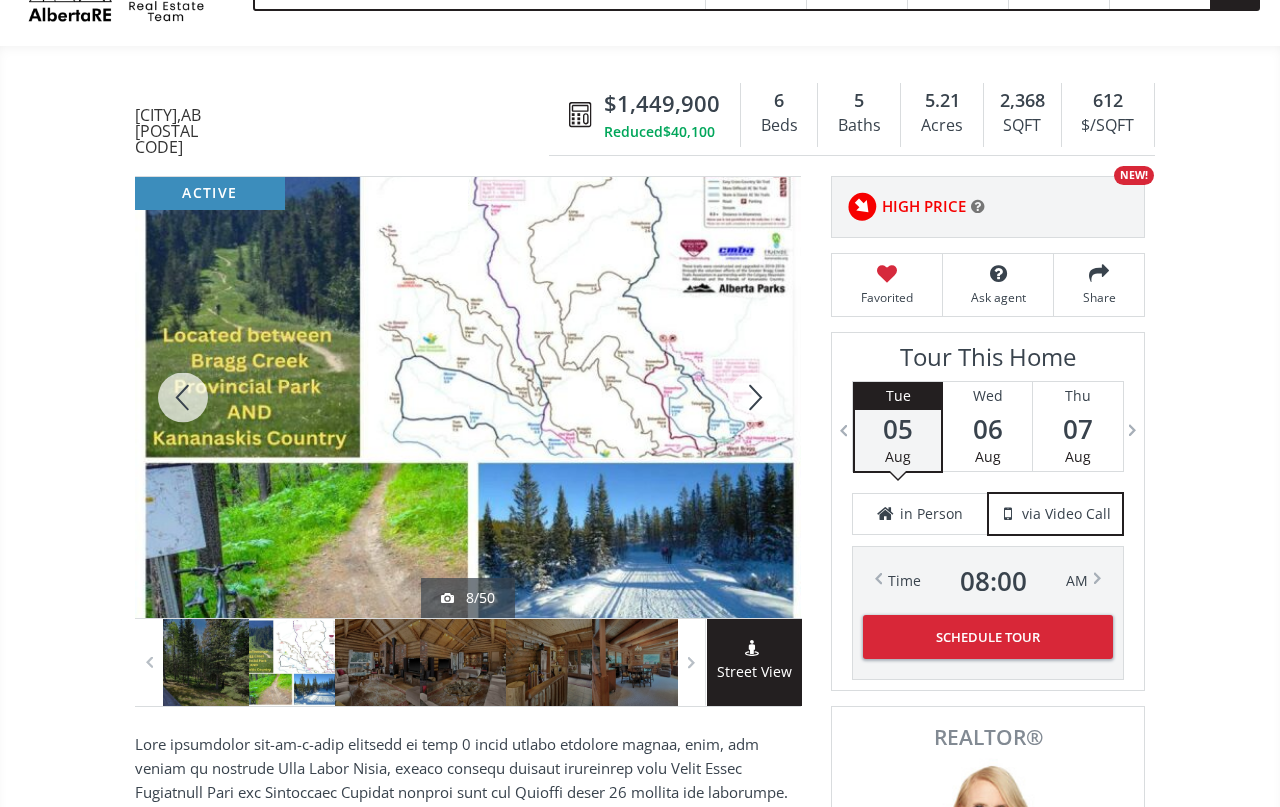 click at bounding box center [183, 397] 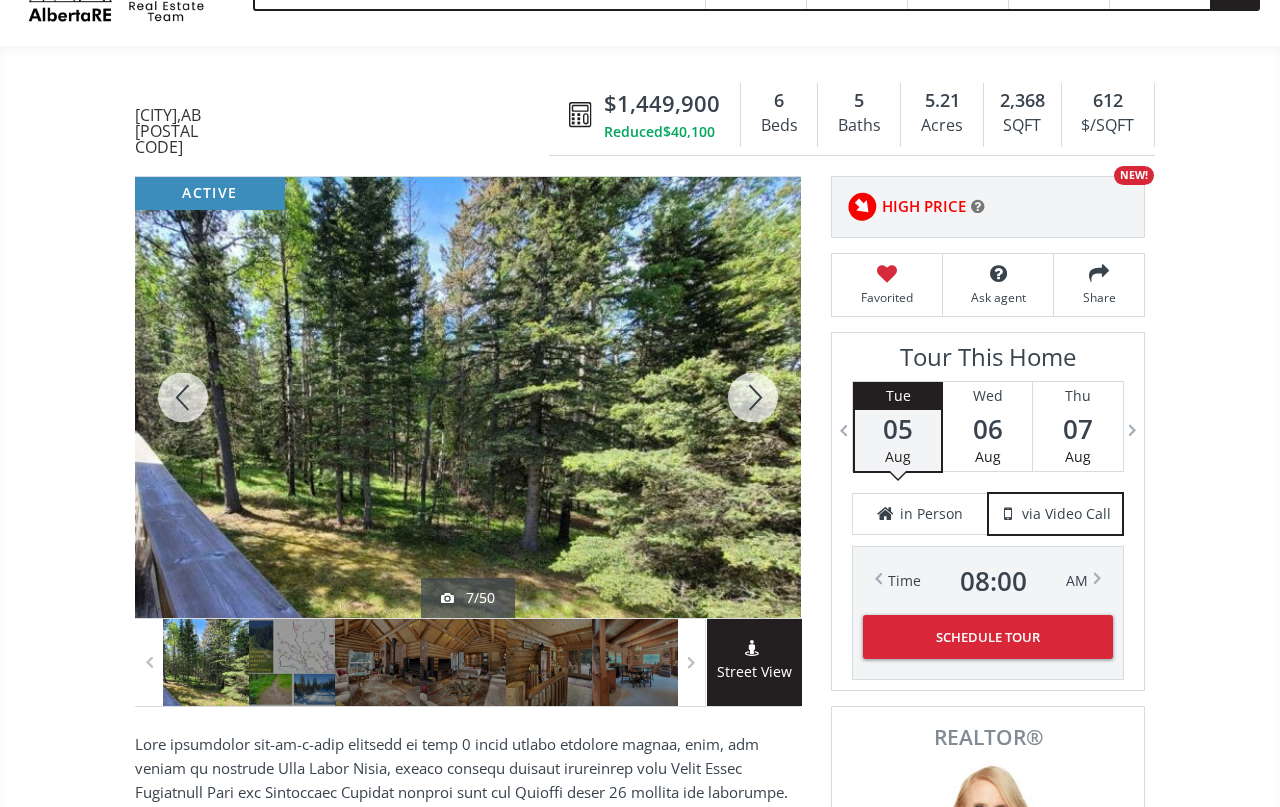 click at bounding box center [183, 397] 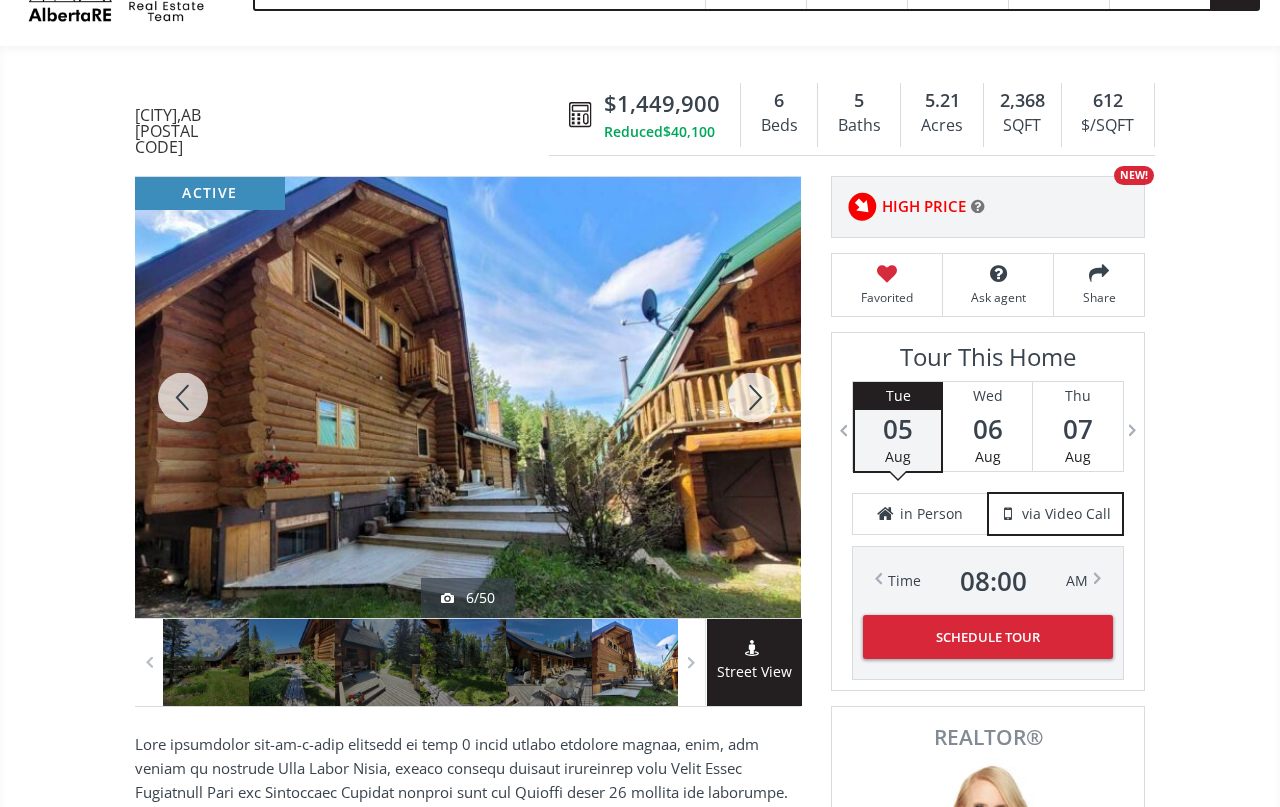 click at bounding box center (183, 397) 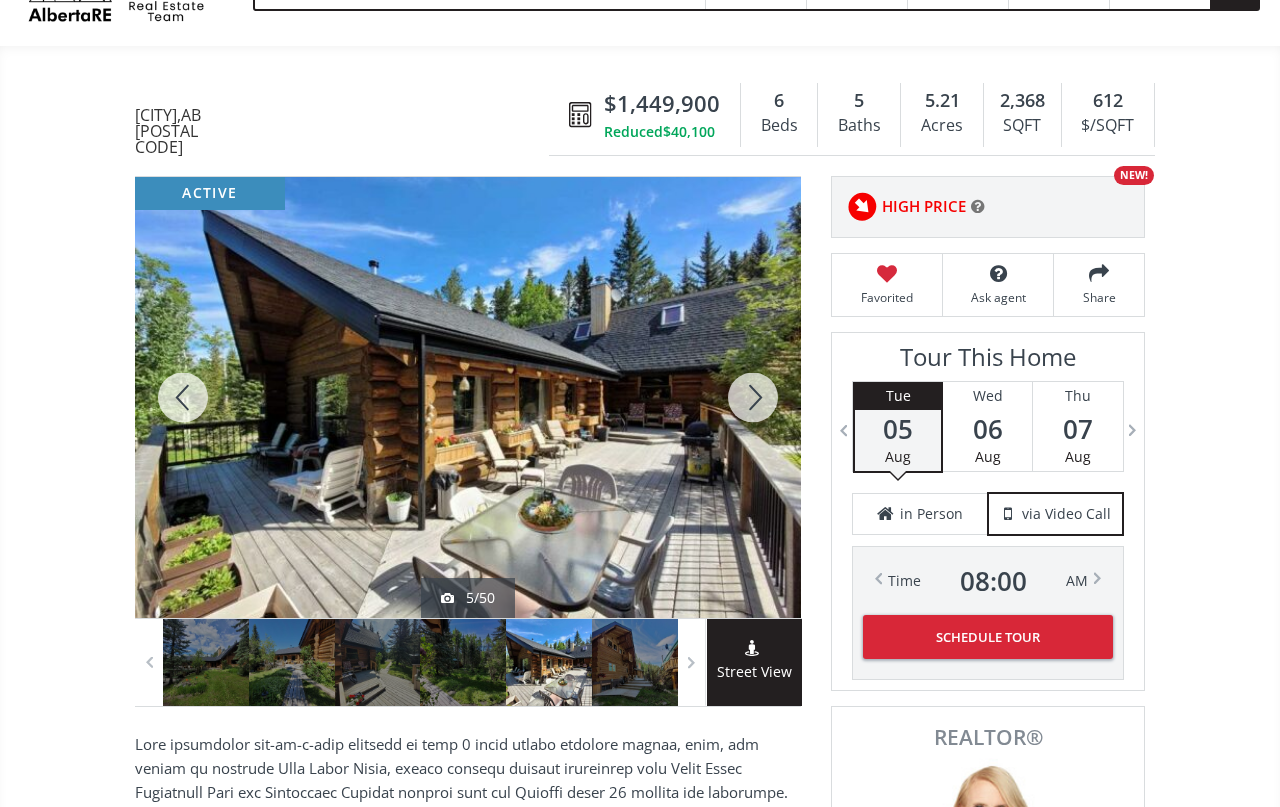 click at bounding box center [183, 397] 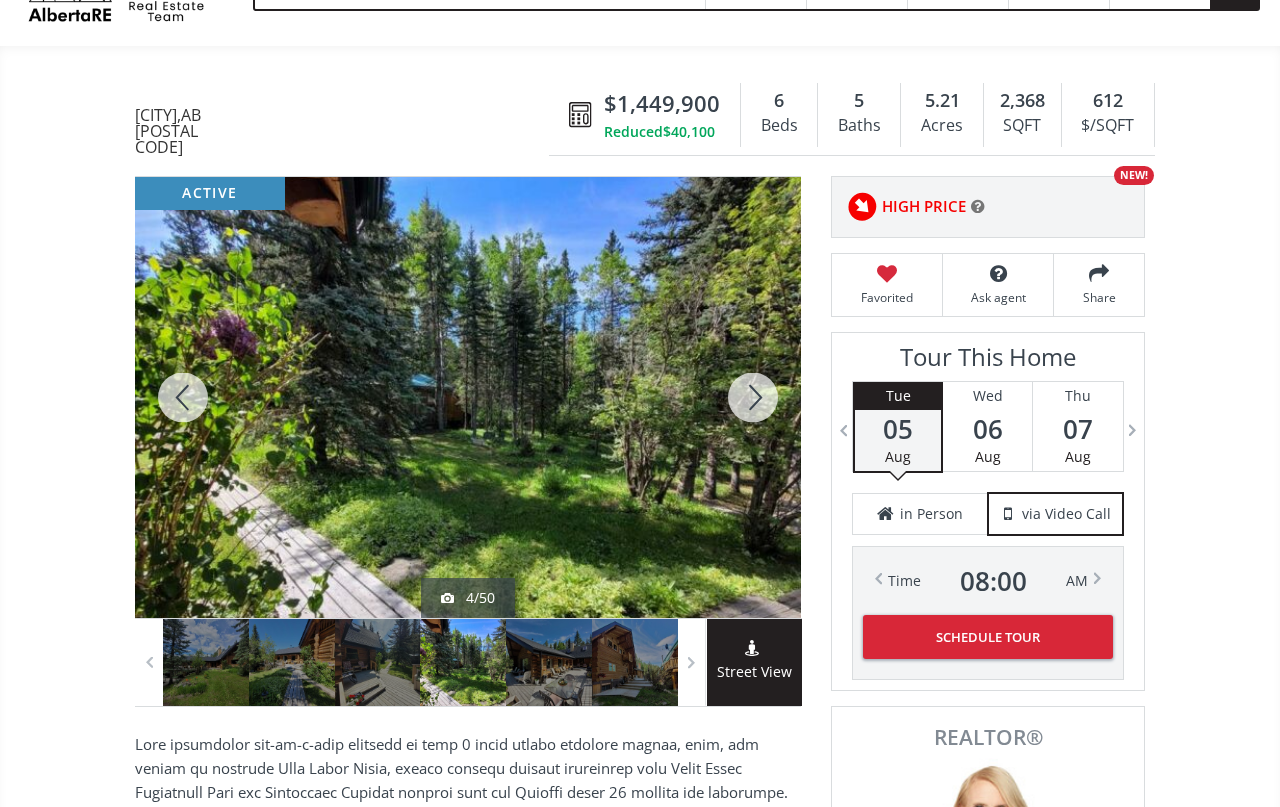 click at bounding box center [753, 397] 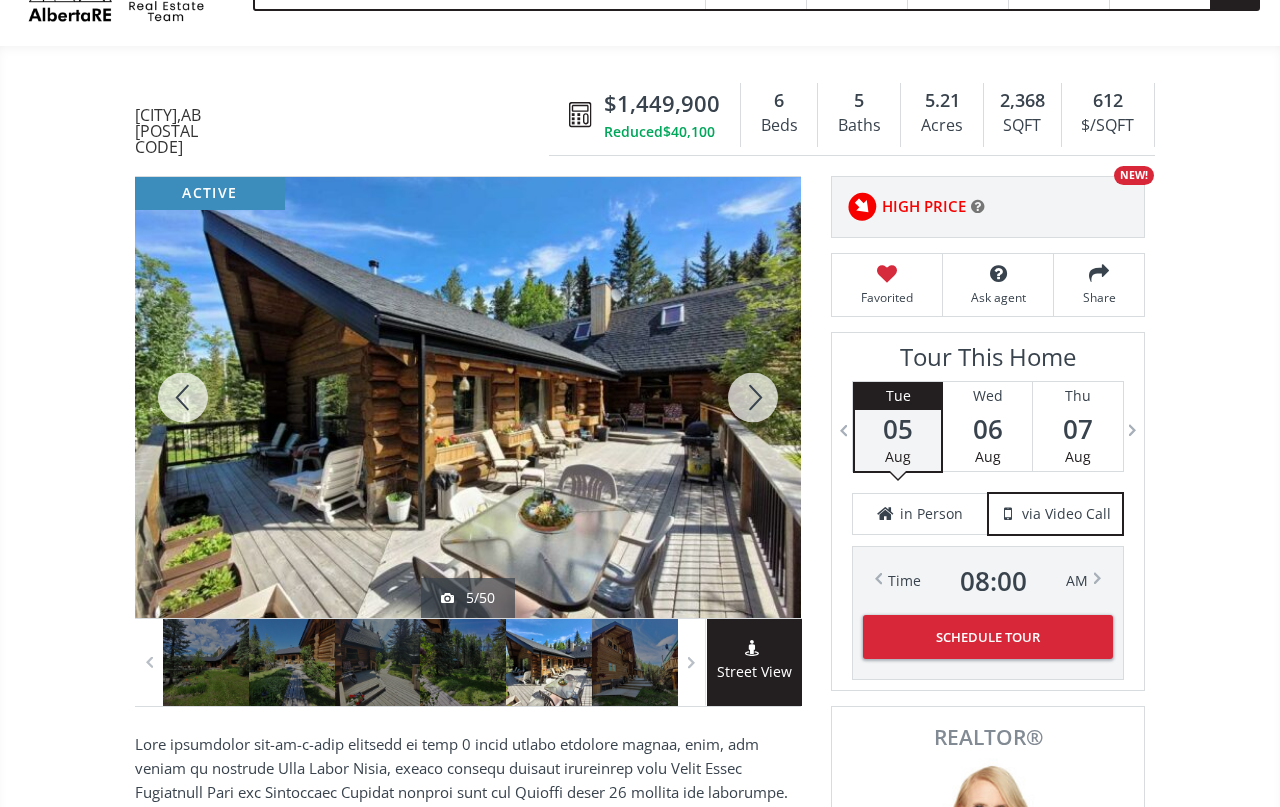 click at bounding box center [753, 397] 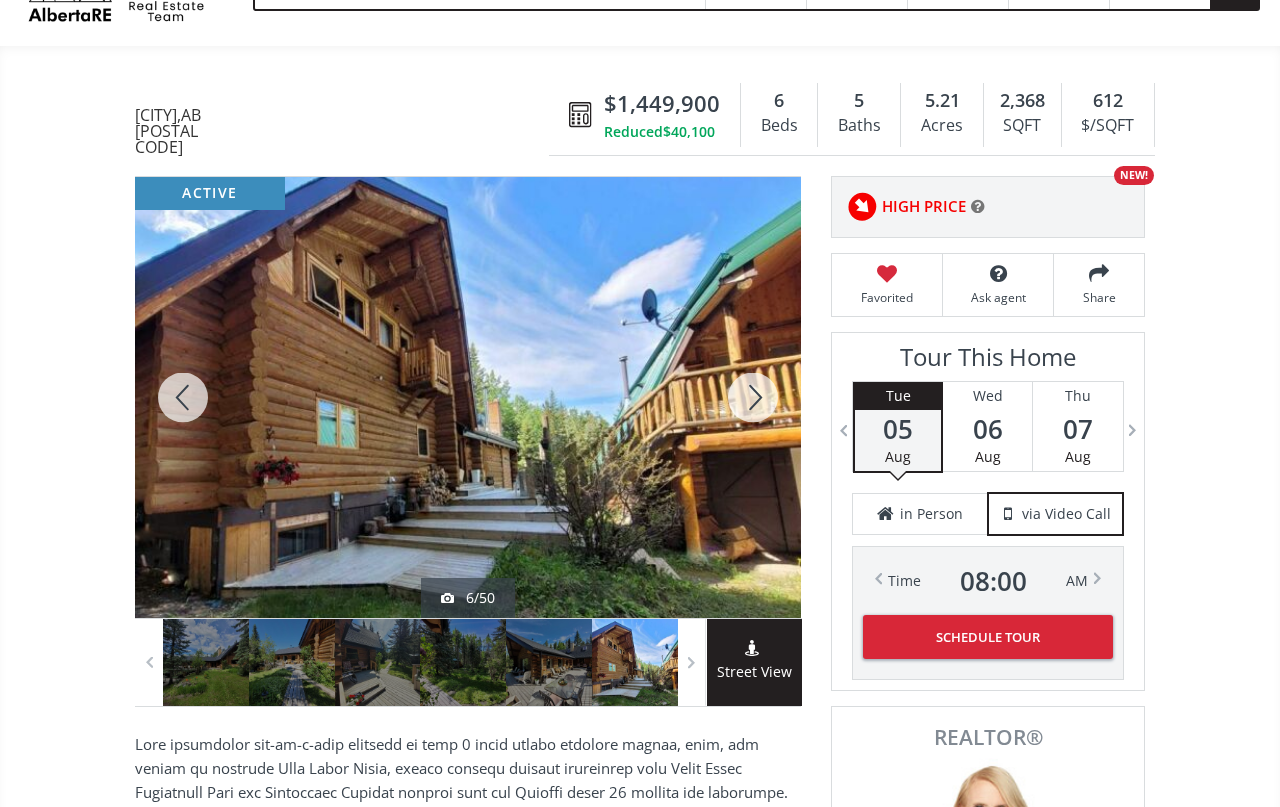 click at bounding box center (468, 397) 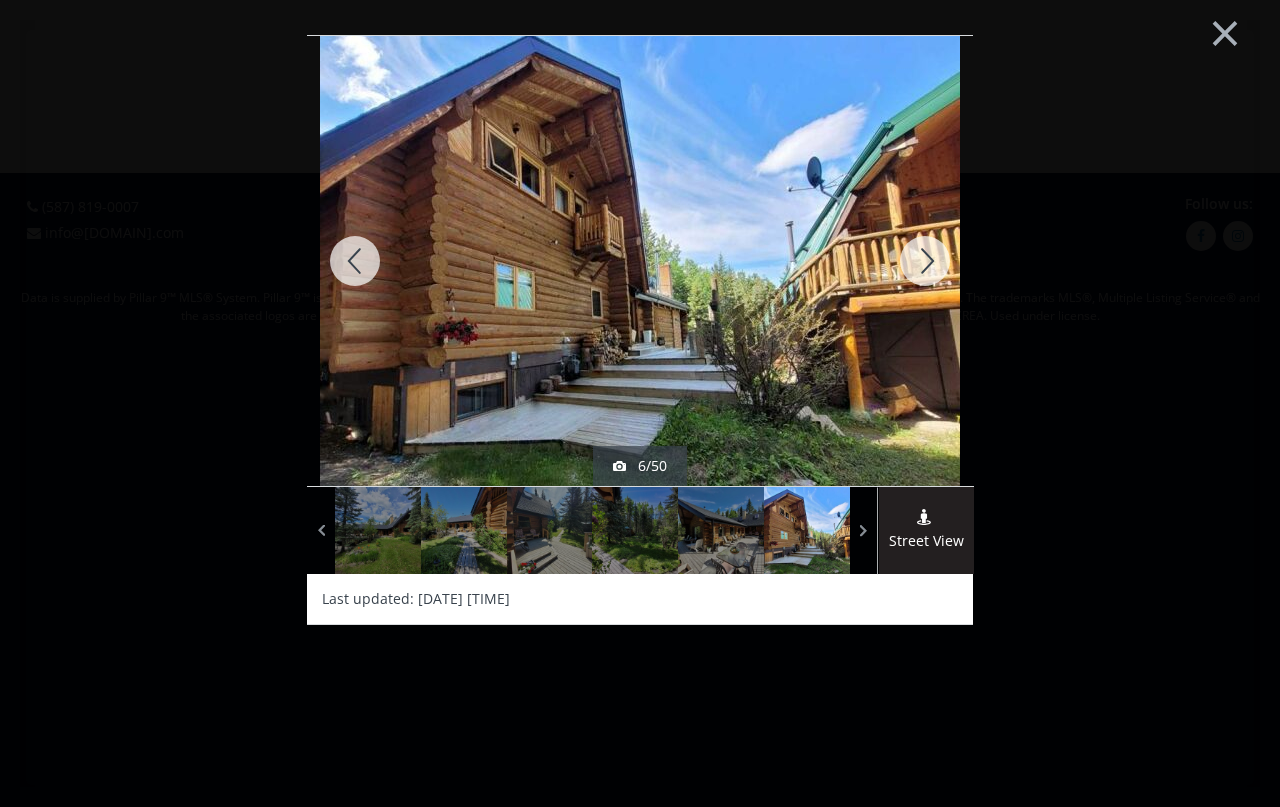 scroll, scrollTop: 91, scrollLeft: 0, axis: vertical 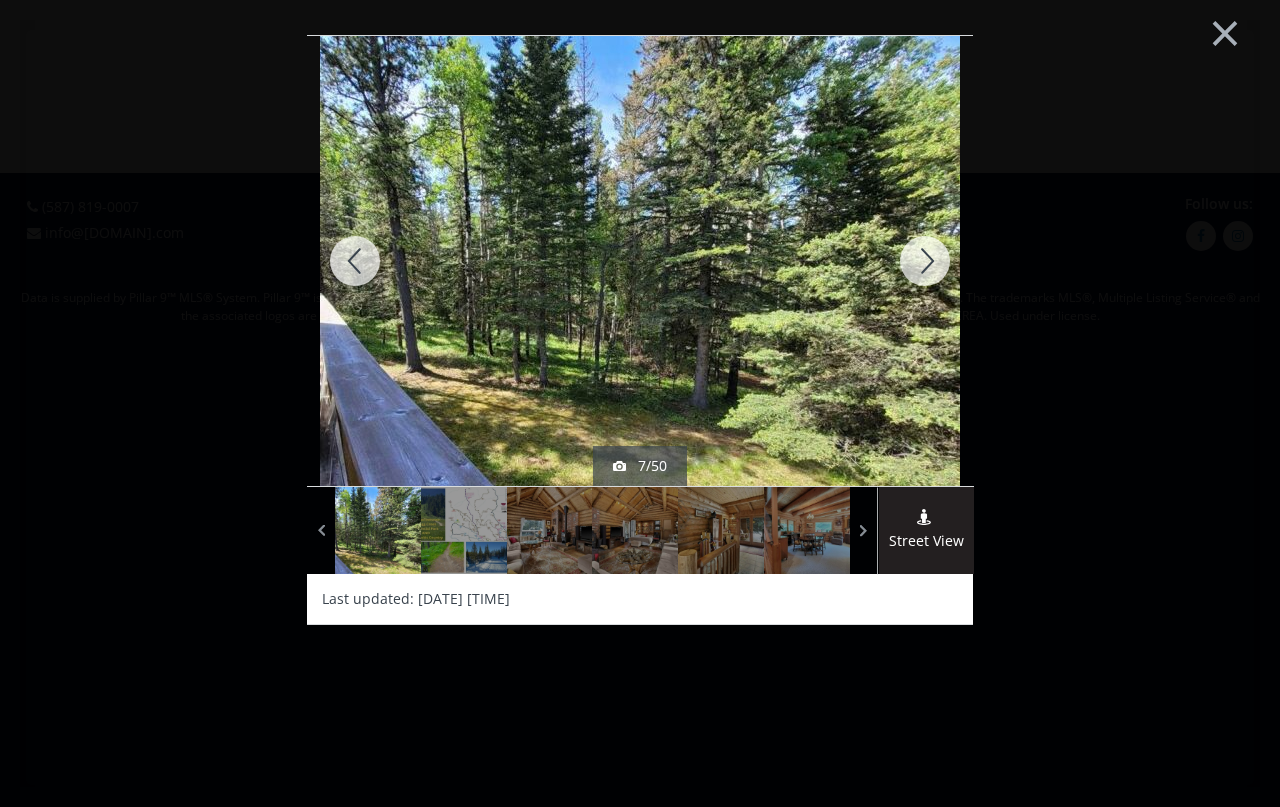 click at bounding box center [925, 261] 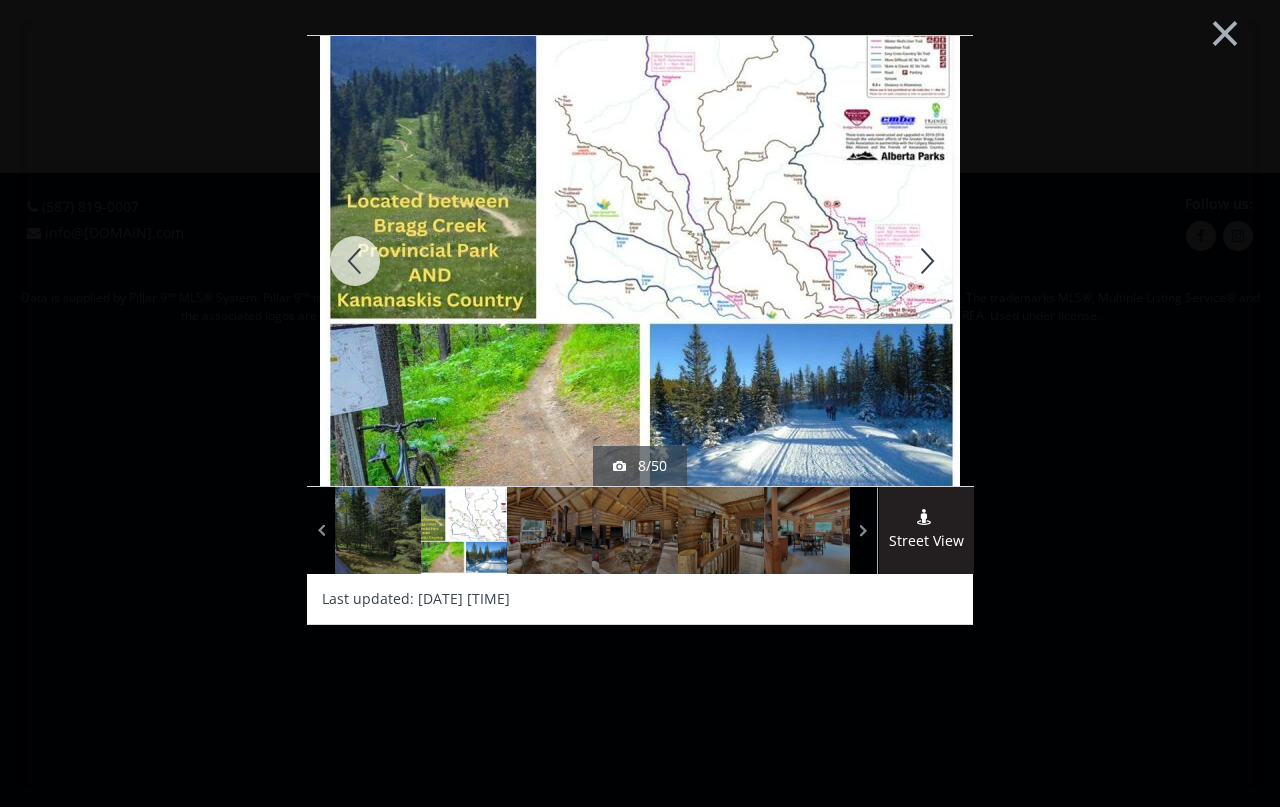 click at bounding box center [355, 261] 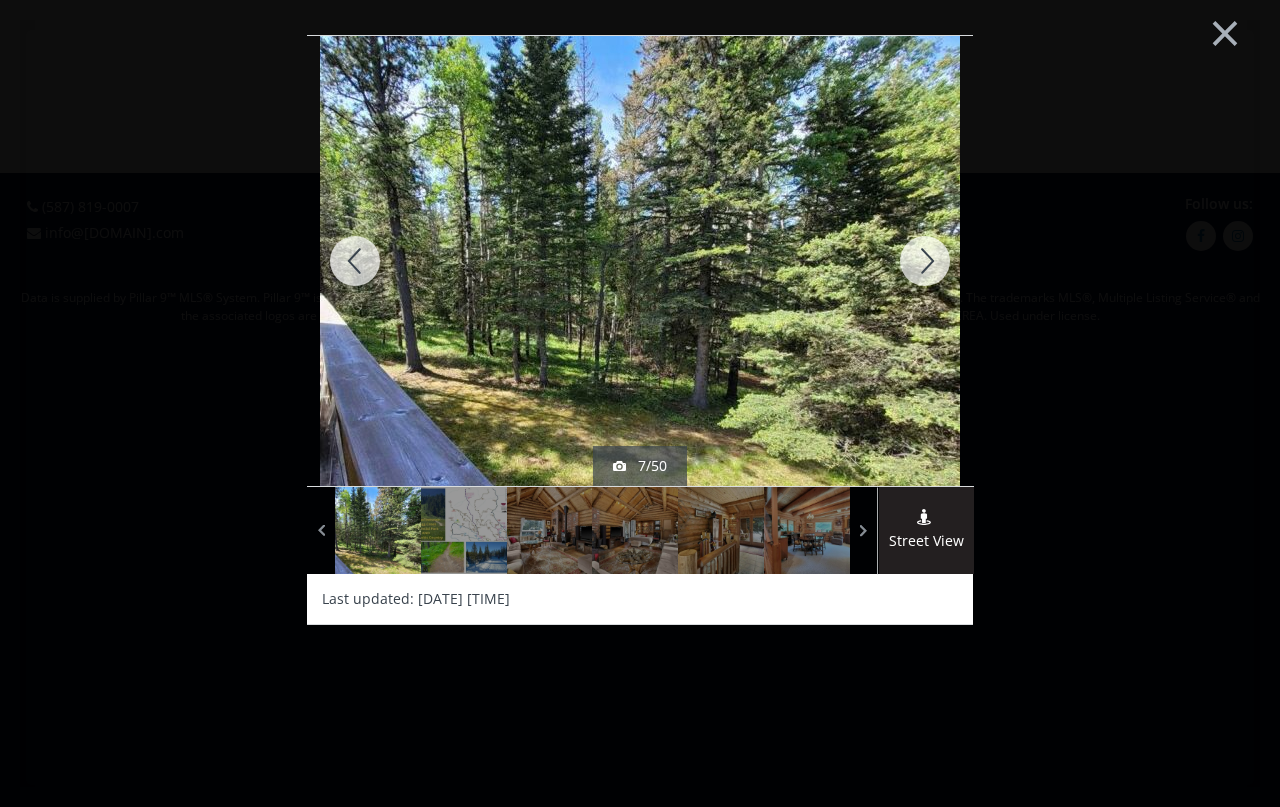 click at bounding box center (355, 261) 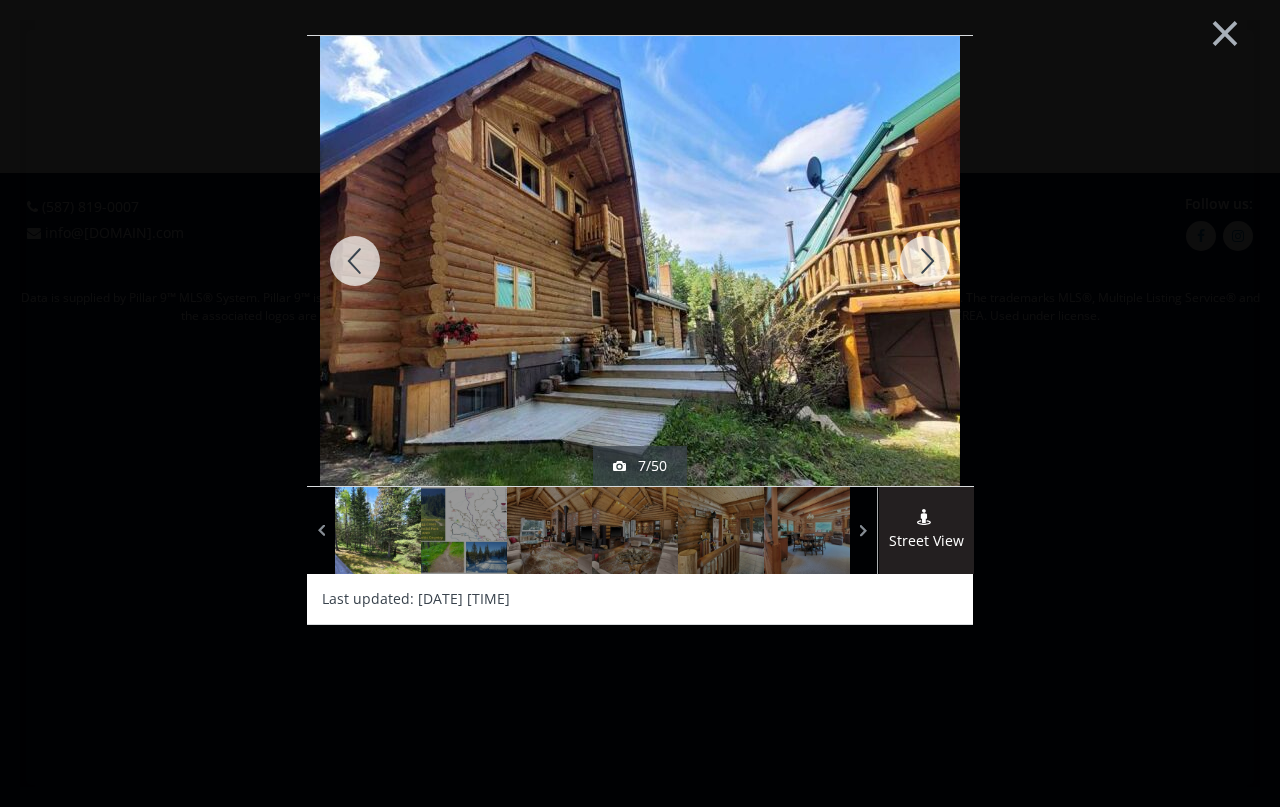 click at bounding box center (355, 261) 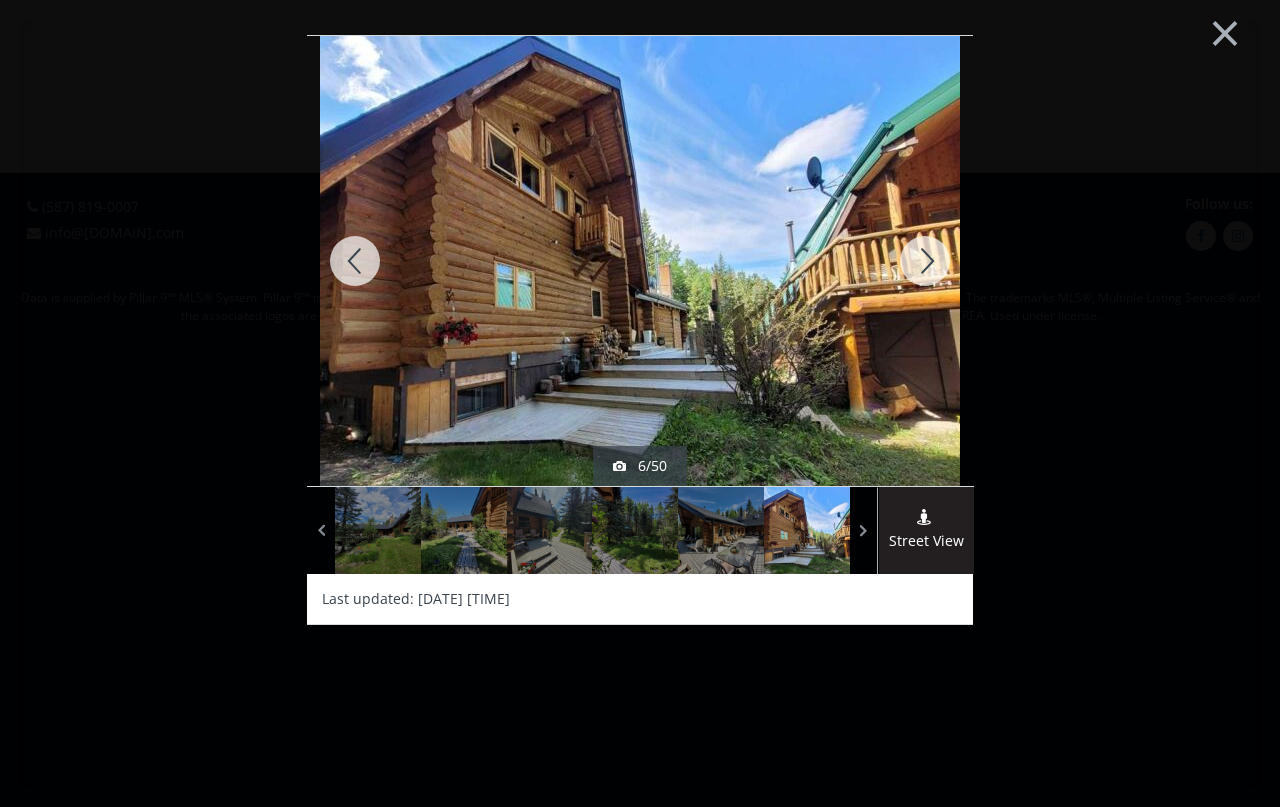 click at bounding box center (355, 261) 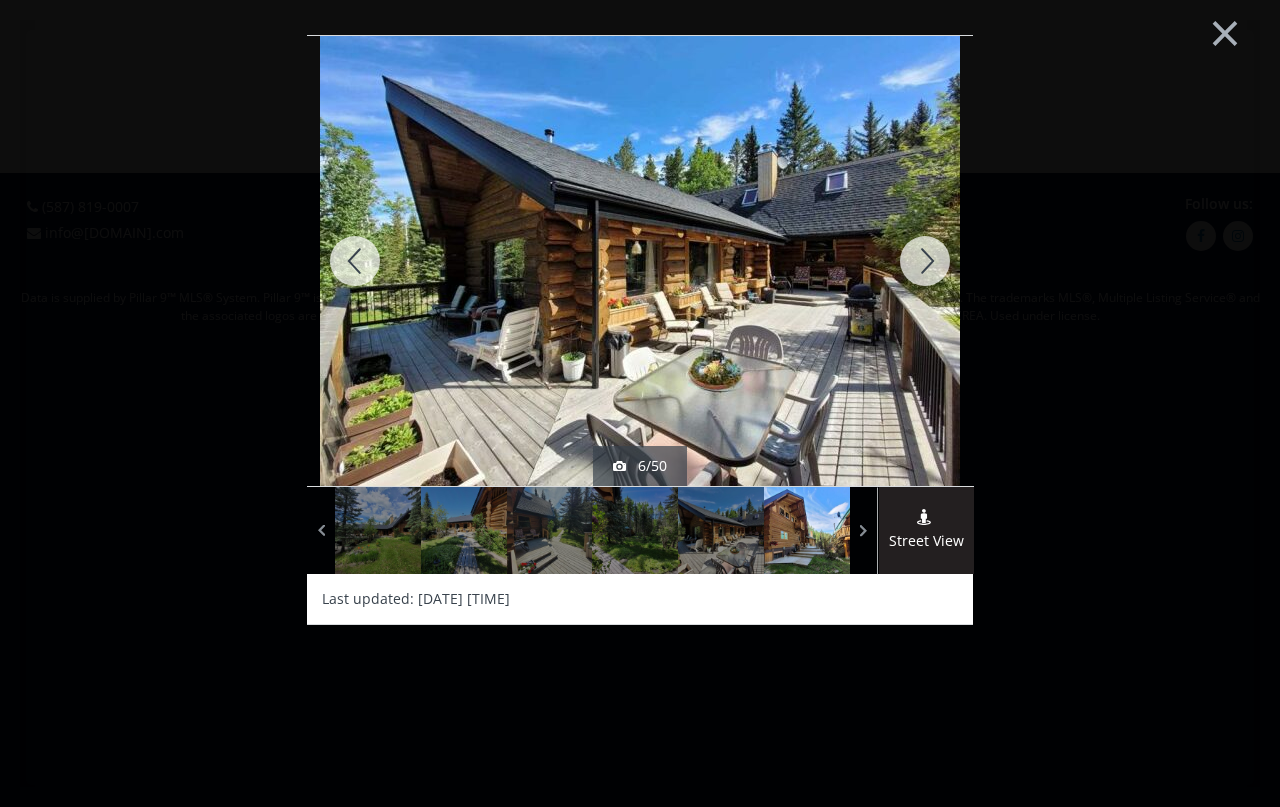 click at bounding box center [355, 261] 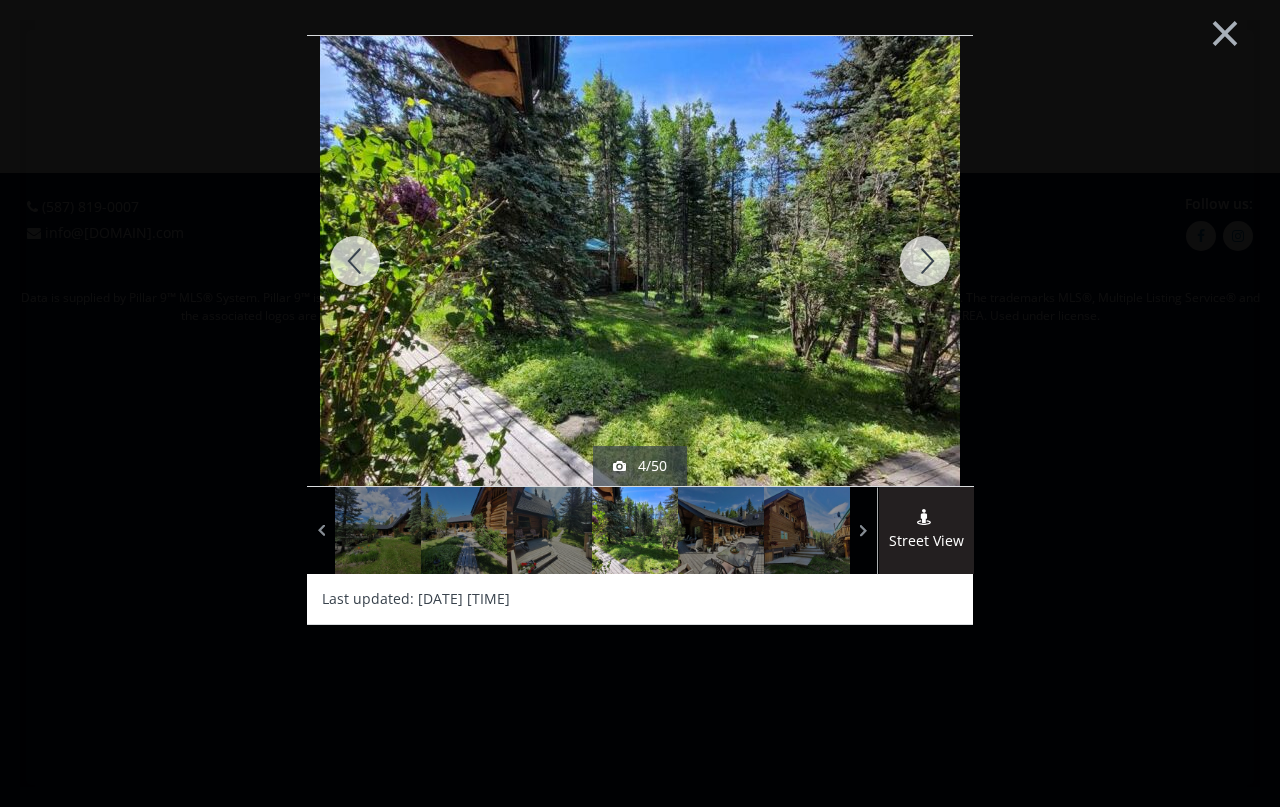 click at bounding box center [355, 261] 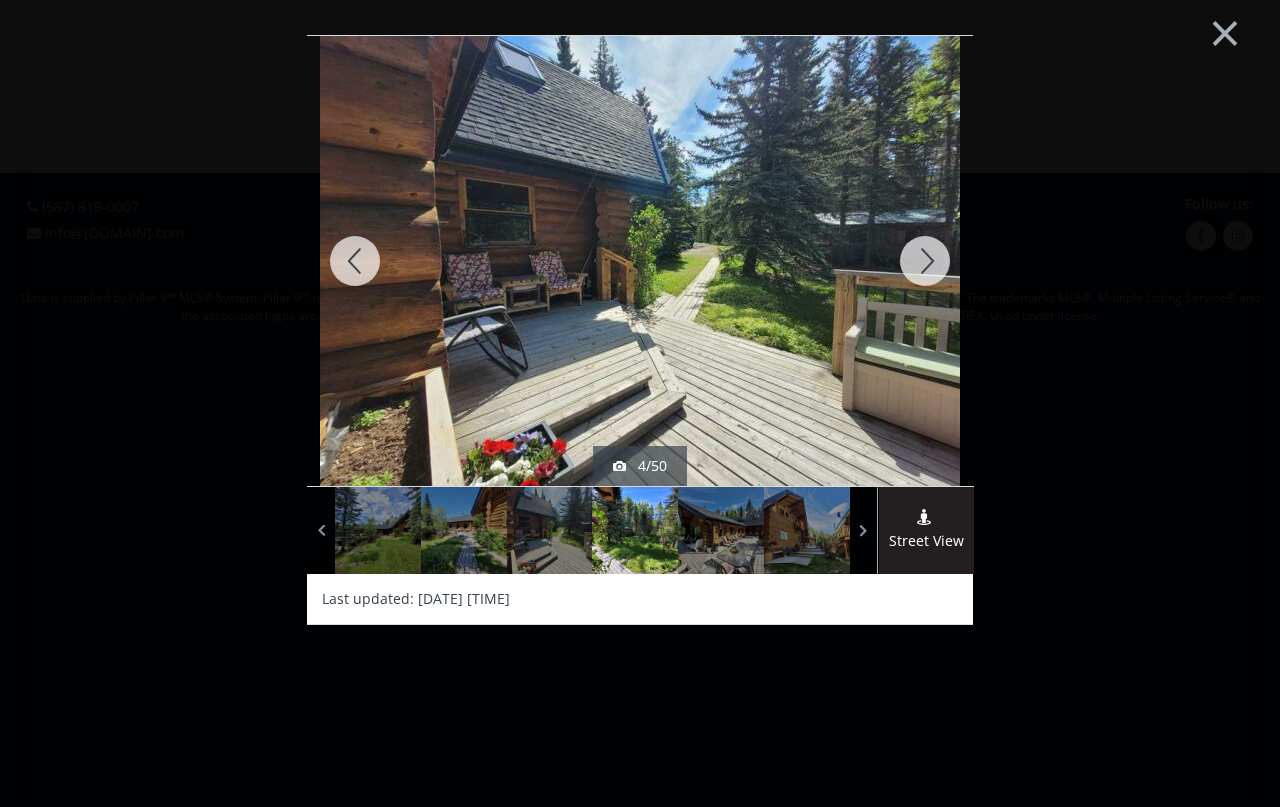 click at bounding box center (355, 261) 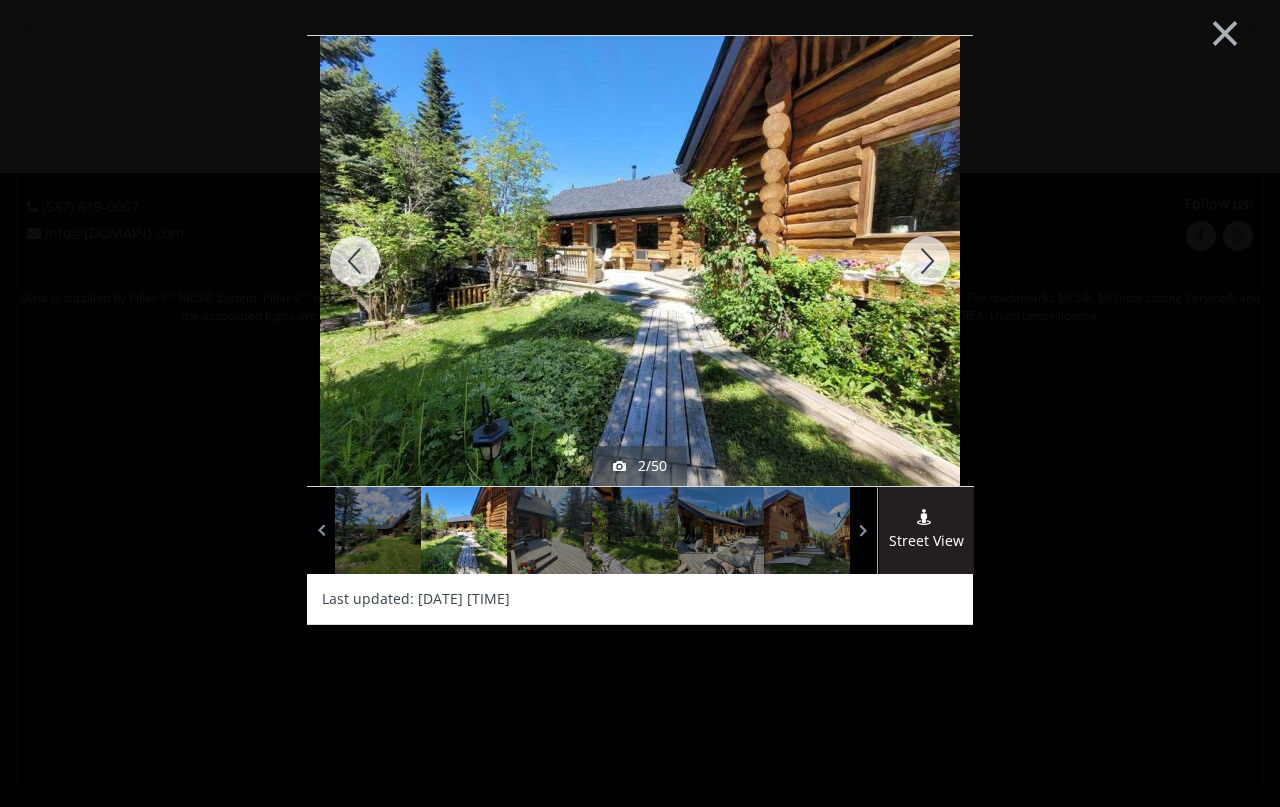 click at bounding box center (925, 261) 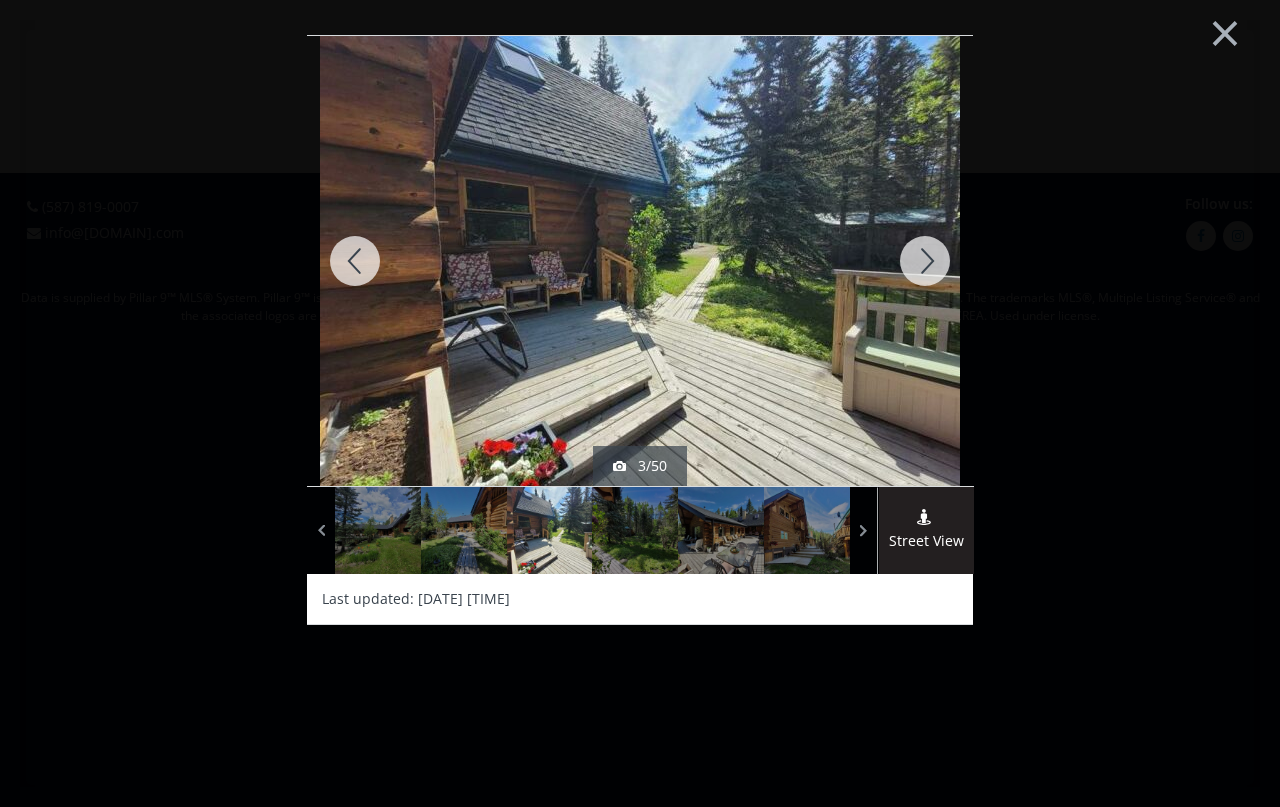 click at bounding box center (355, 261) 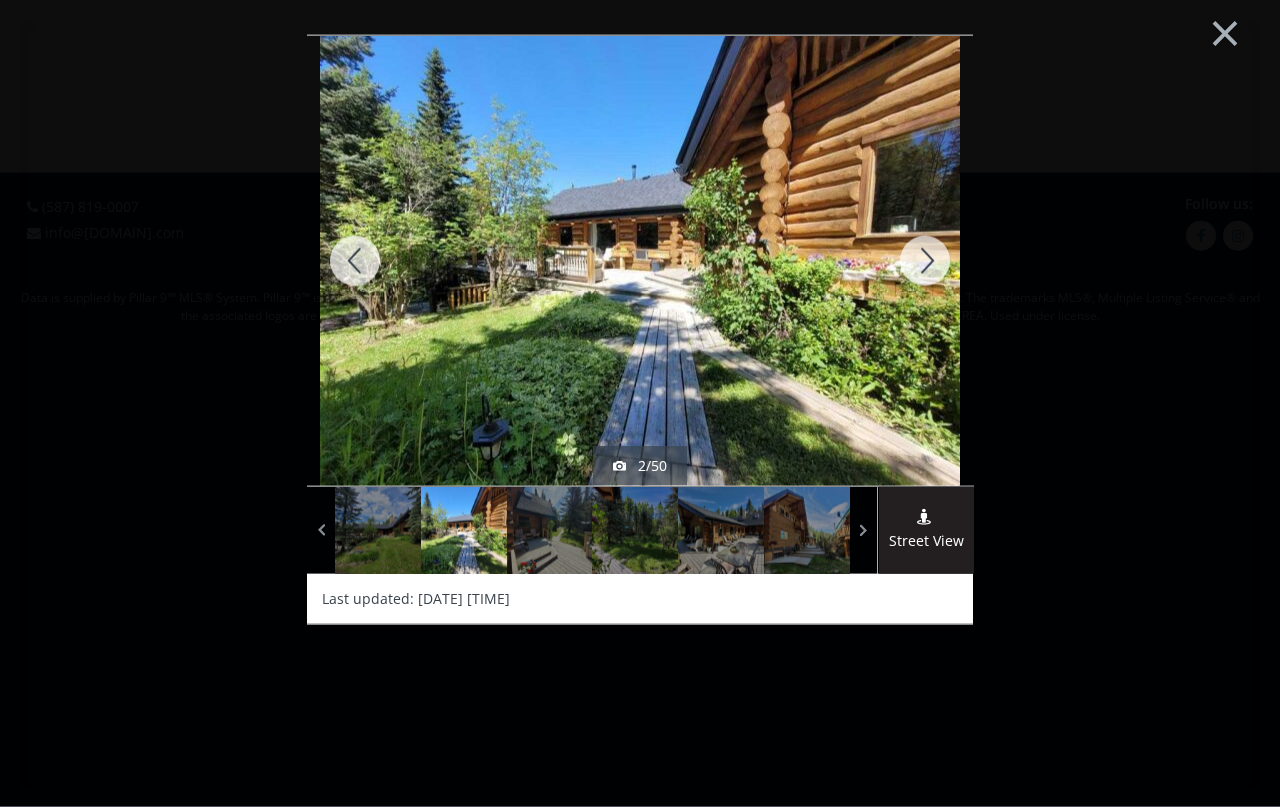 scroll, scrollTop: 91, scrollLeft: 0, axis: vertical 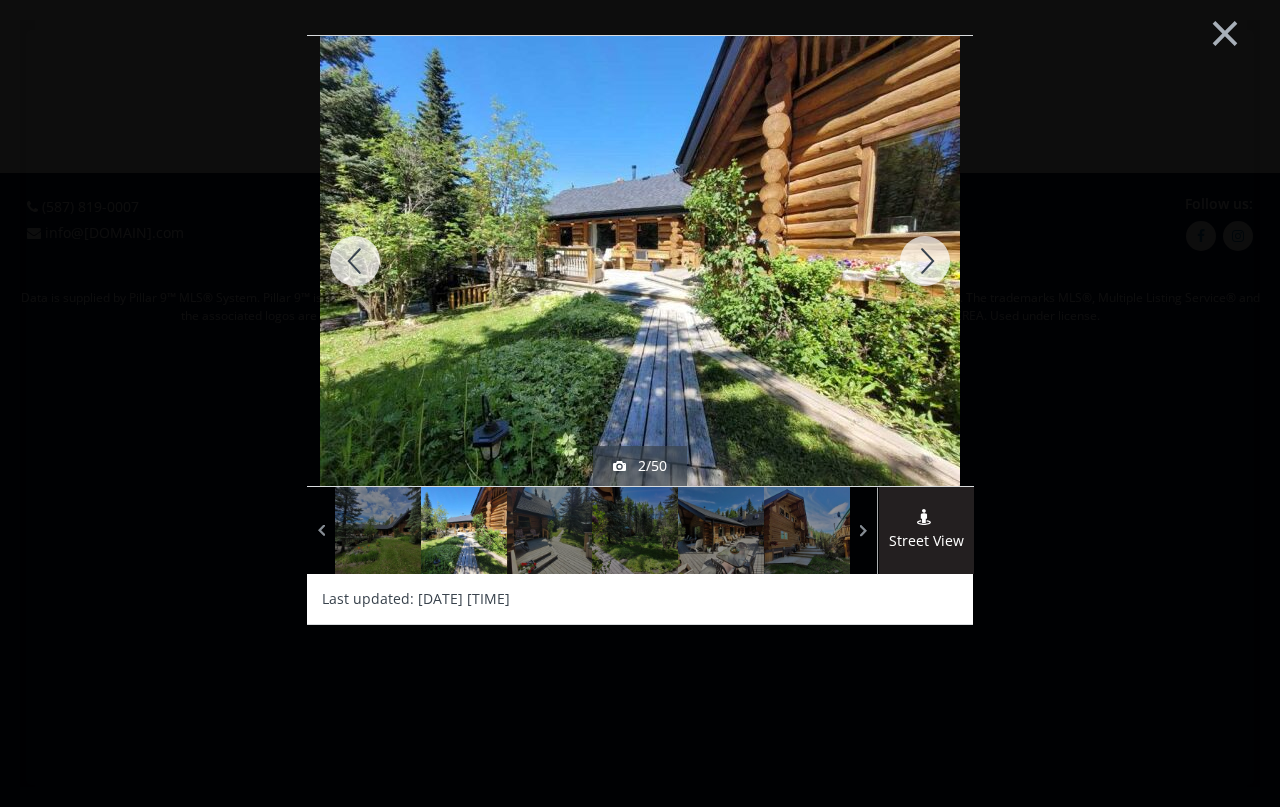 click on "active 2/50 Street View Data is supplied by Pillar 9™ MLS® System. Pillar 9™ is the owner of the copyright in its MLS® System. Data is deemed reliable but is not guaranteed accurate by Pillar 9™. The trademarks MLS®, Multiple Listing Service® and the associated logos are owned by The Canadian Real Estate Association (CREA) and identify the quality of services provided by real estate professionals who are members of CREA. Used under license.
Last updated: 2025-08-01 11:50:00" at bounding box center (640, 411) 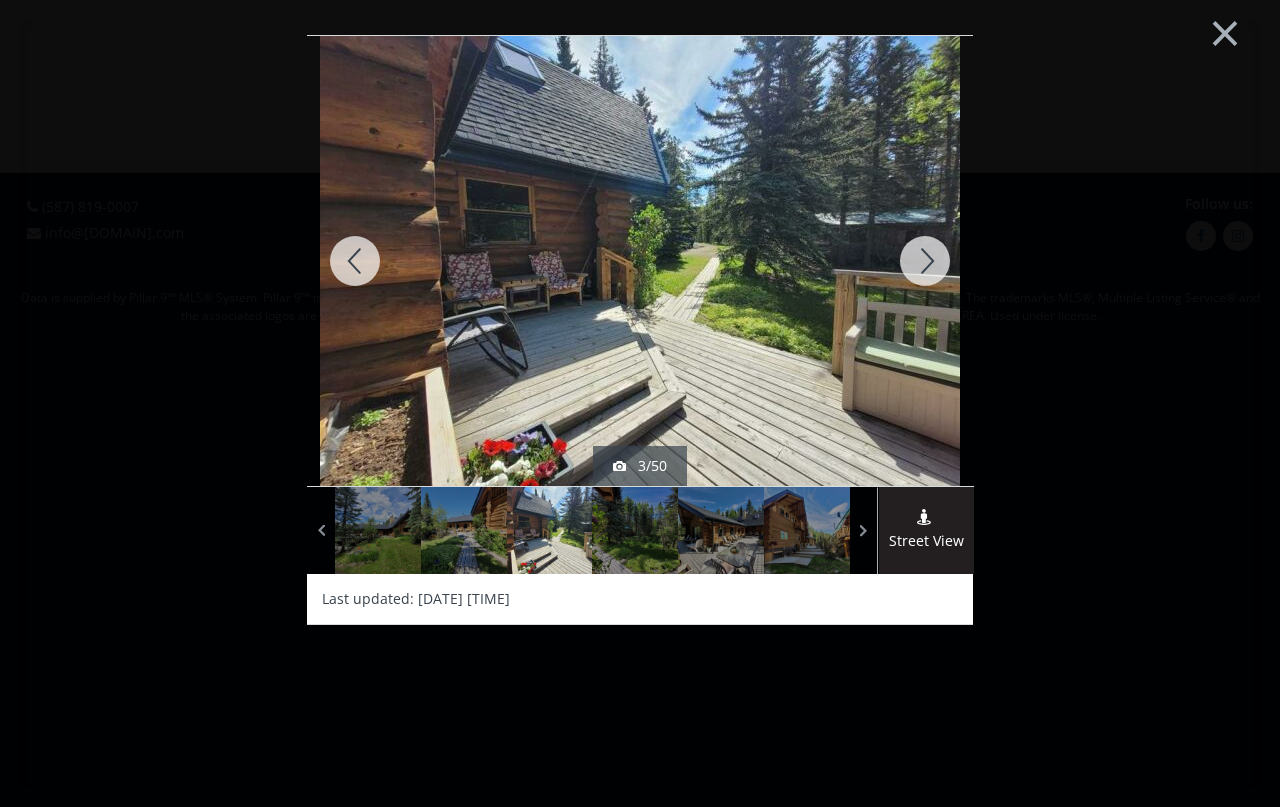 click at bounding box center (925, 261) 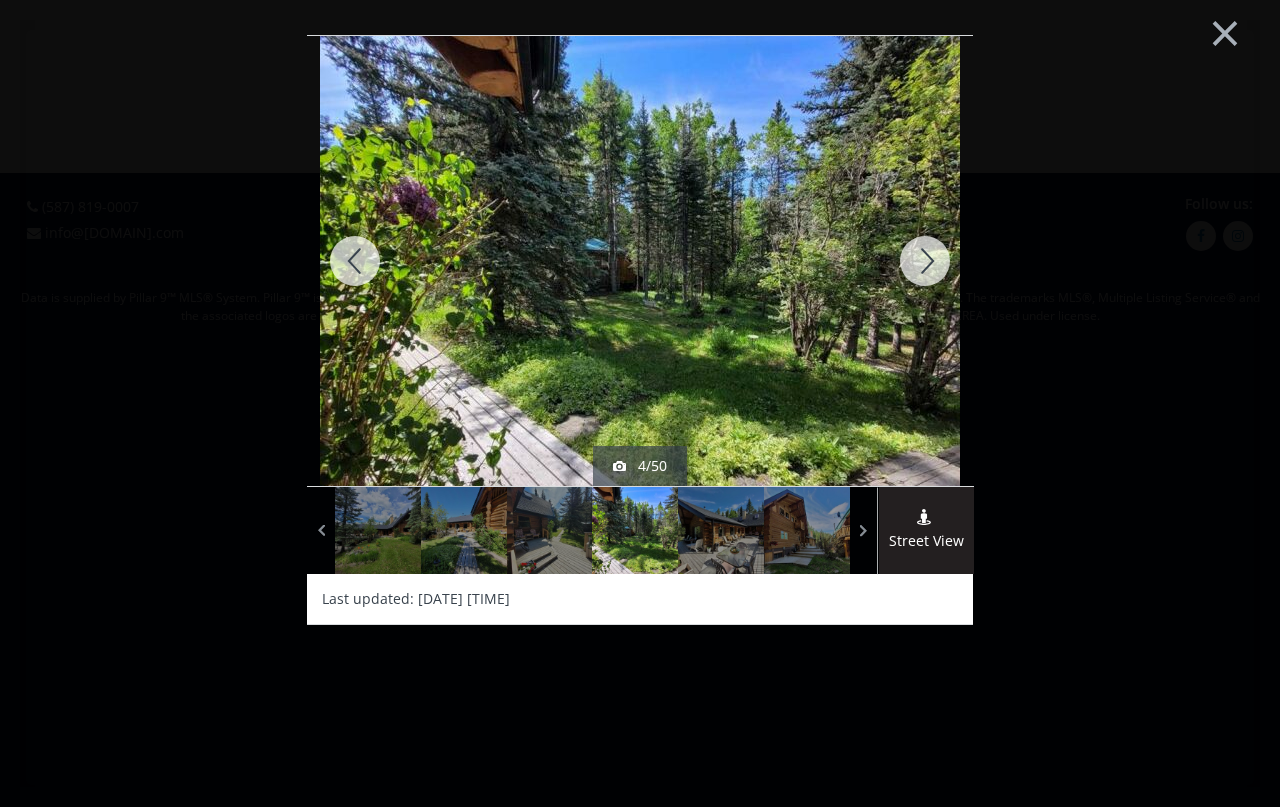 click at bounding box center [925, 261] 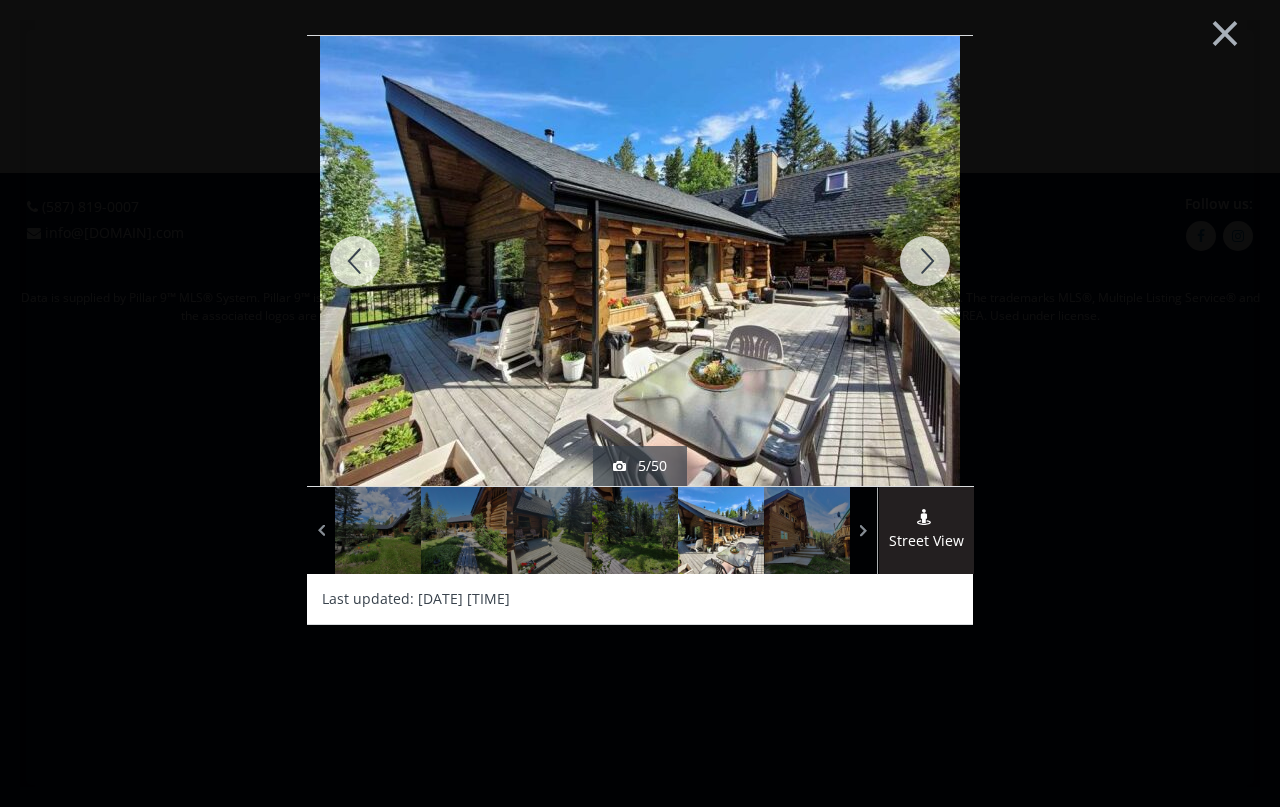 click at bounding box center (925, 261) 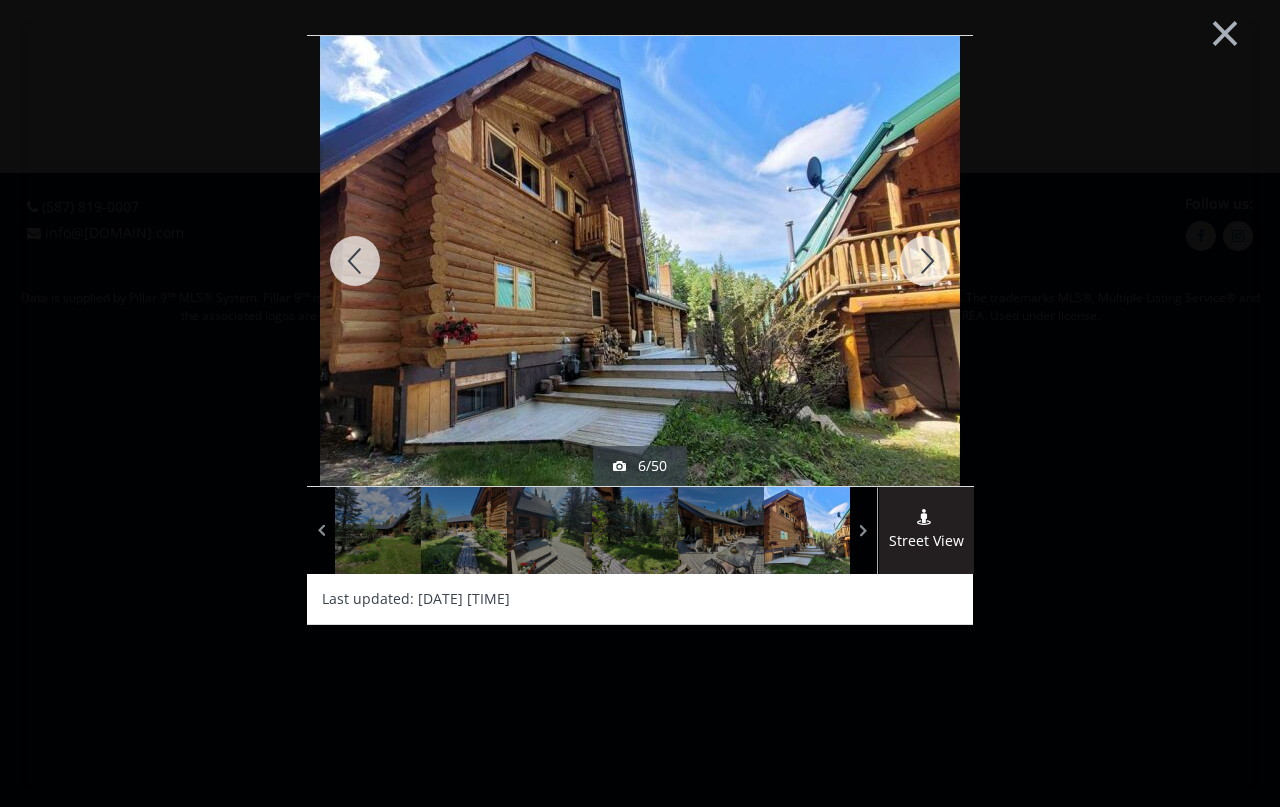 click at bounding box center (925, 261) 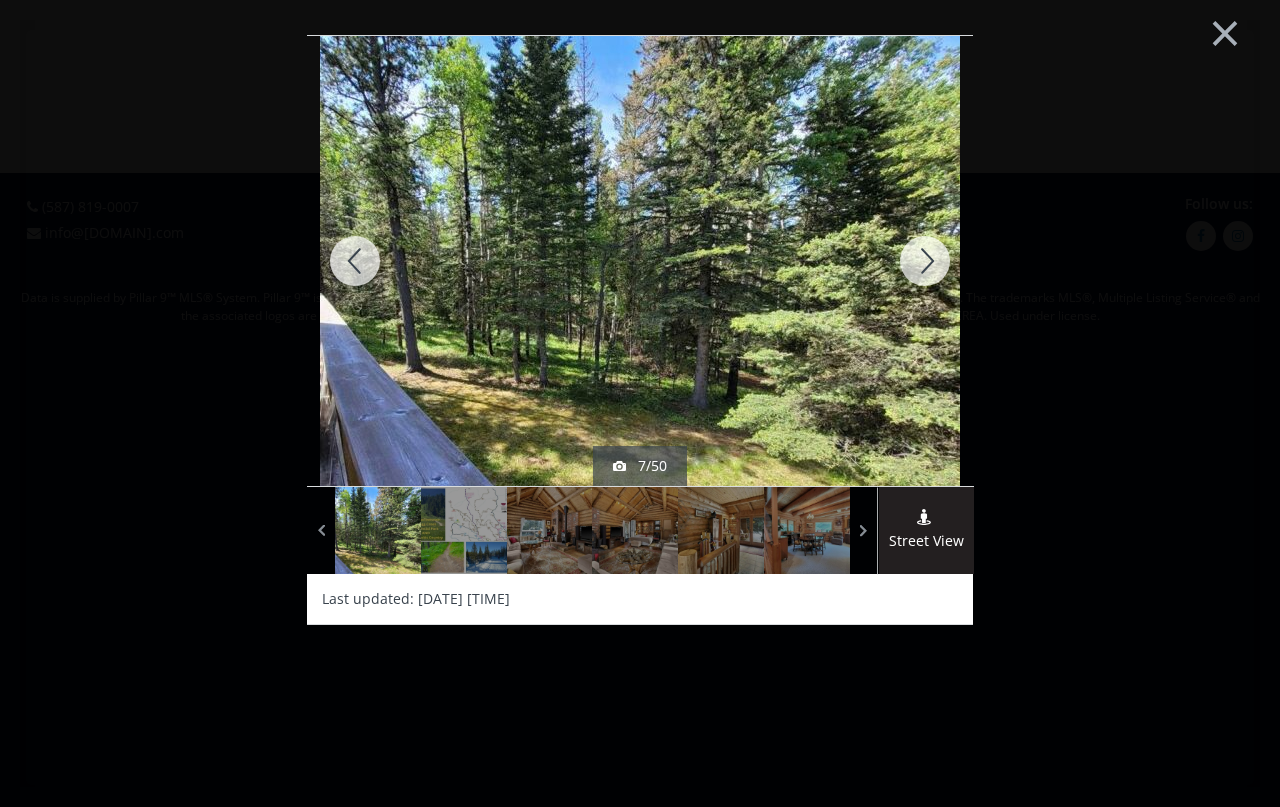 click at bounding box center (925, 261) 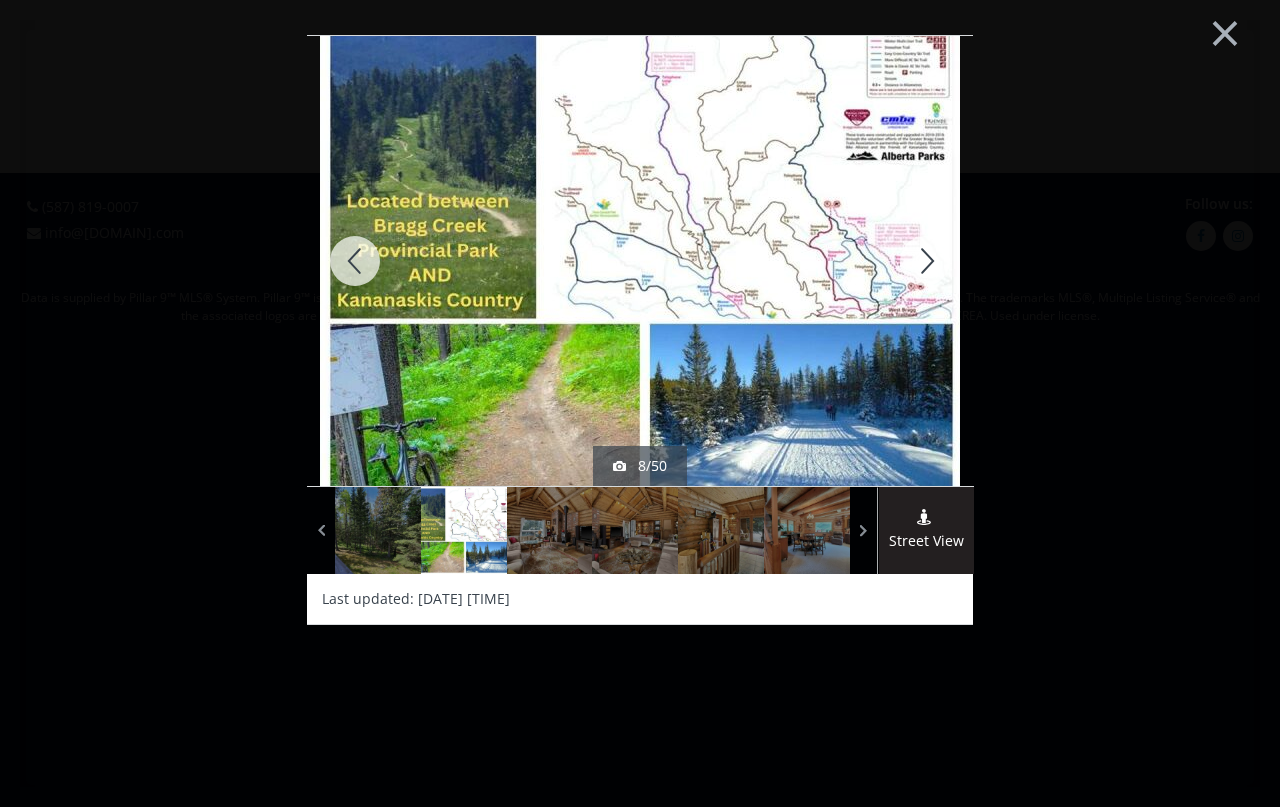 click at bounding box center (925, 261) 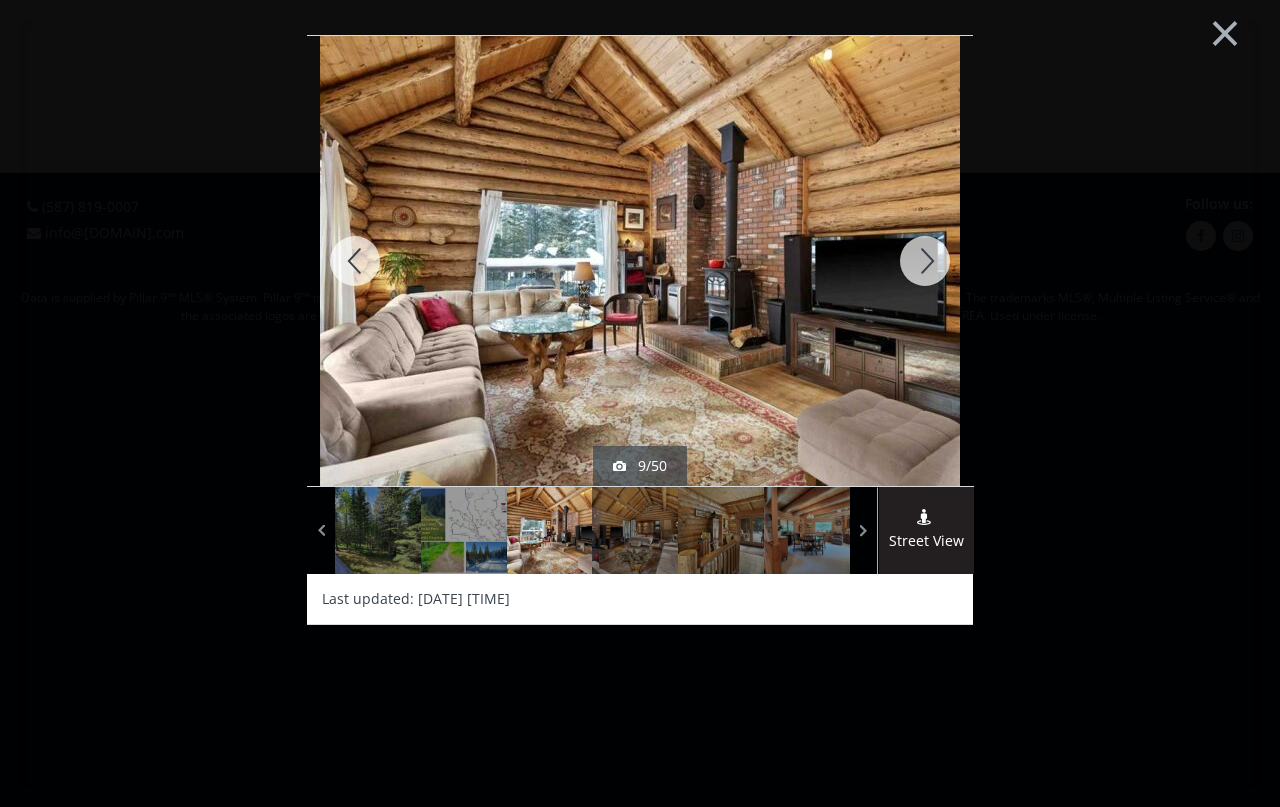 click at bounding box center (925, 261) 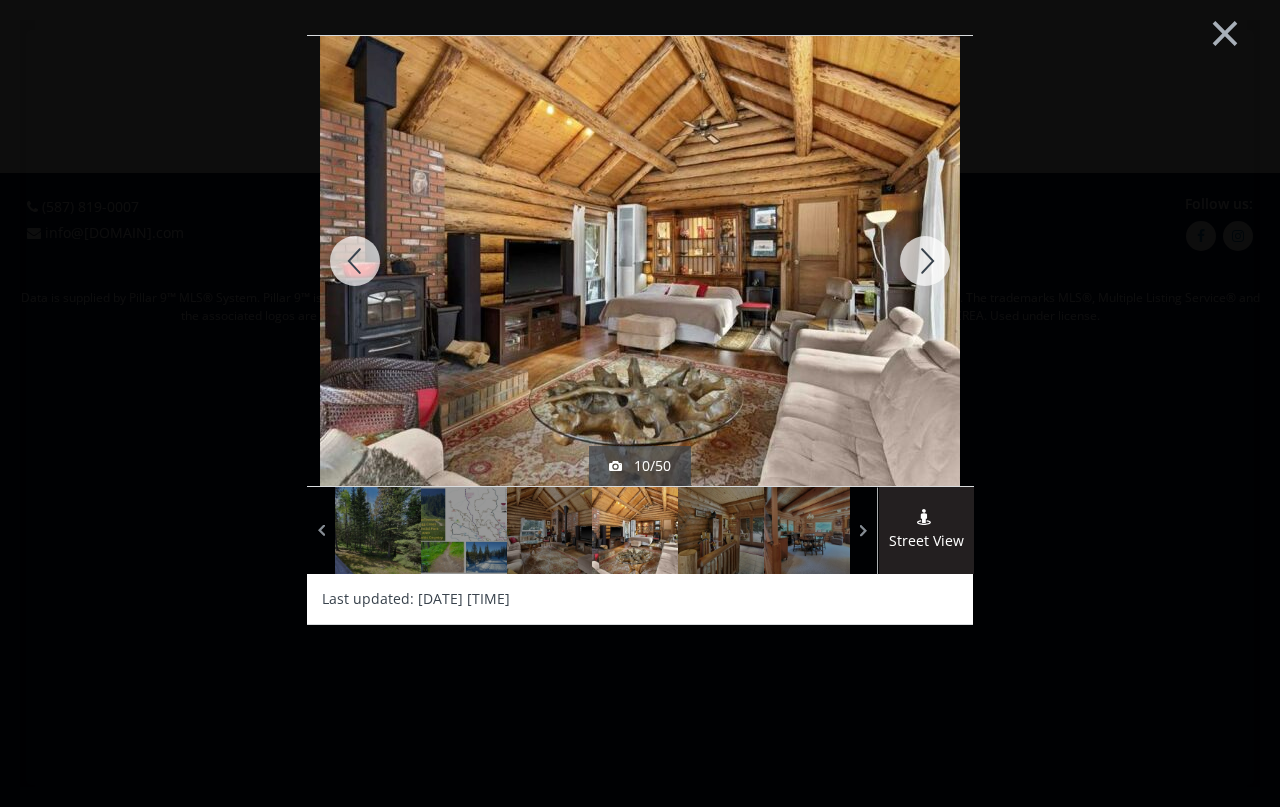 click at bounding box center [925, 261] 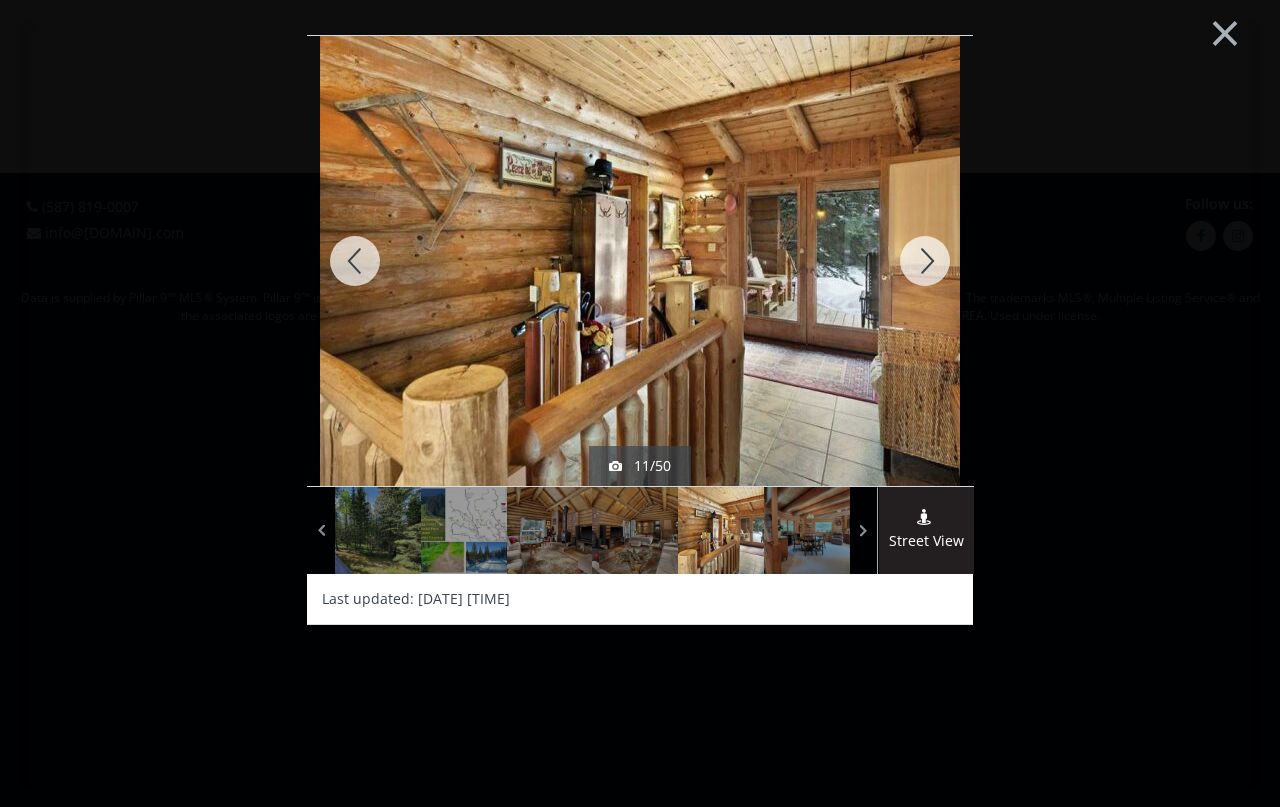 click at bounding box center [925, 261] 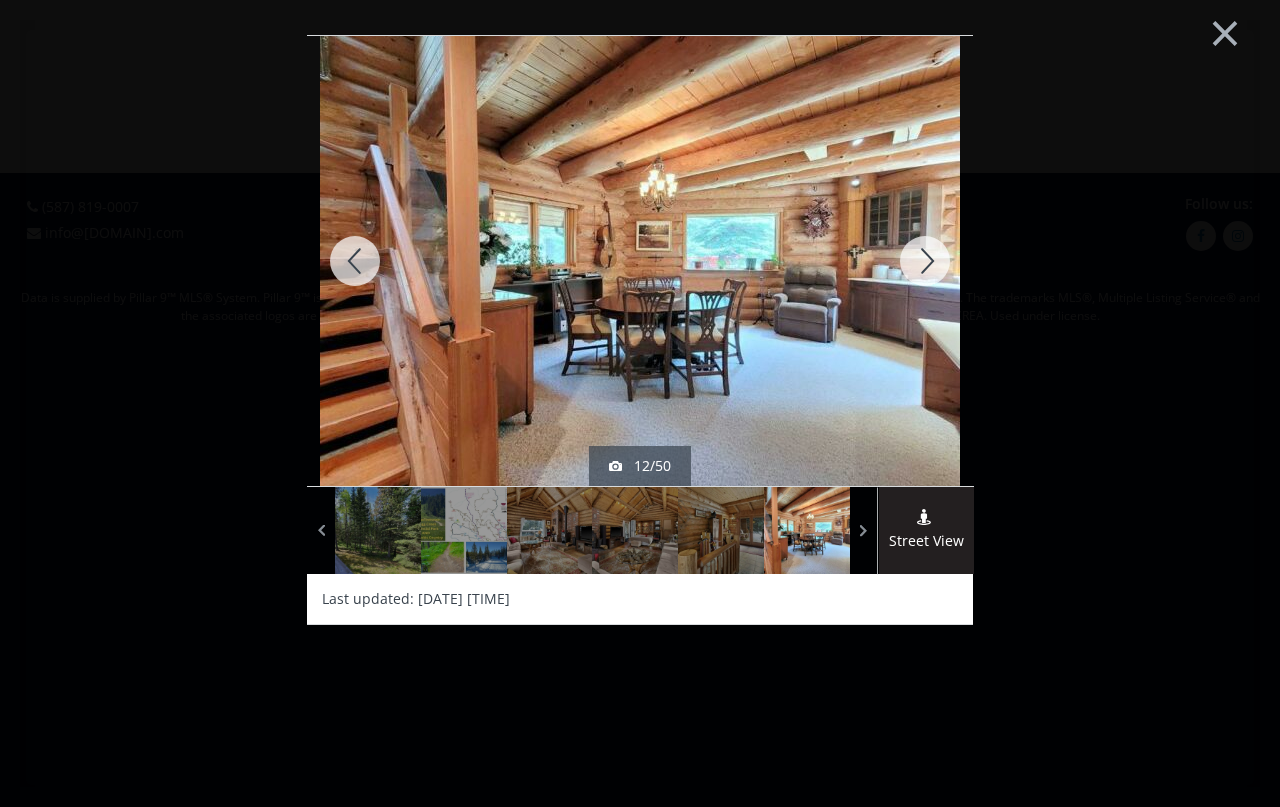 click at bounding box center [925, 261] 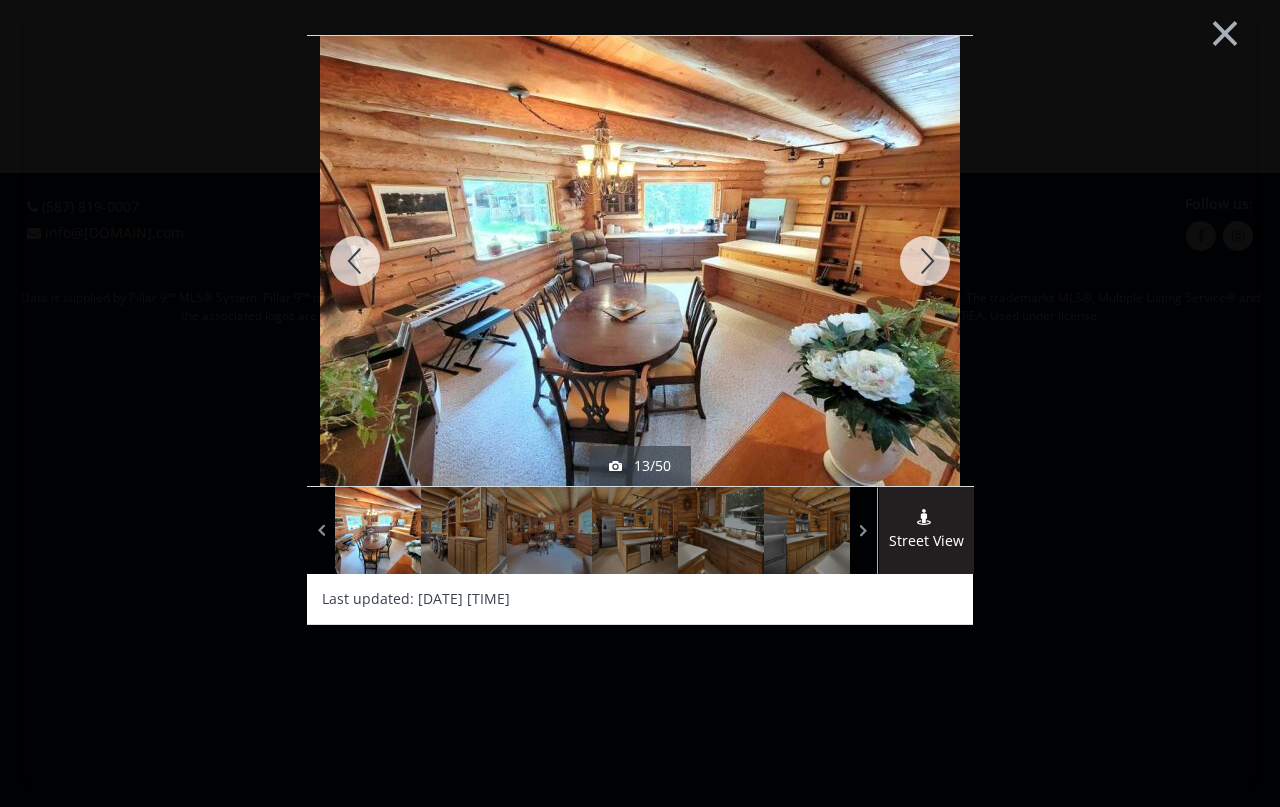 click at bounding box center [925, 261] 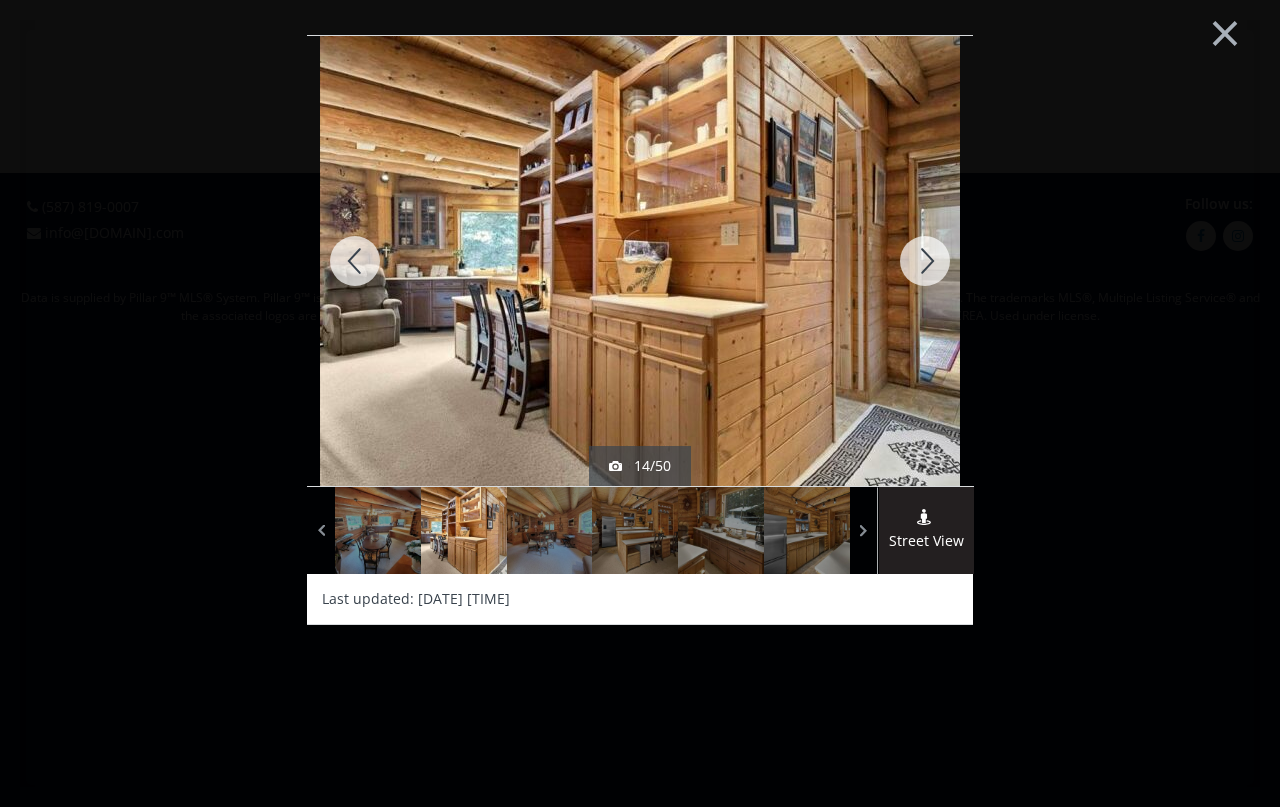 click at bounding box center [925, 261] 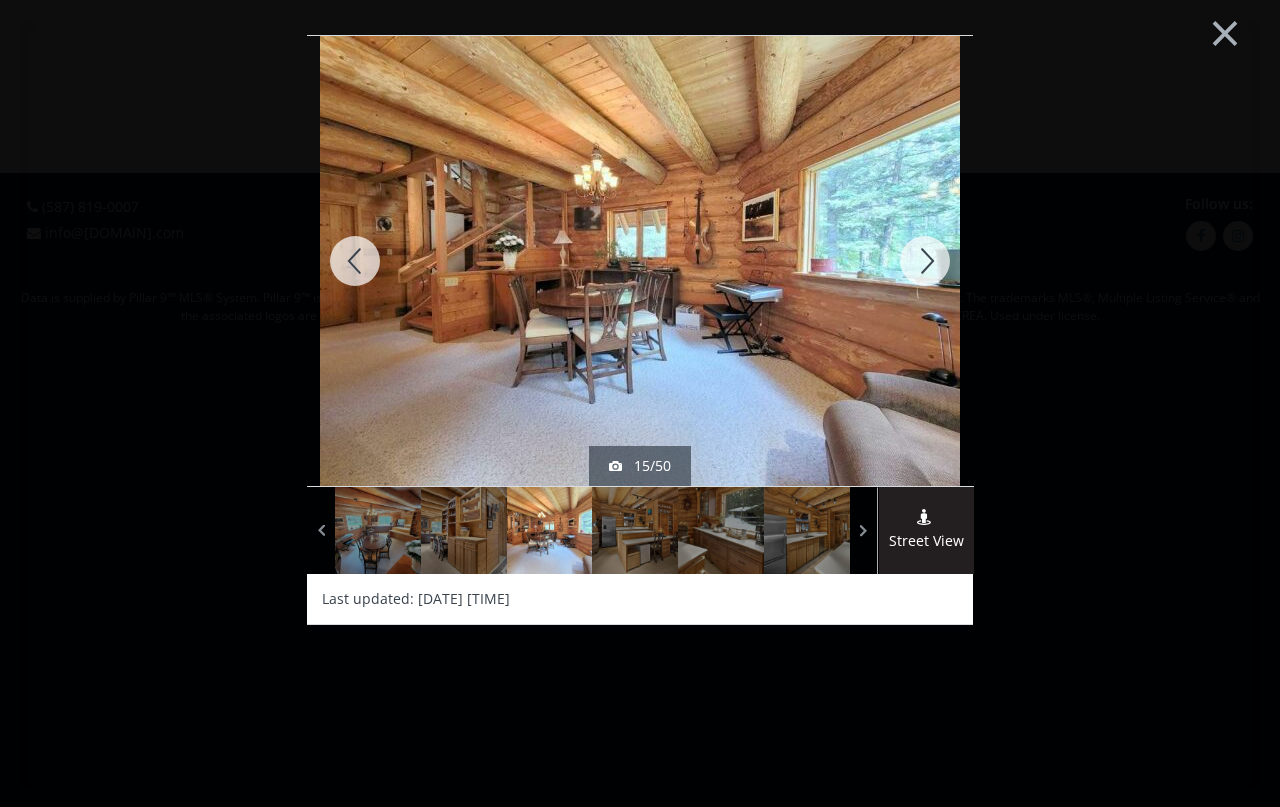 click at bounding box center (925, 261) 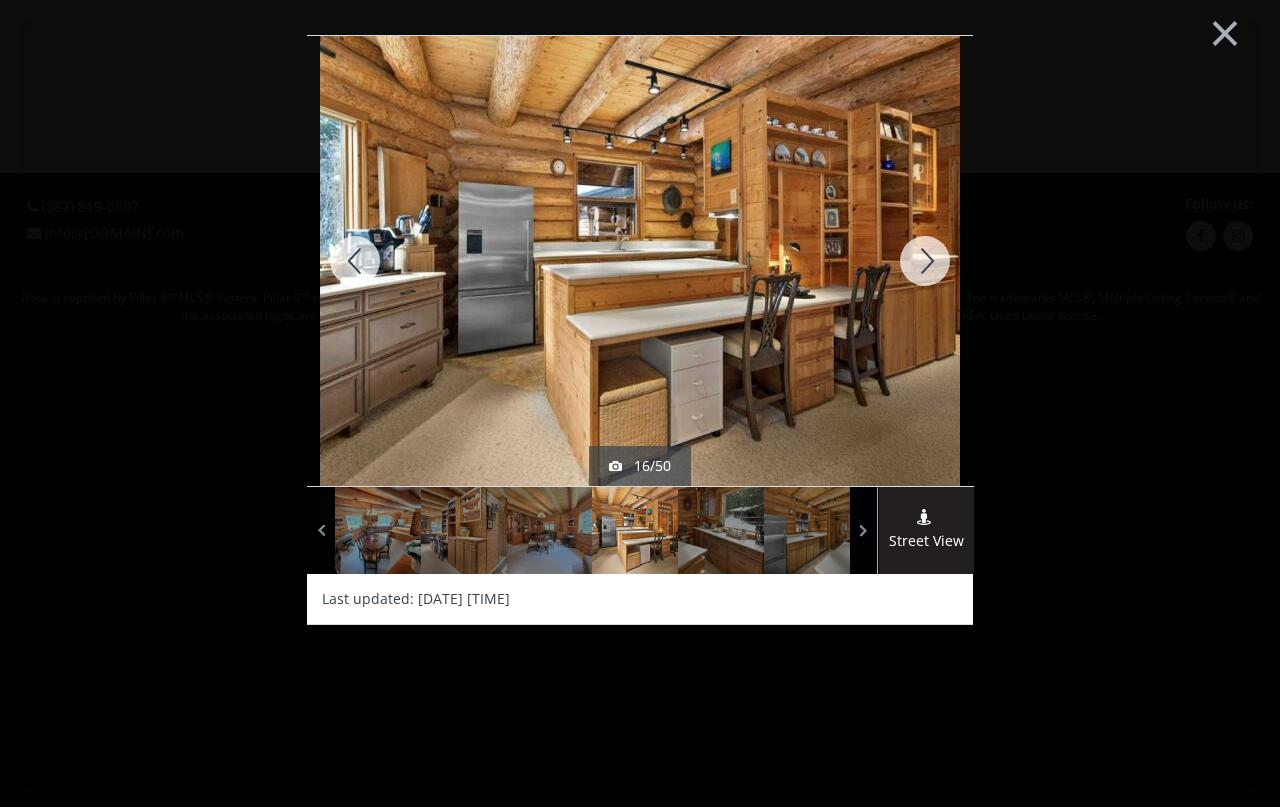 click at bounding box center [925, 261] 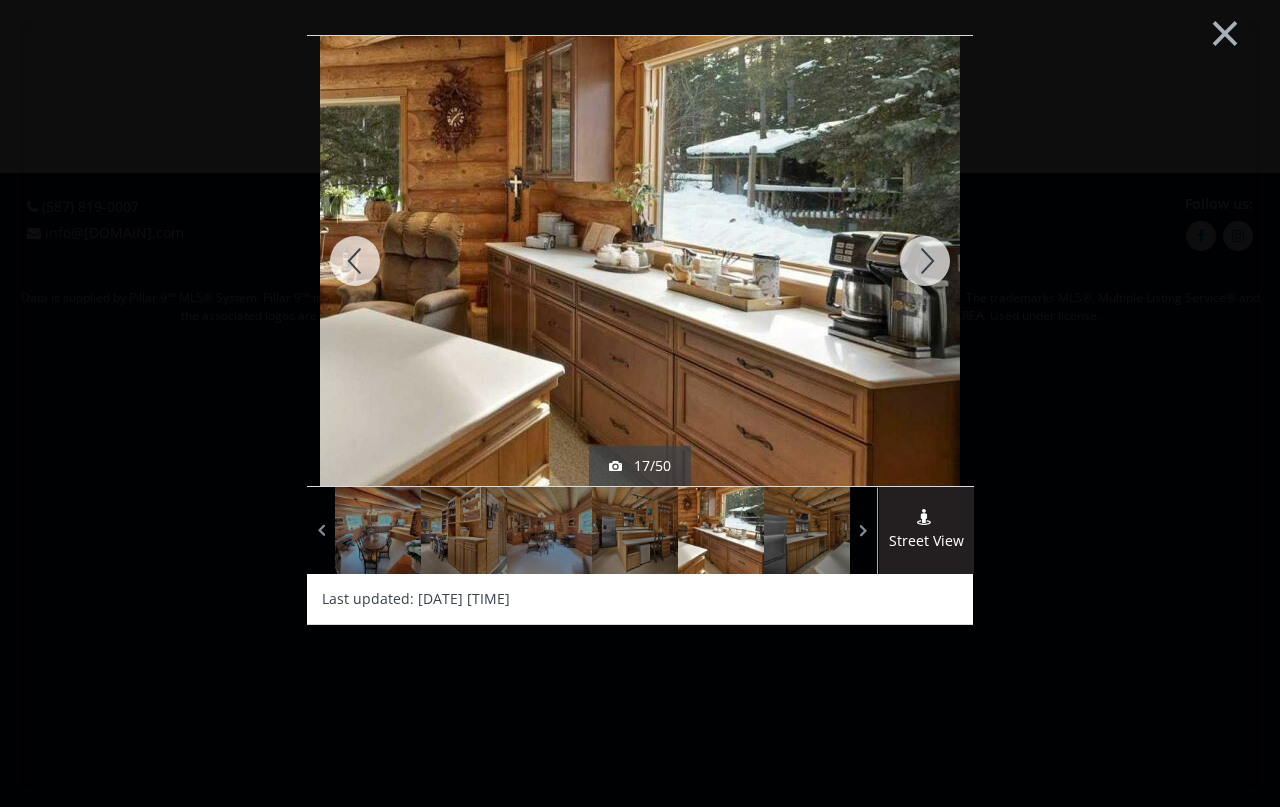 click at bounding box center [925, 261] 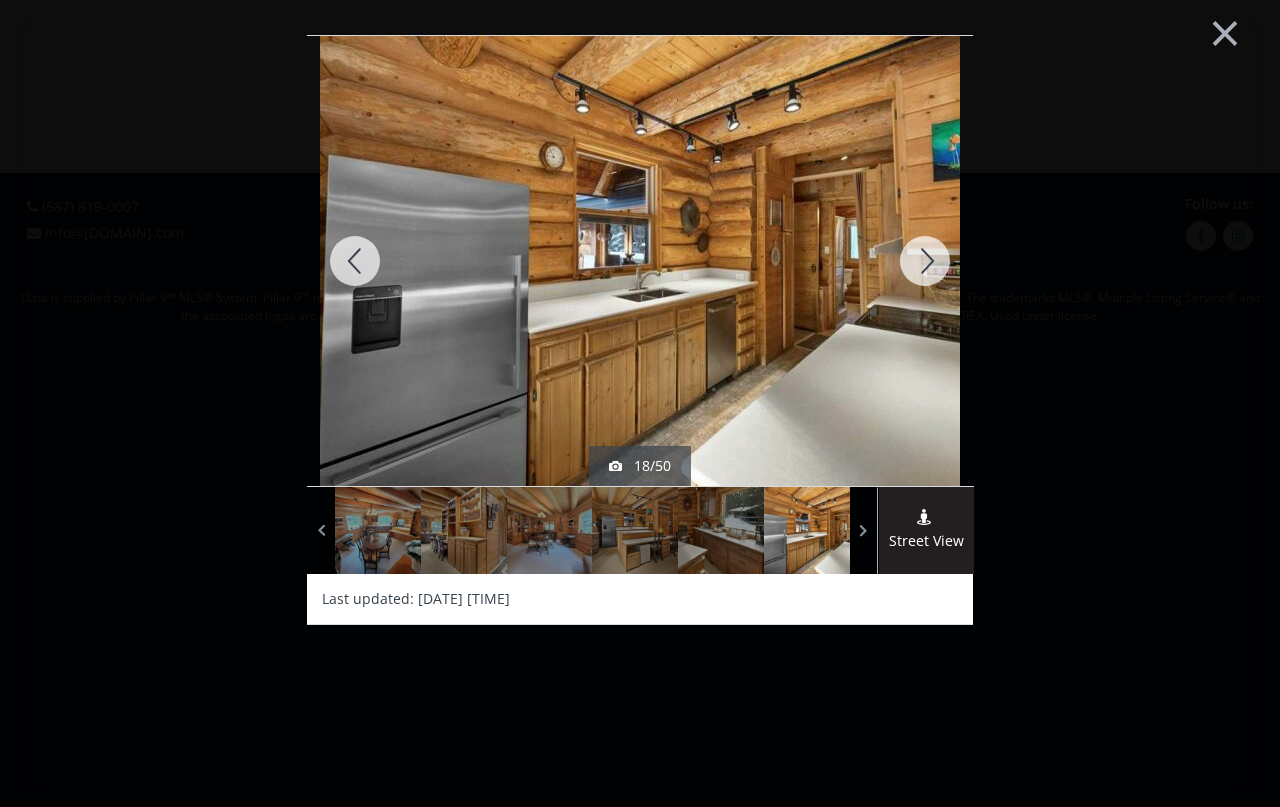 click at bounding box center (925, 261) 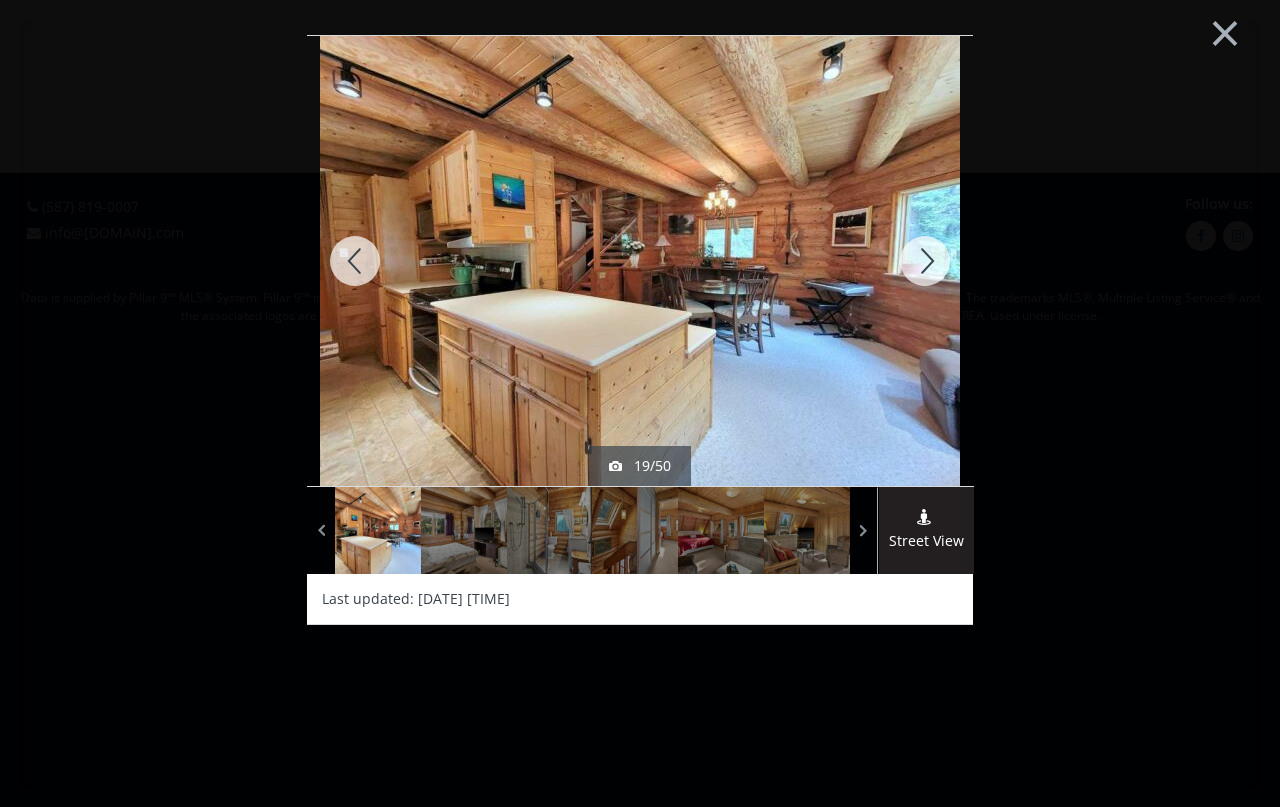 click at bounding box center (925, 261) 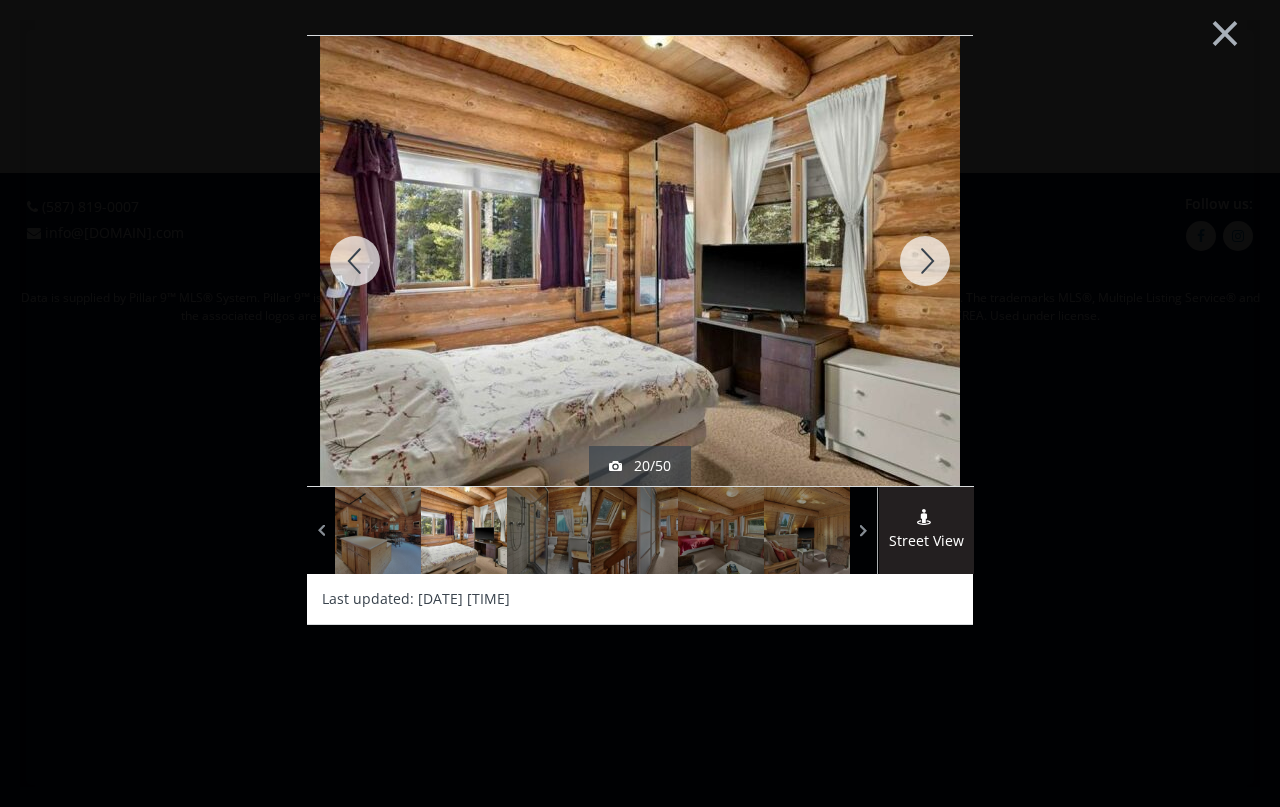 click at bounding box center [925, 261] 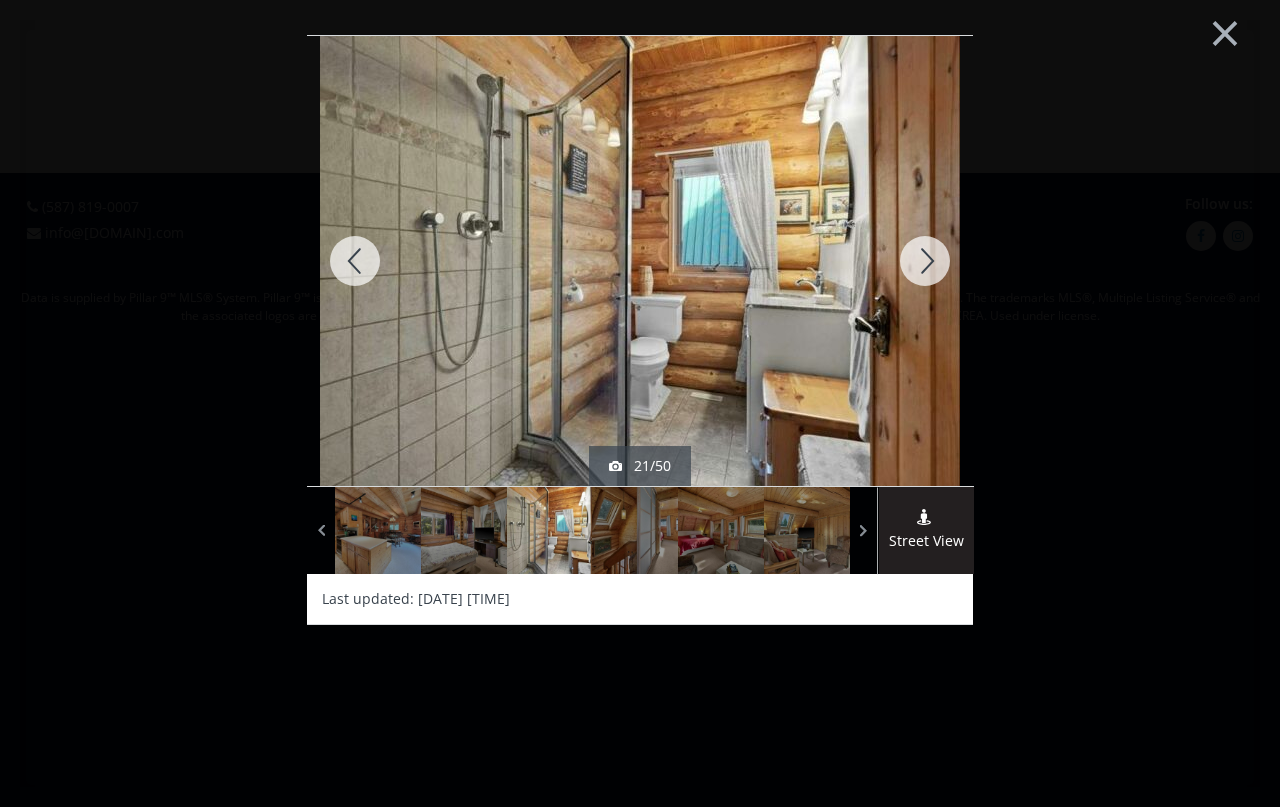 click at bounding box center (925, 261) 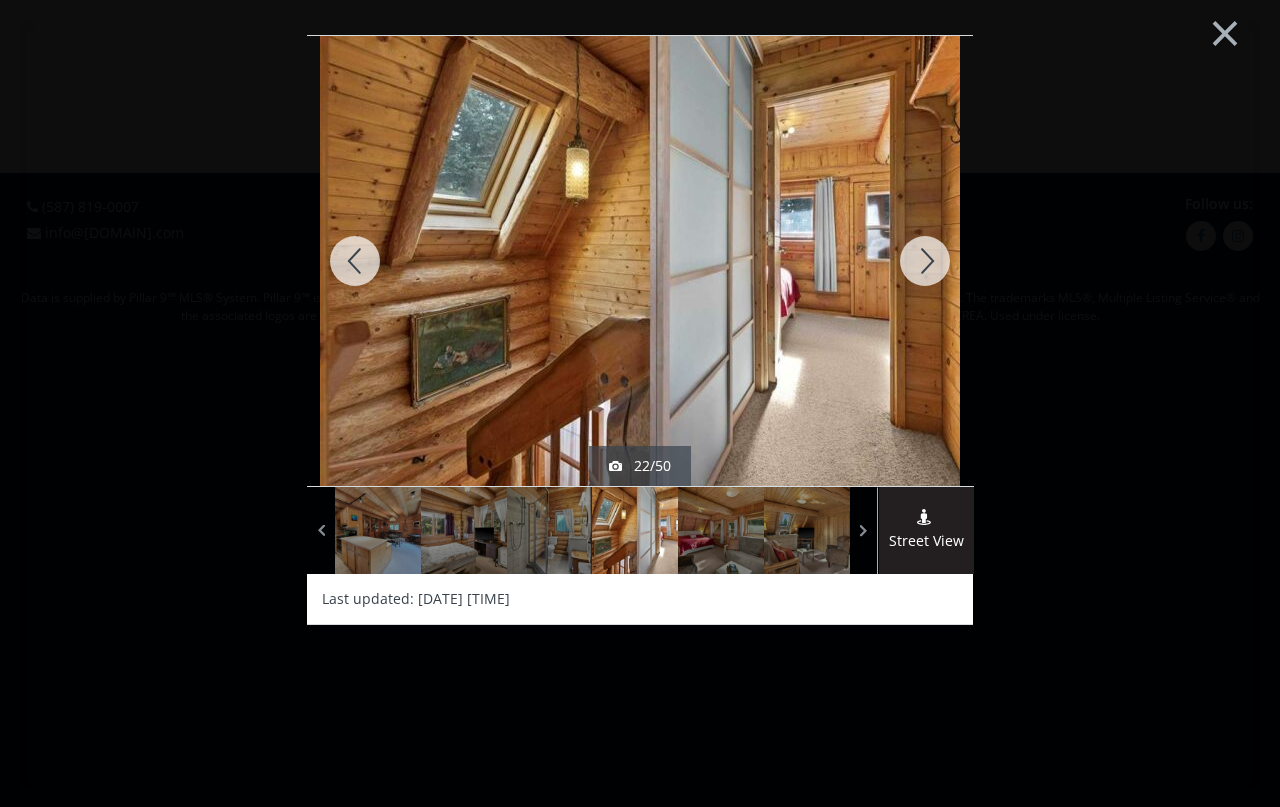 click at bounding box center (925, 261) 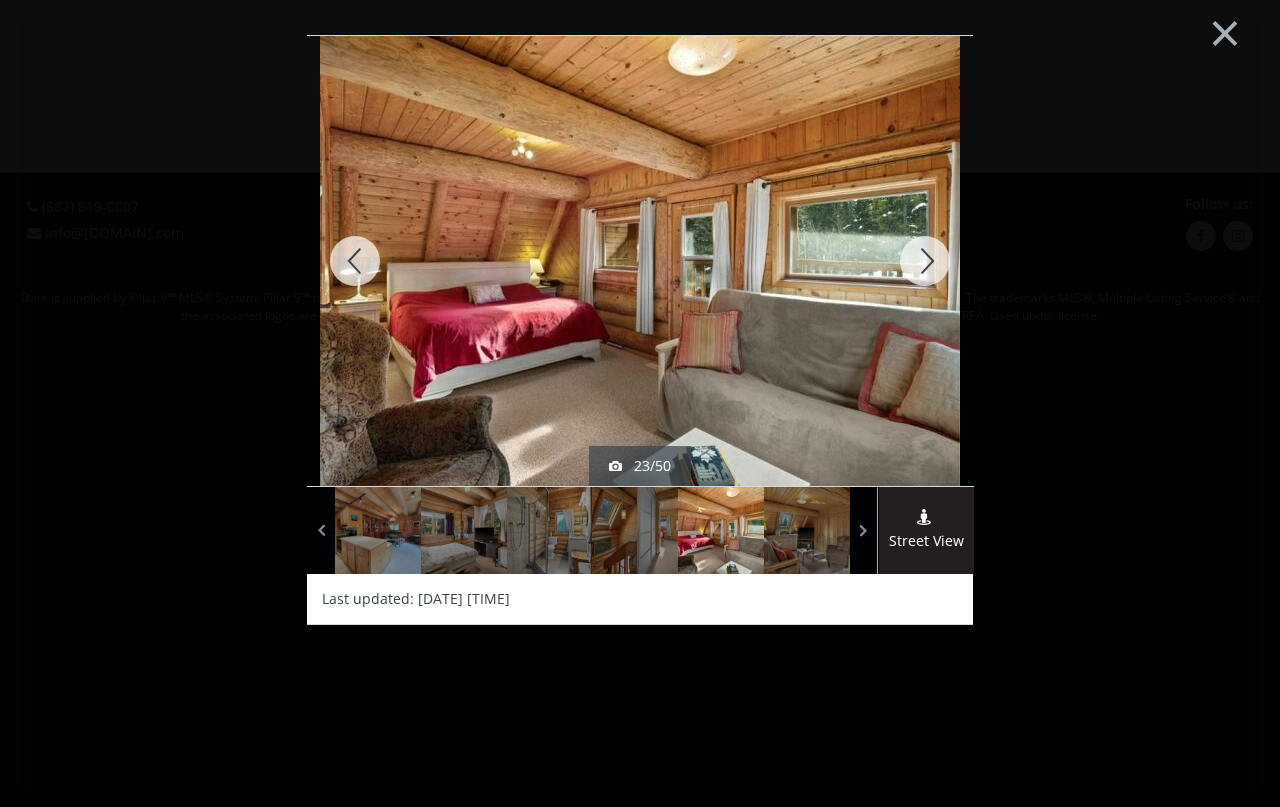 click at bounding box center [925, 261] 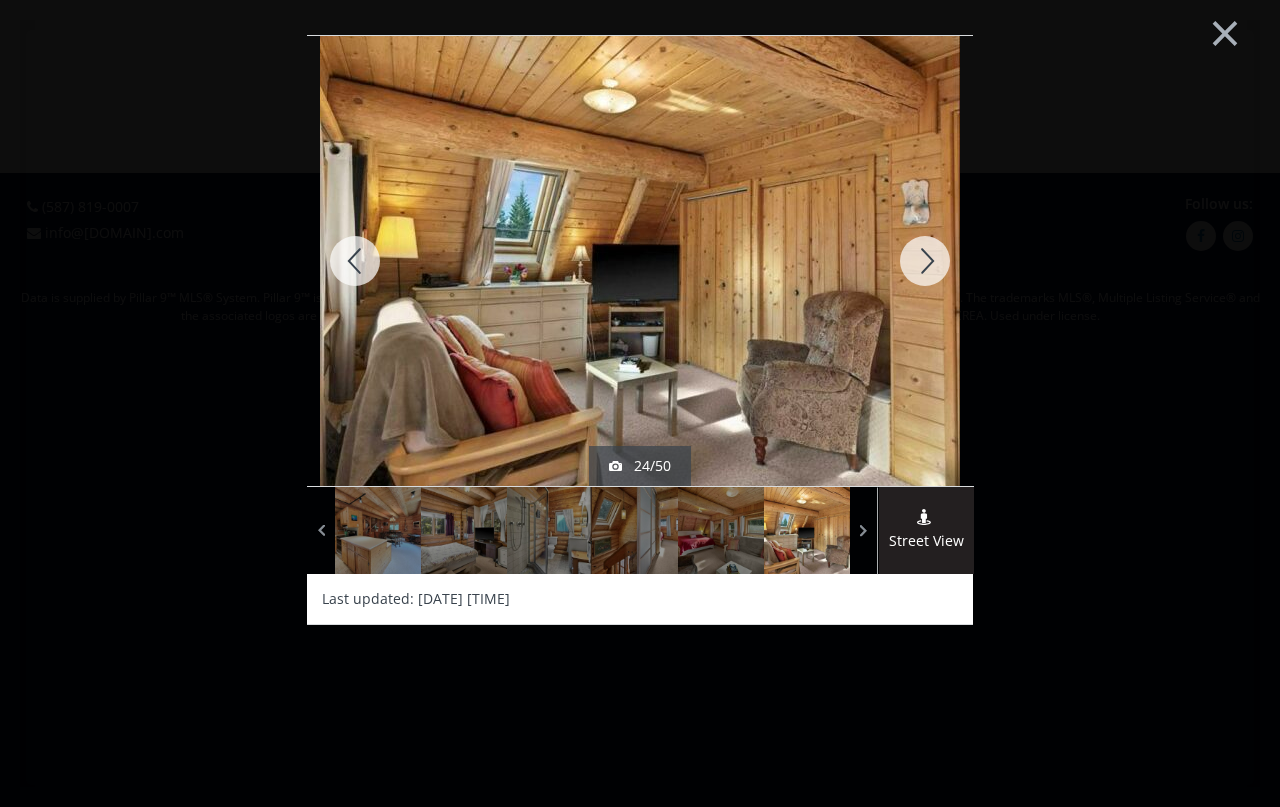 click at bounding box center [925, 261] 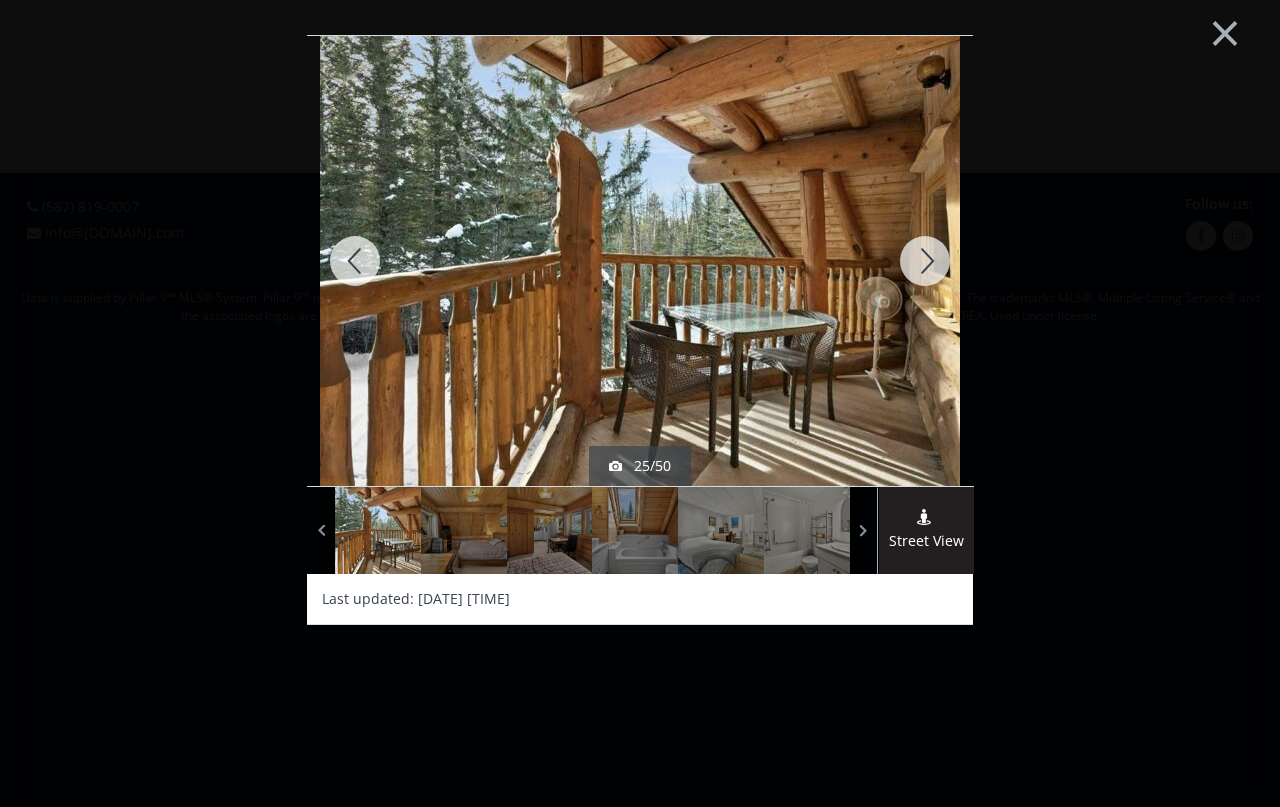 click at bounding box center (925, 261) 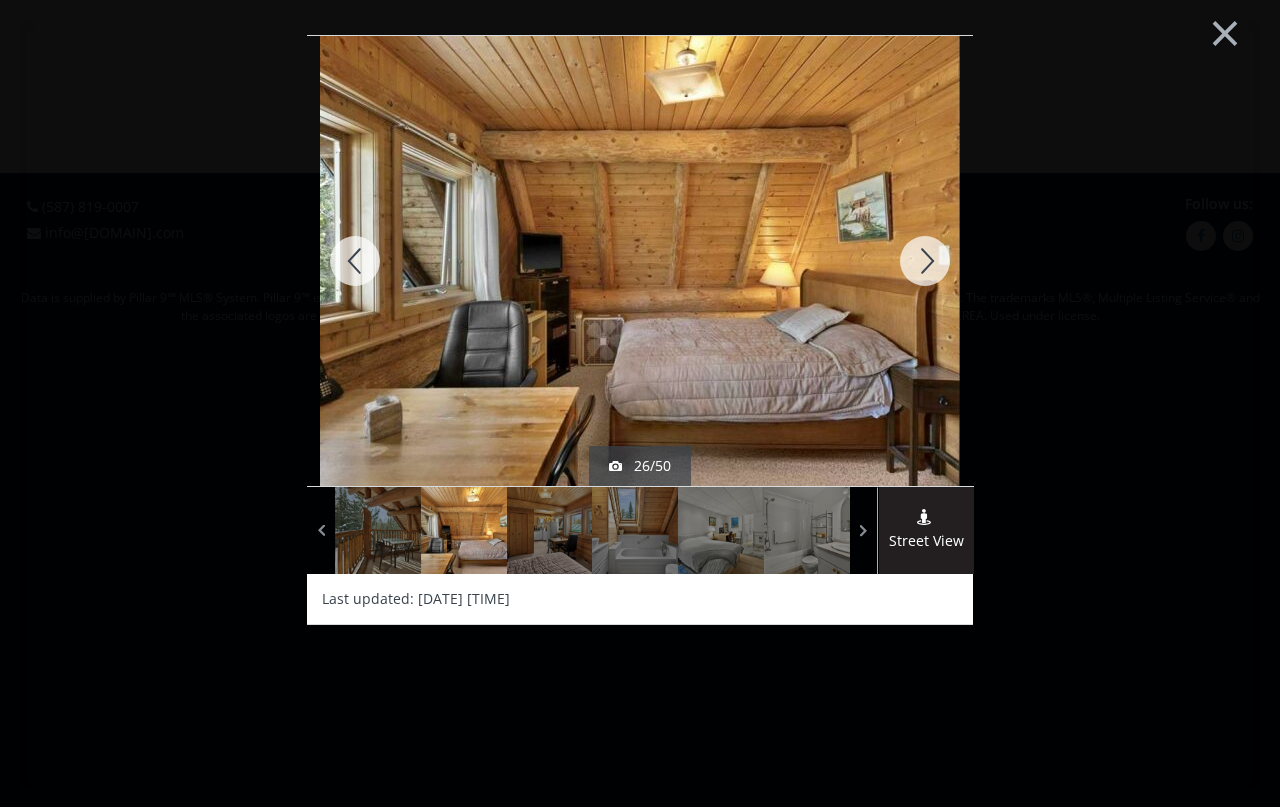 click at bounding box center (925, 261) 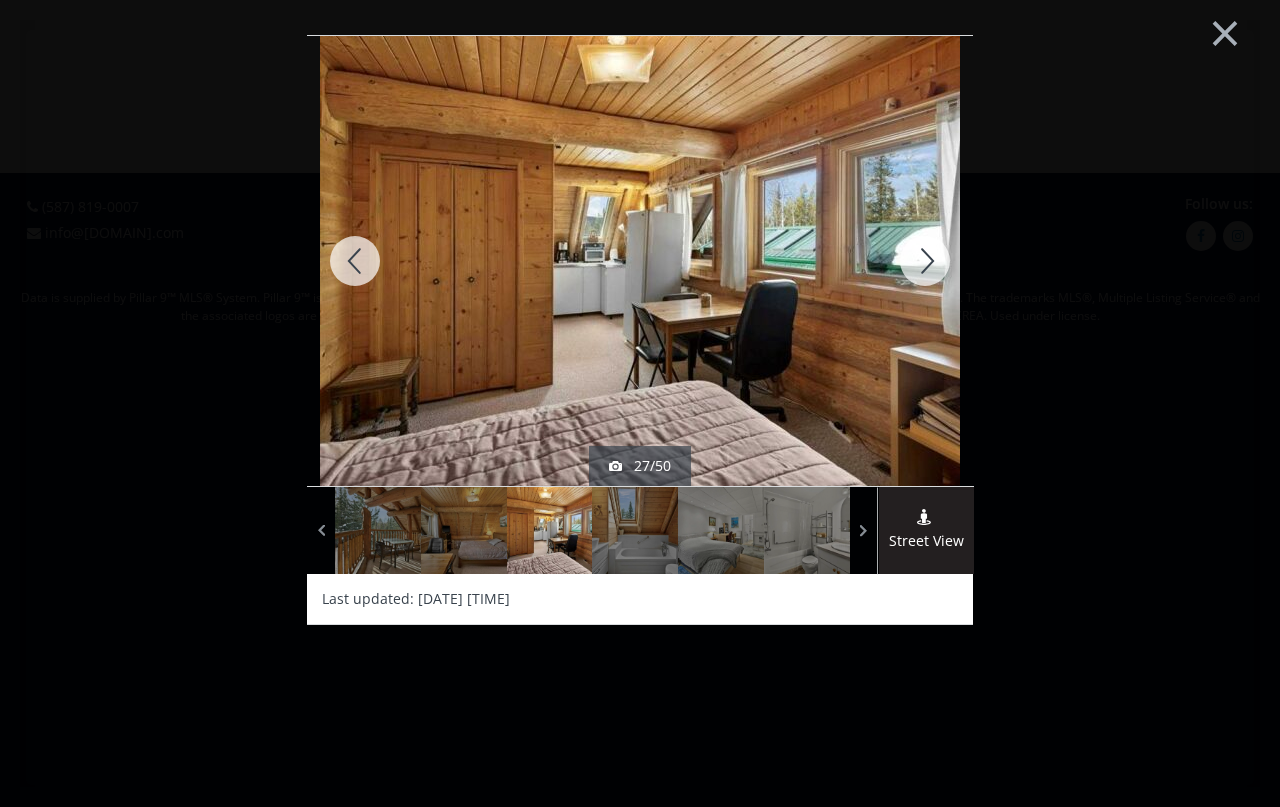 click at bounding box center [925, 261] 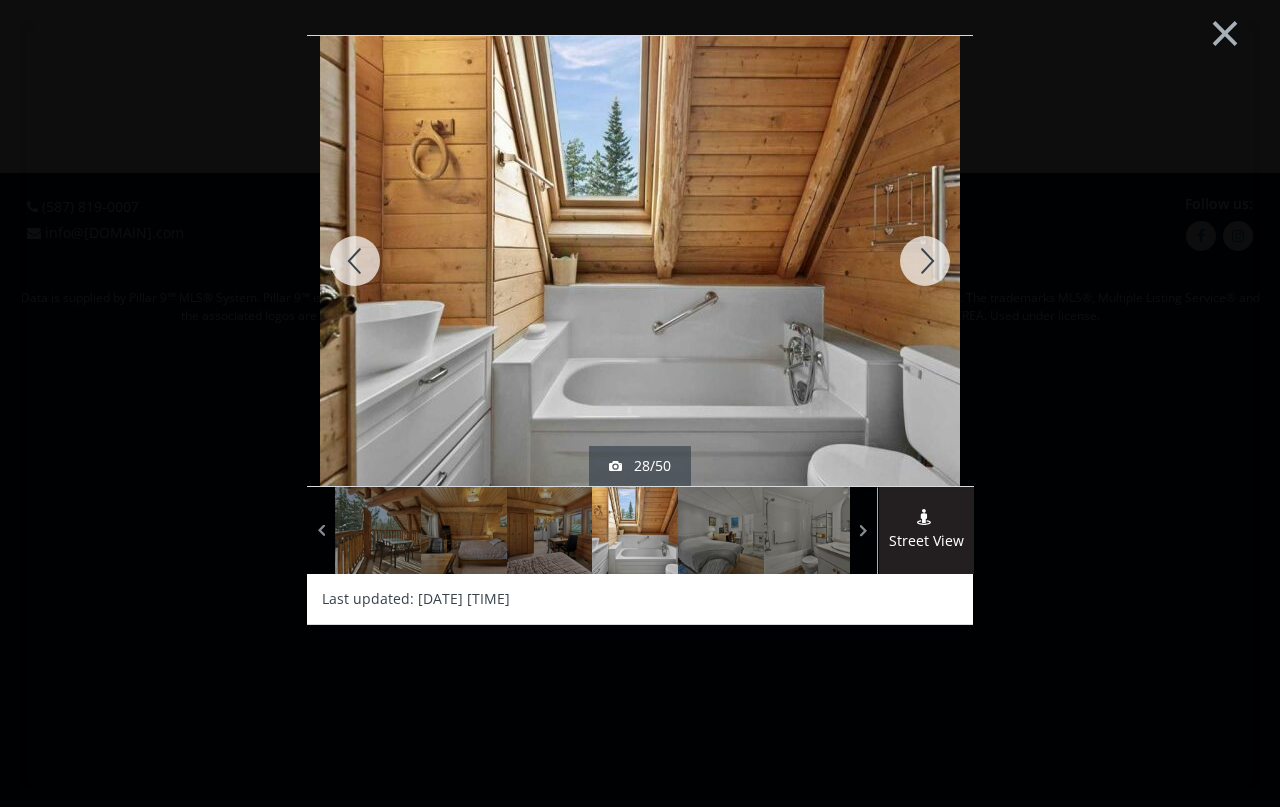 click at bounding box center [925, 261] 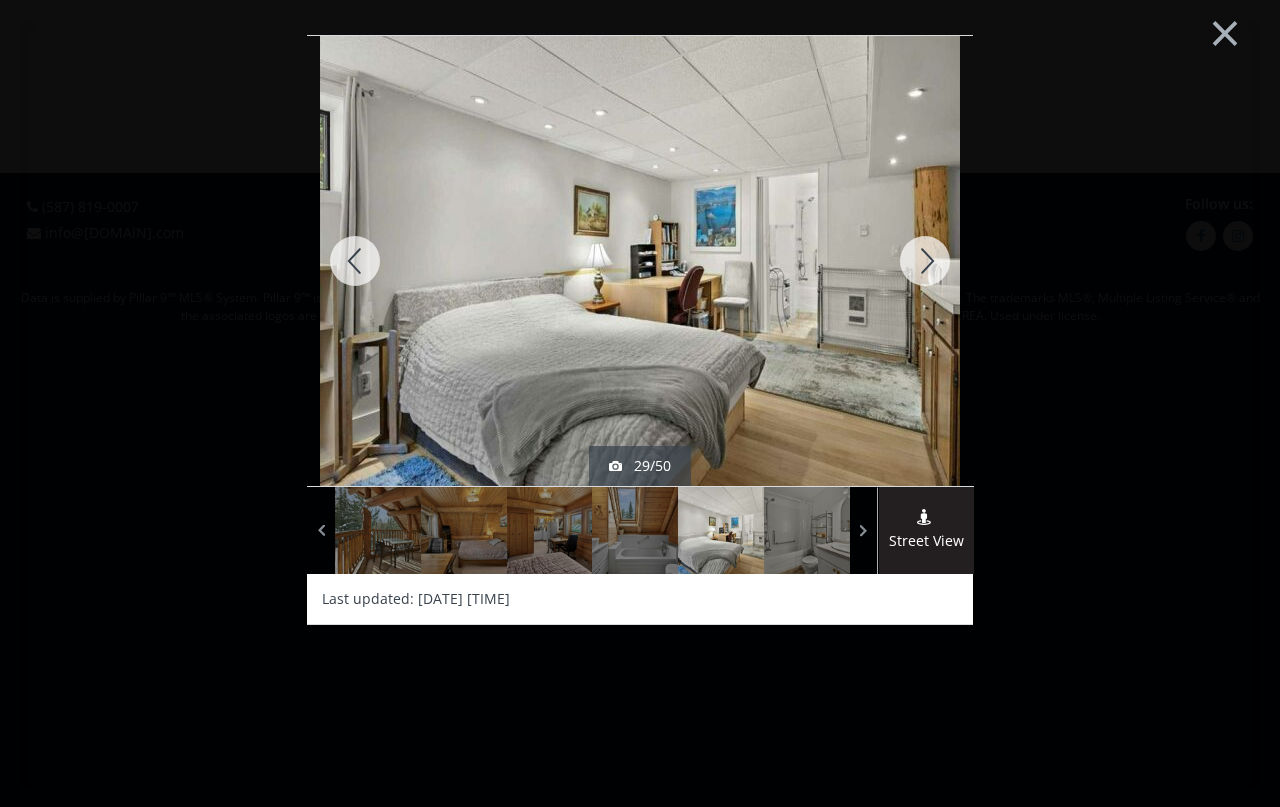 click at bounding box center [925, 261] 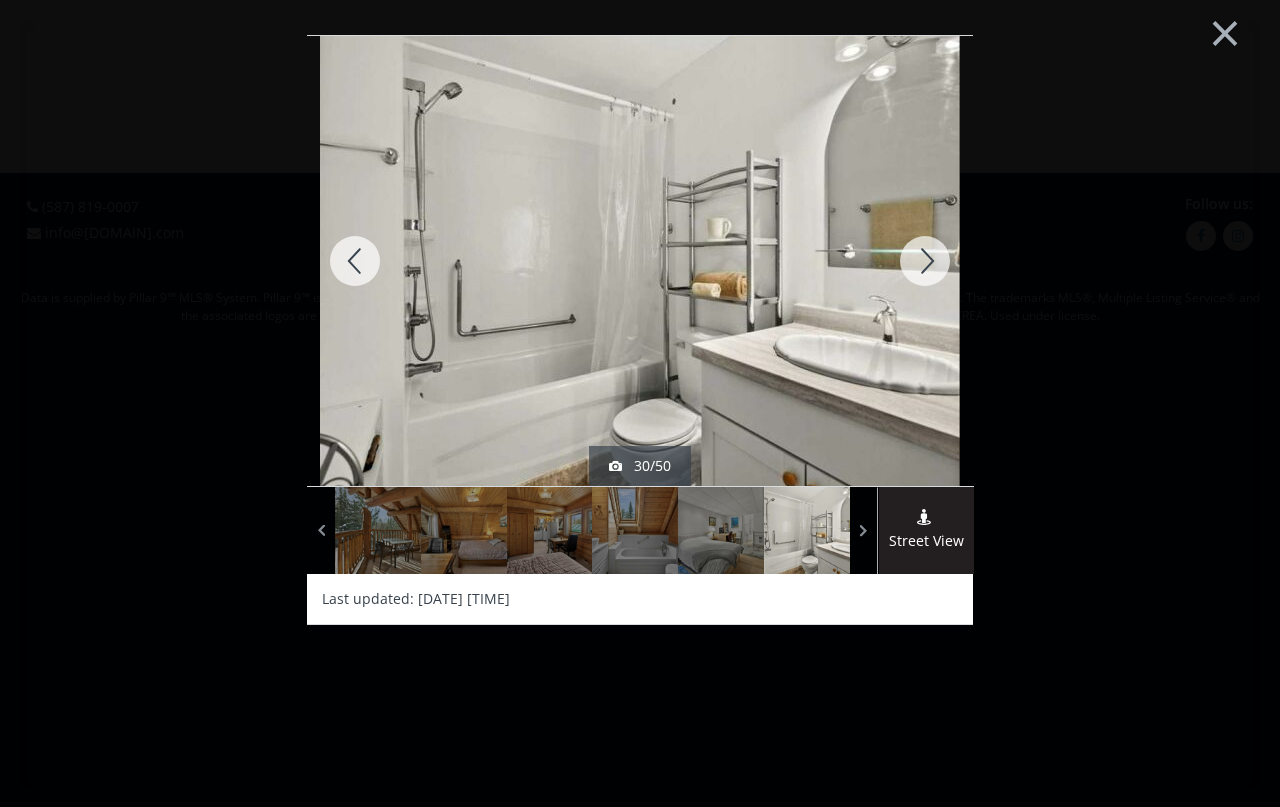 click at bounding box center [925, 261] 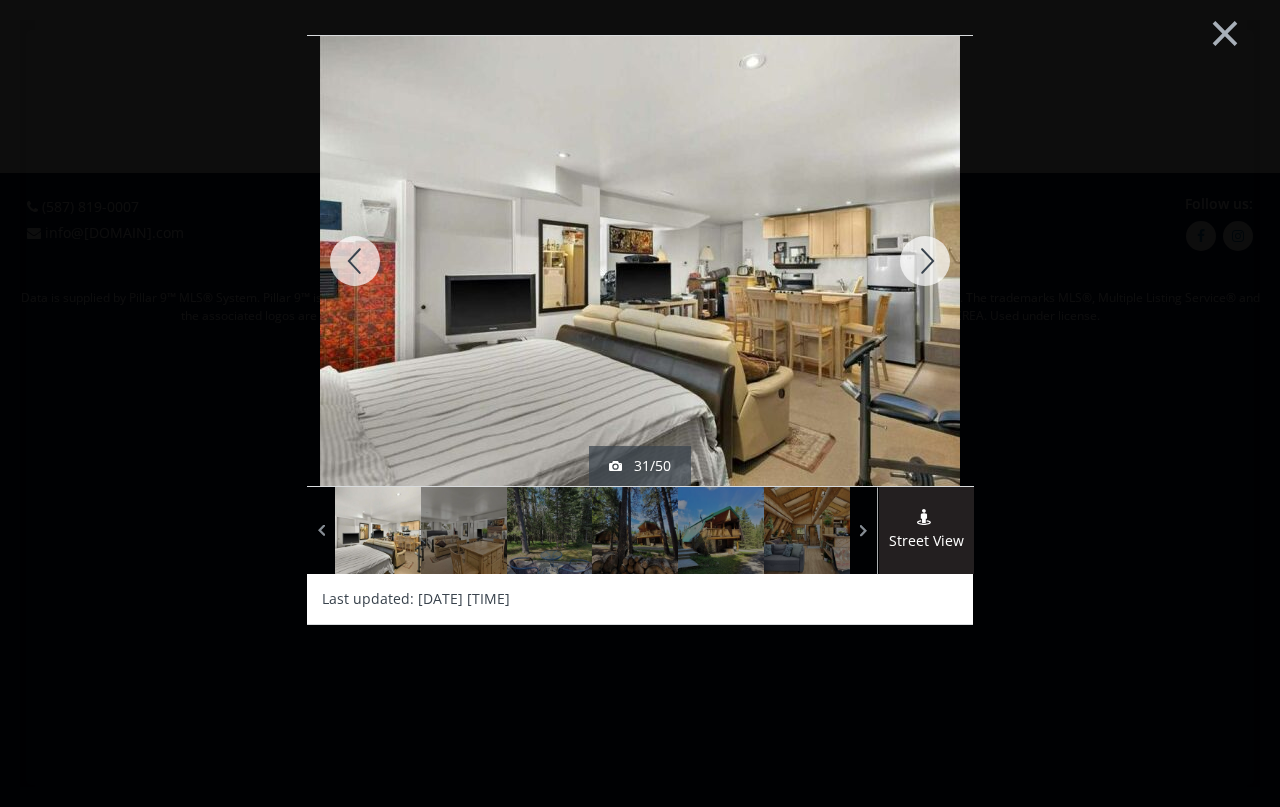 click at bounding box center [925, 261] 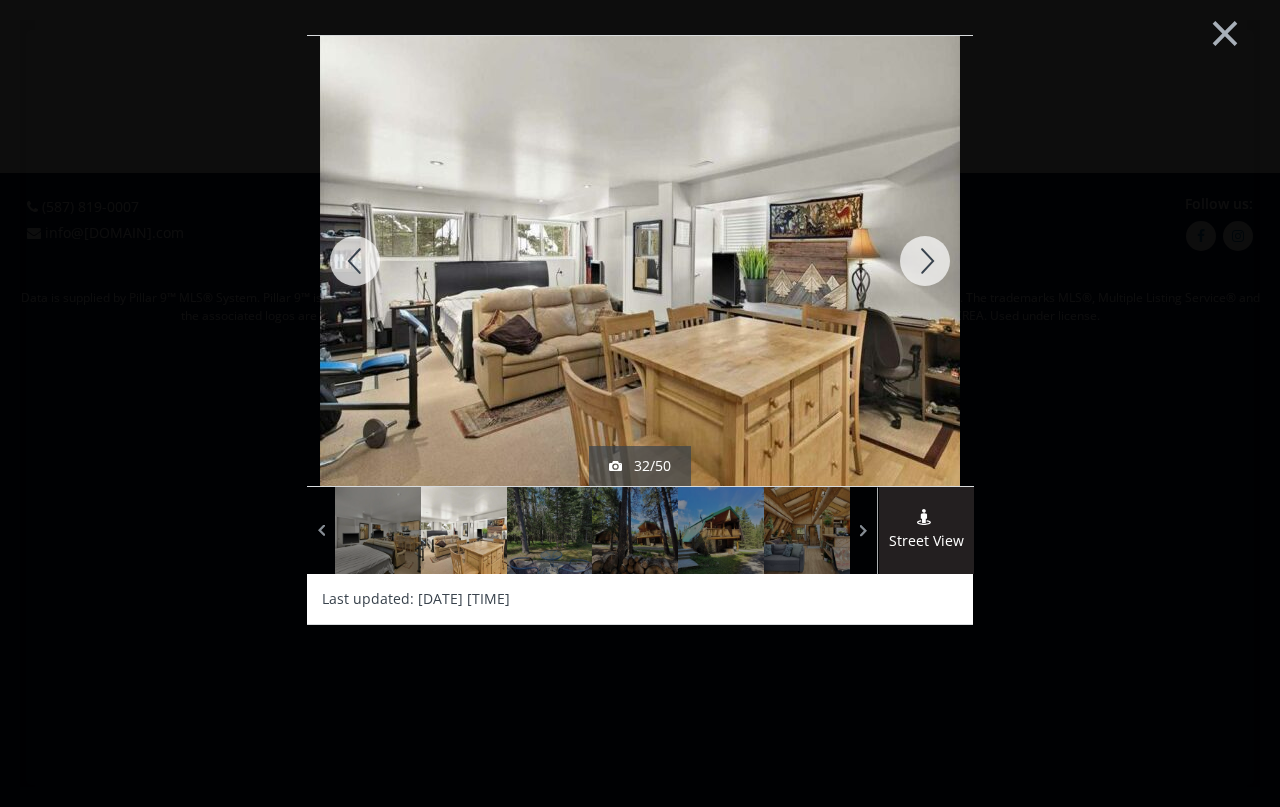 click at bounding box center (925, 261) 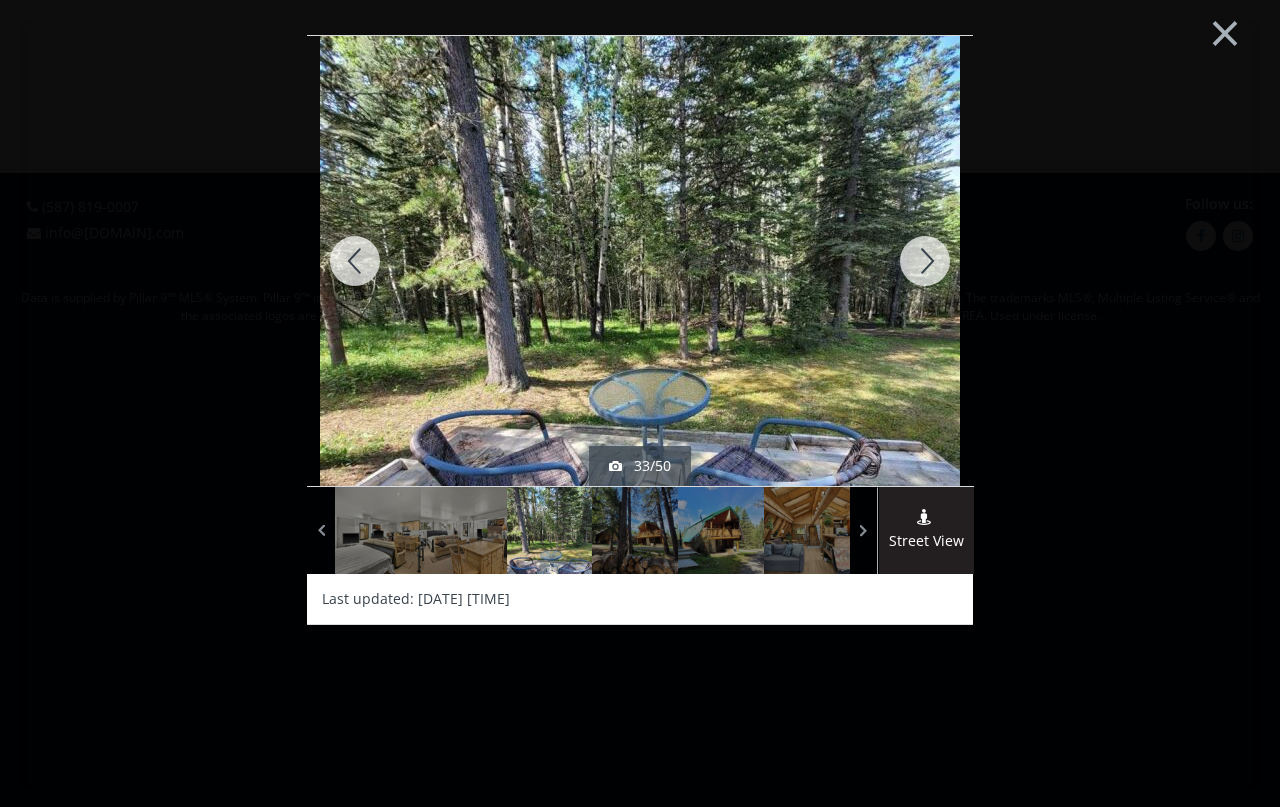 click at bounding box center [925, 261] 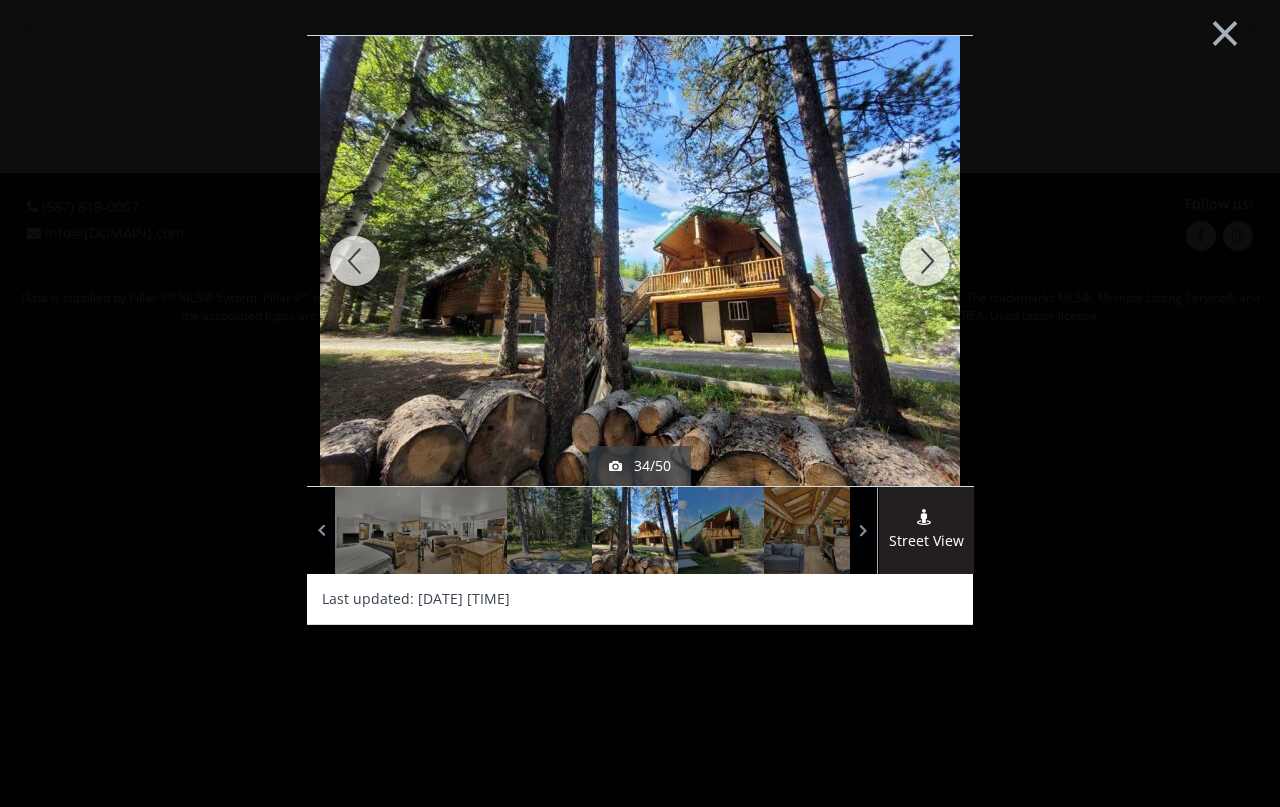 click at bounding box center (925, 261) 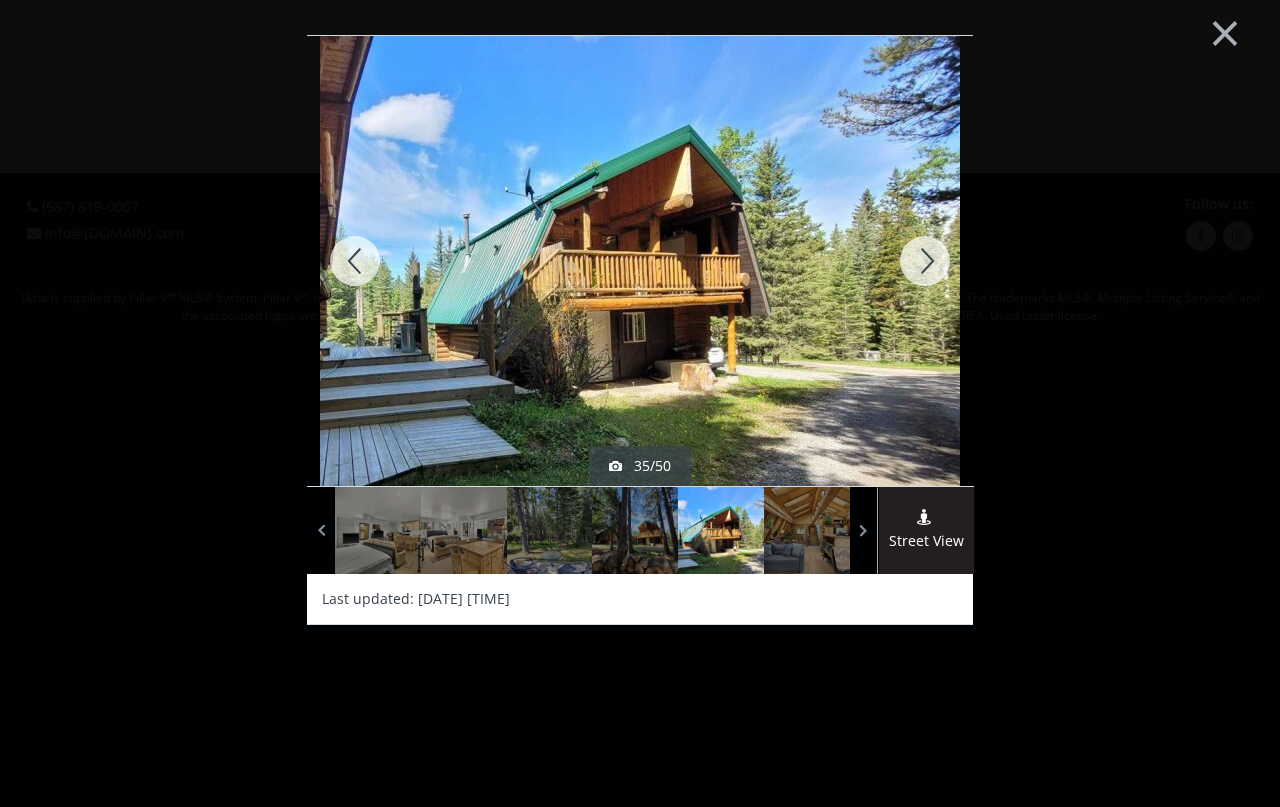 click at bounding box center [925, 261] 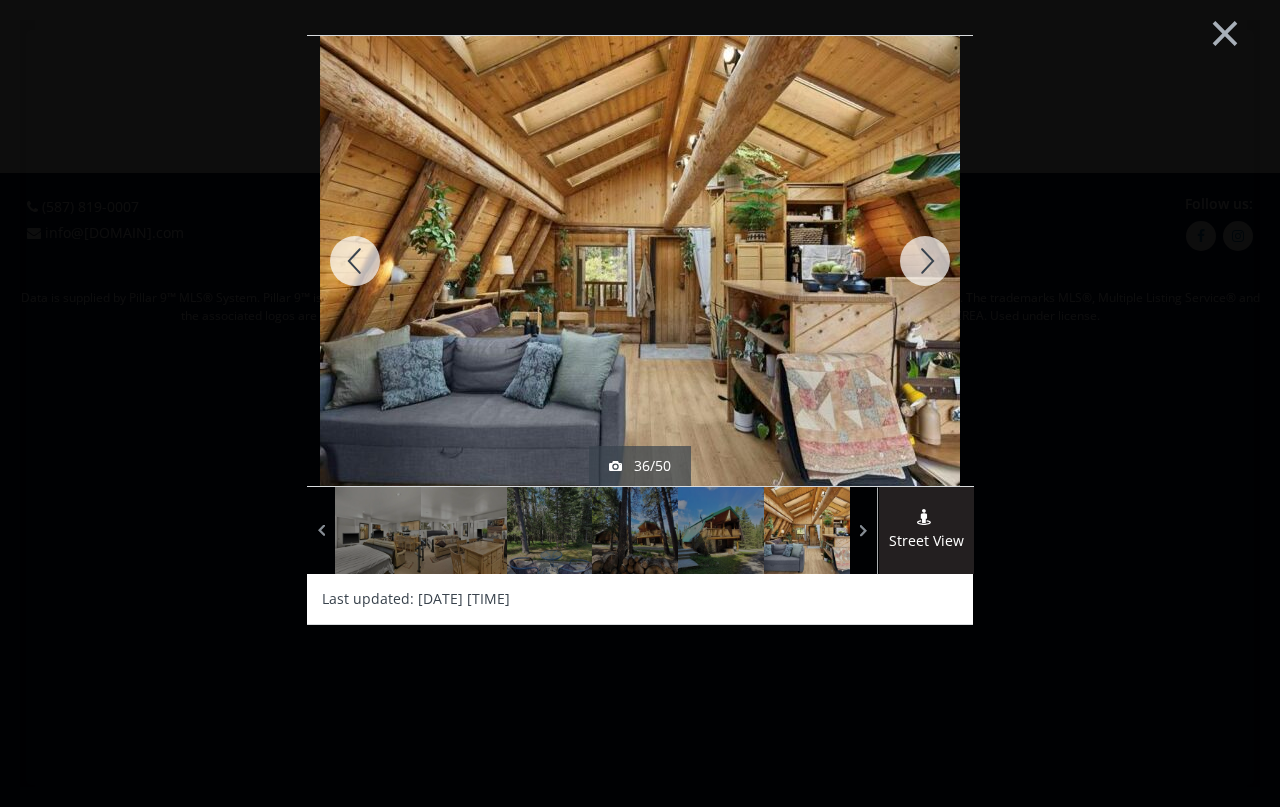 click at bounding box center (925, 261) 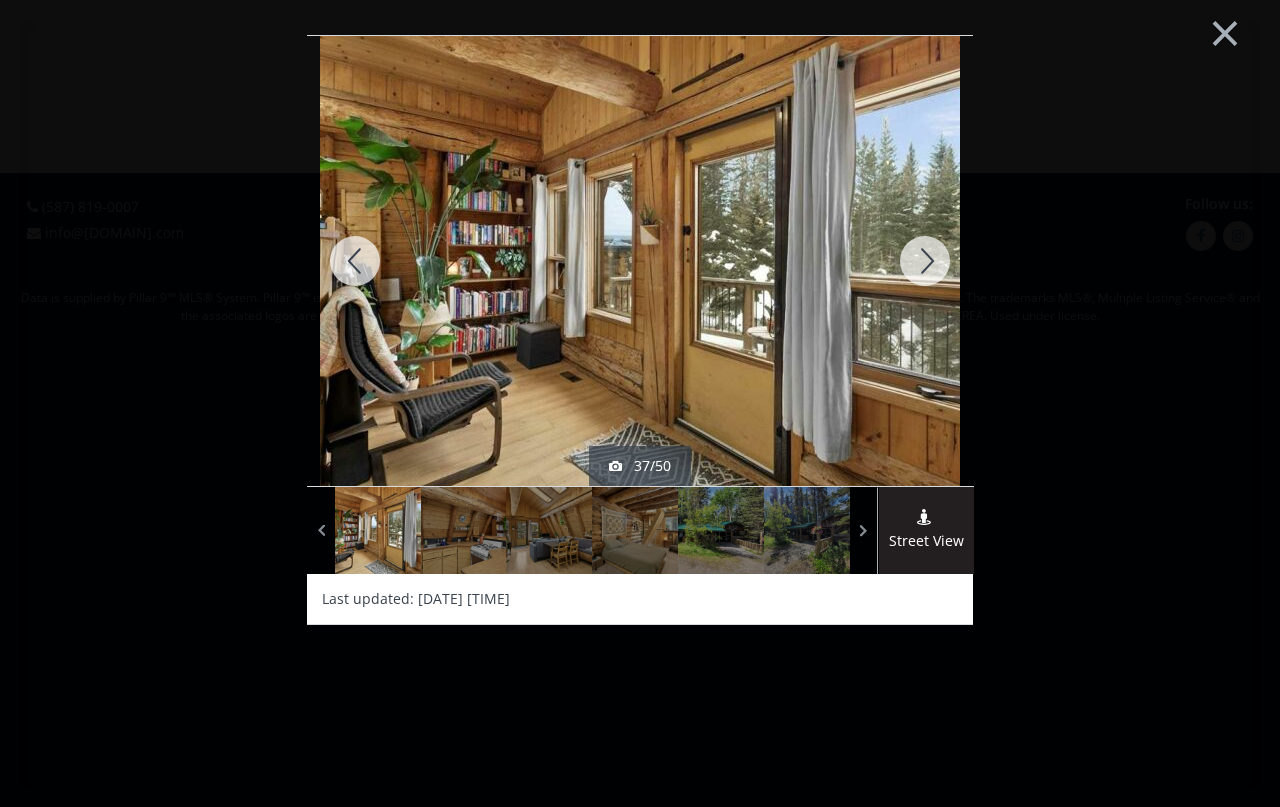 click at bounding box center (925, 261) 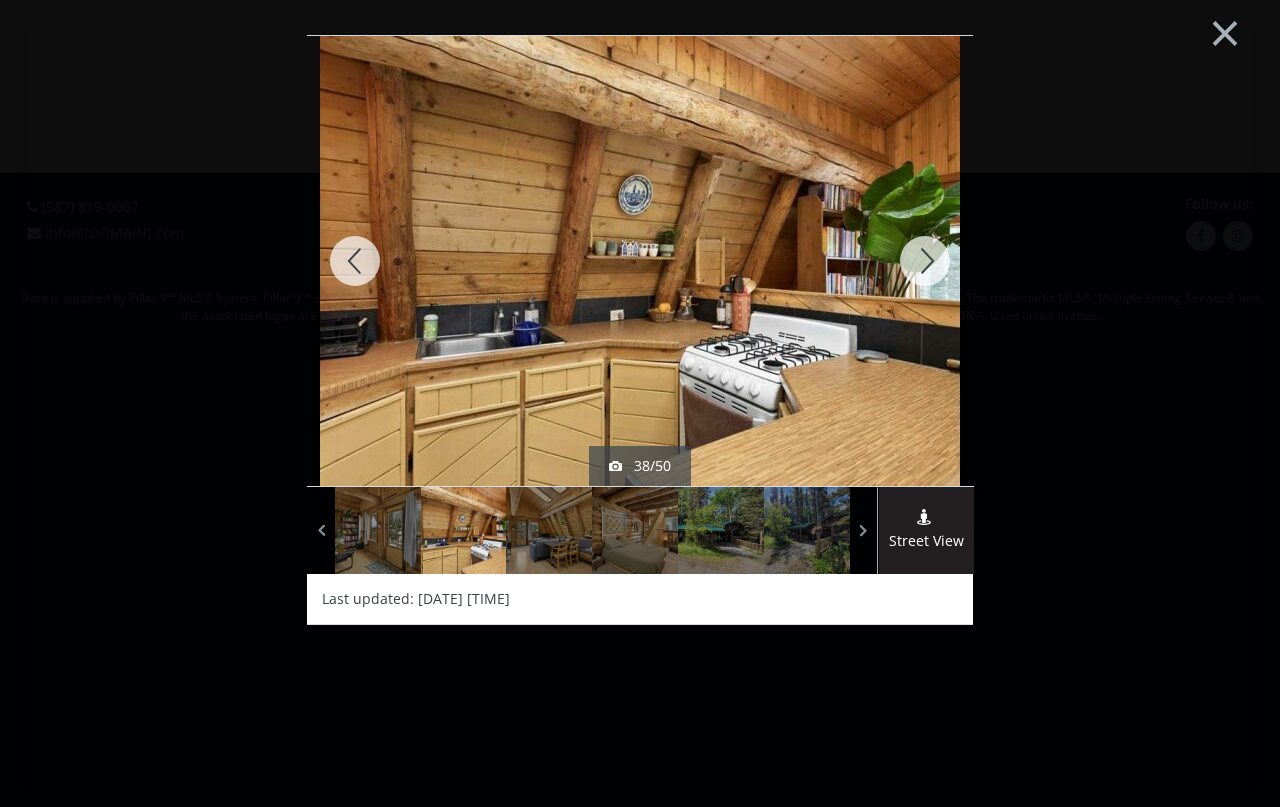 click at bounding box center [925, 261] 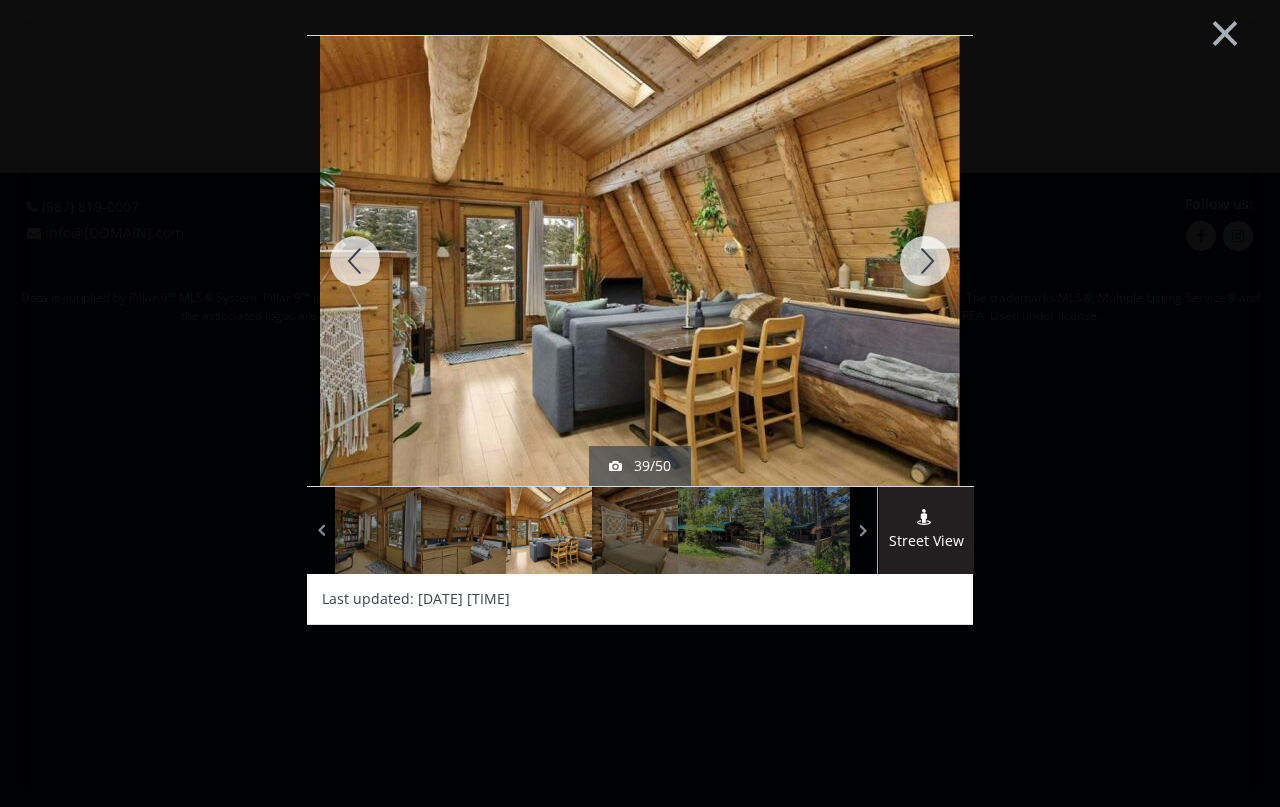 click at bounding box center (925, 261) 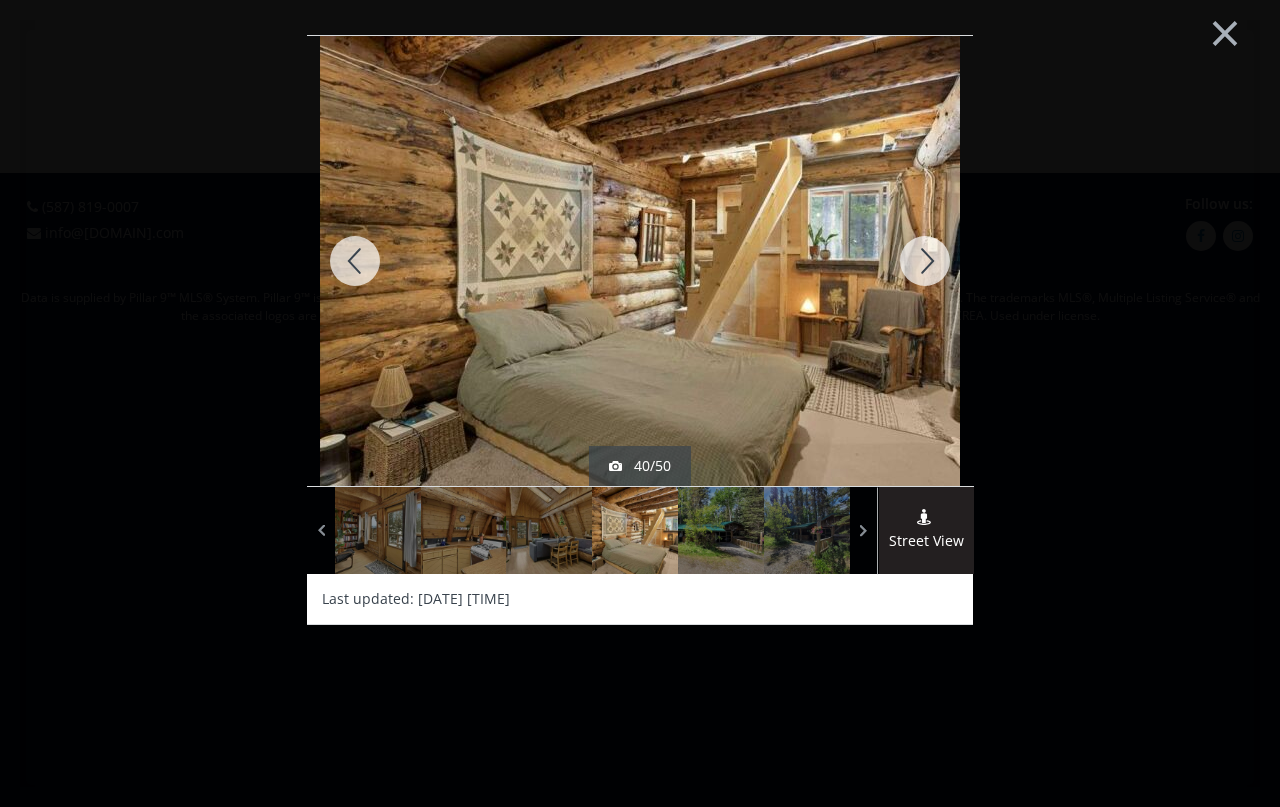 click at bounding box center (925, 261) 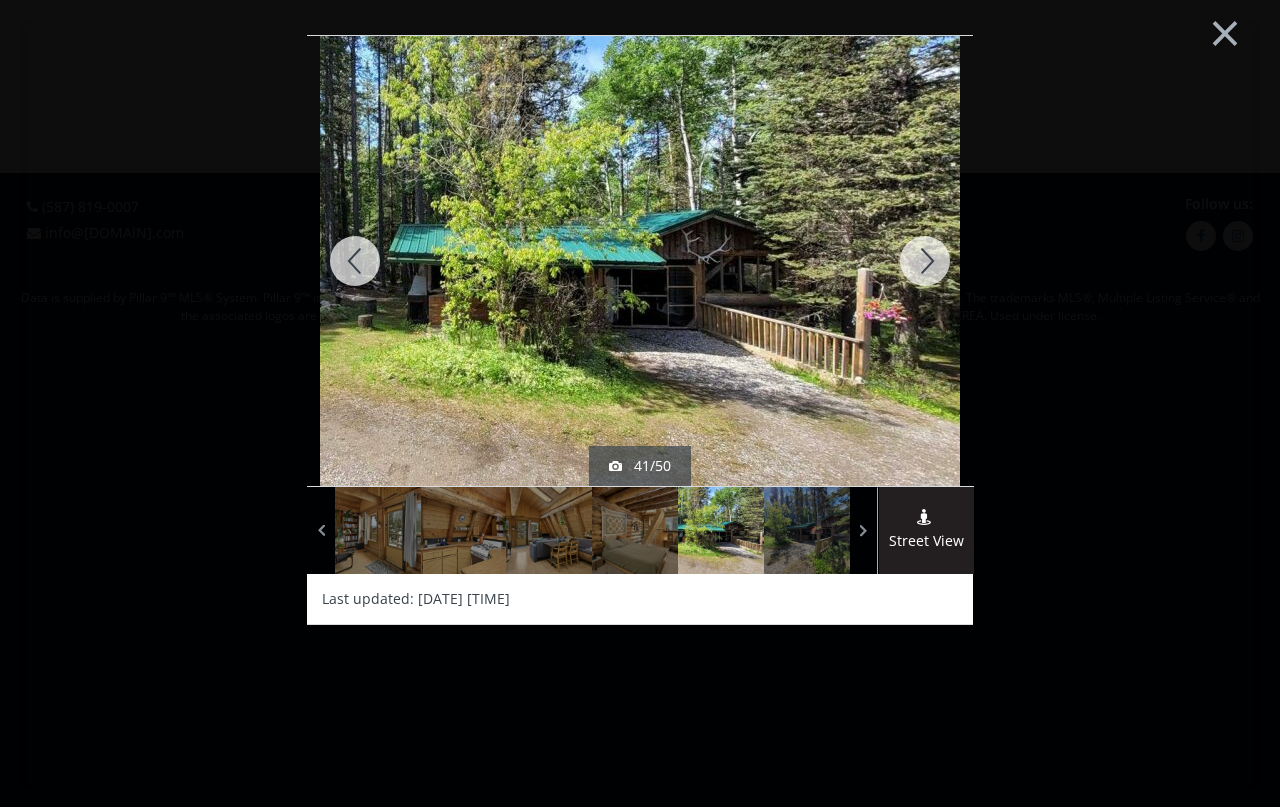 click at bounding box center (925, 261) 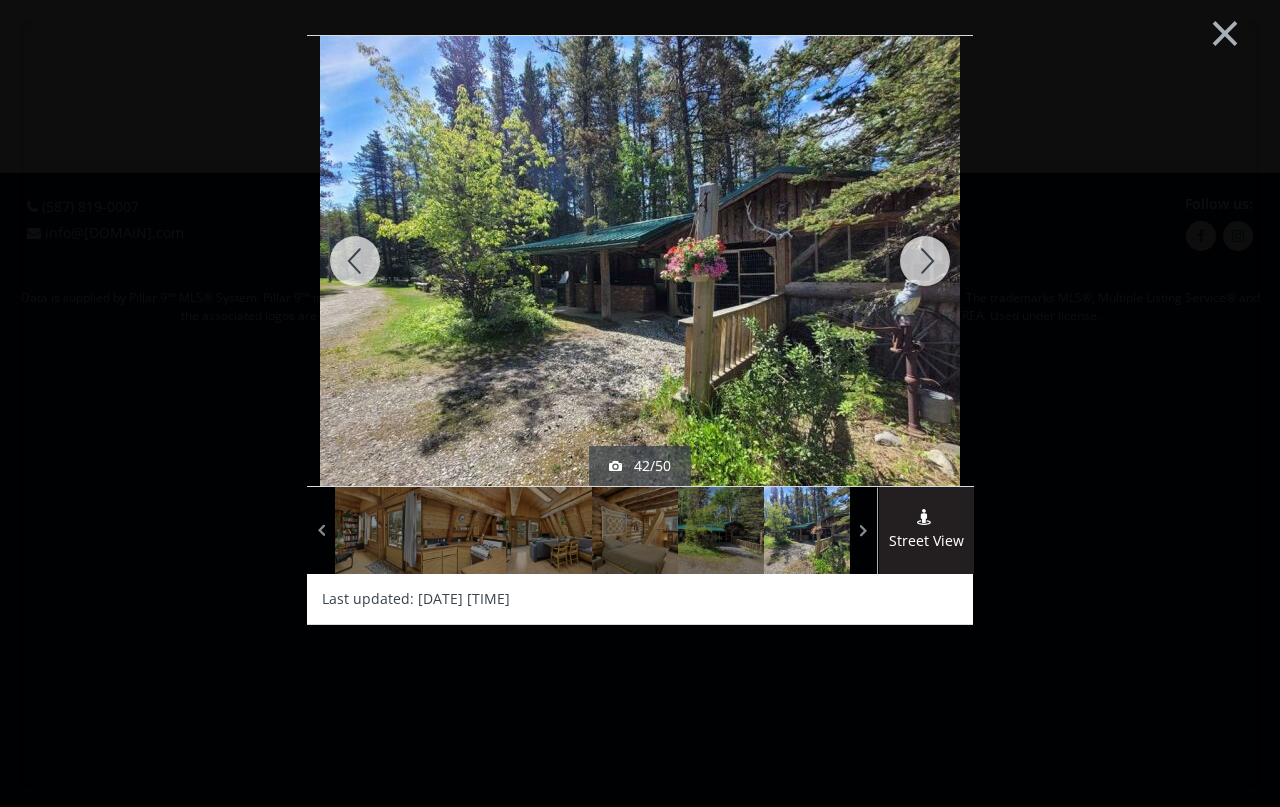 click at bounding box center (925, 261) 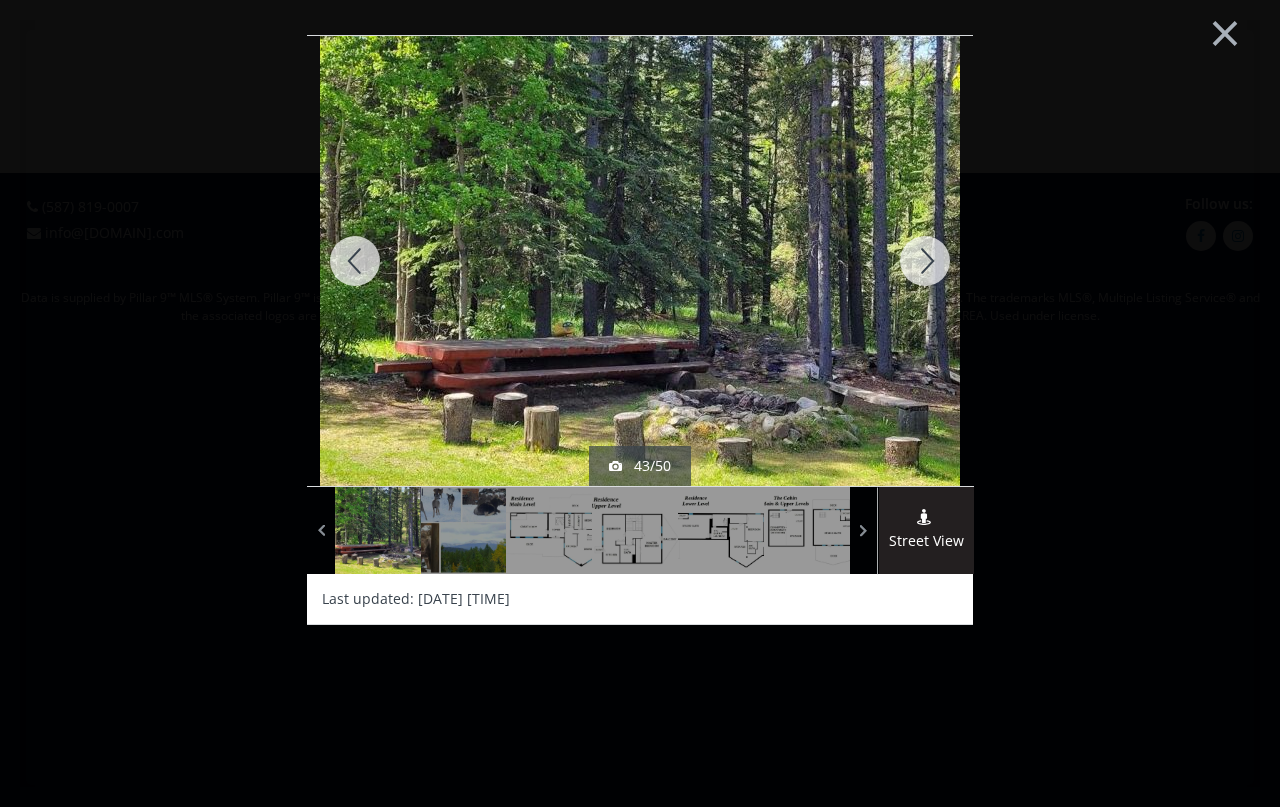 click at bounding box center (925, 261) 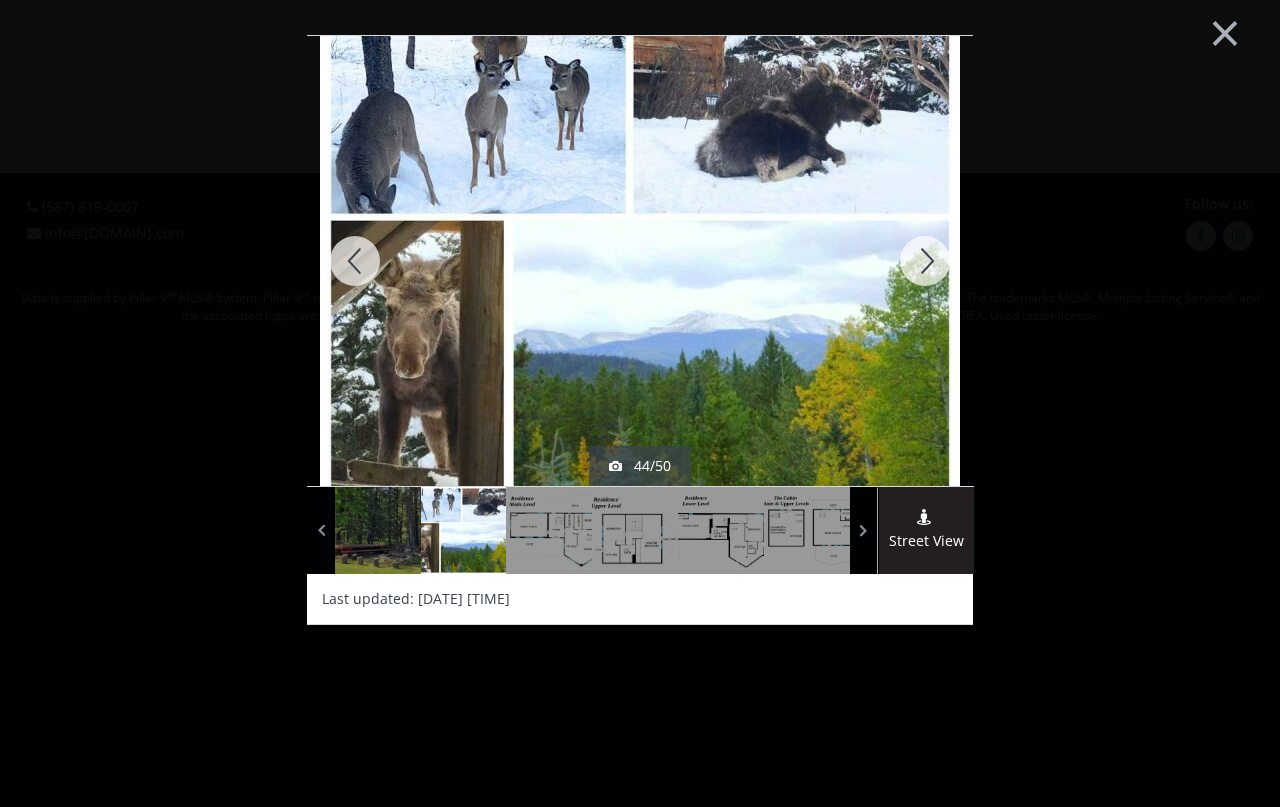 click at bounding box center (925, 261) 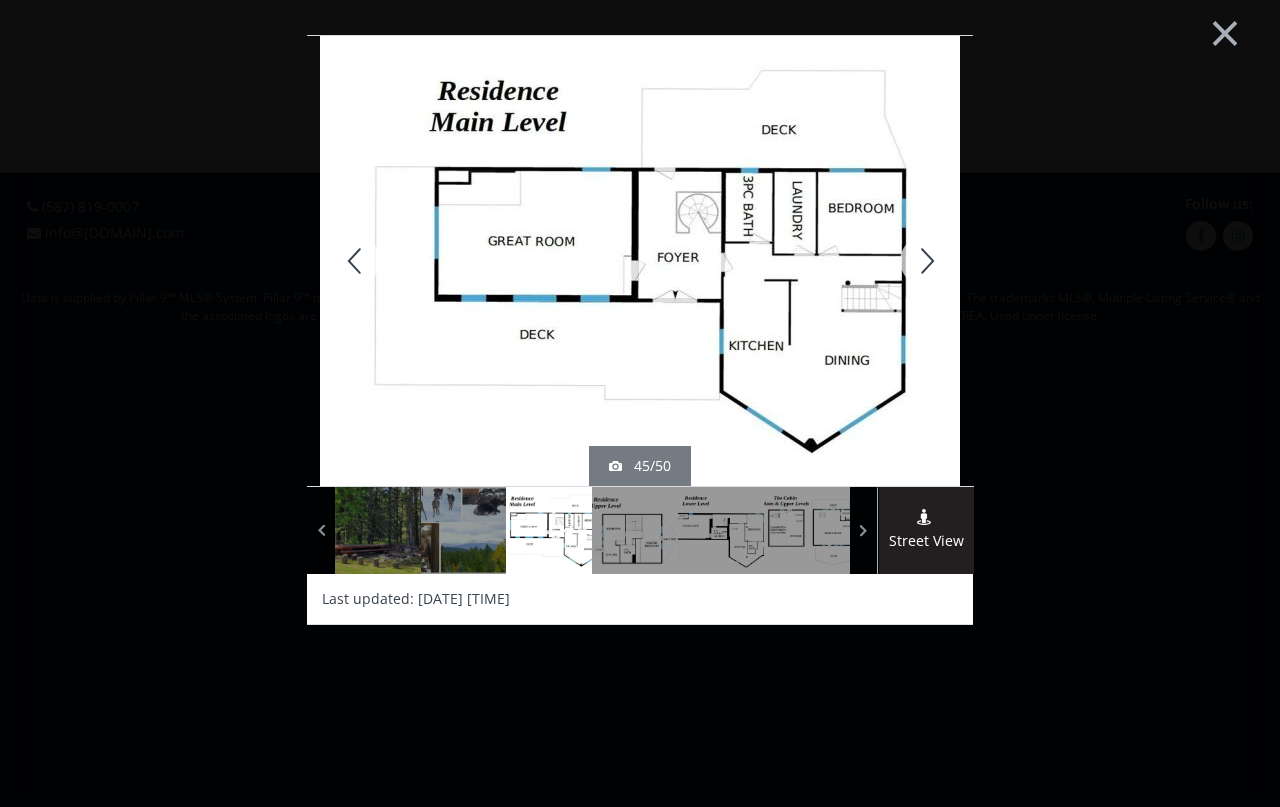 click at bounding box center (925, 261) 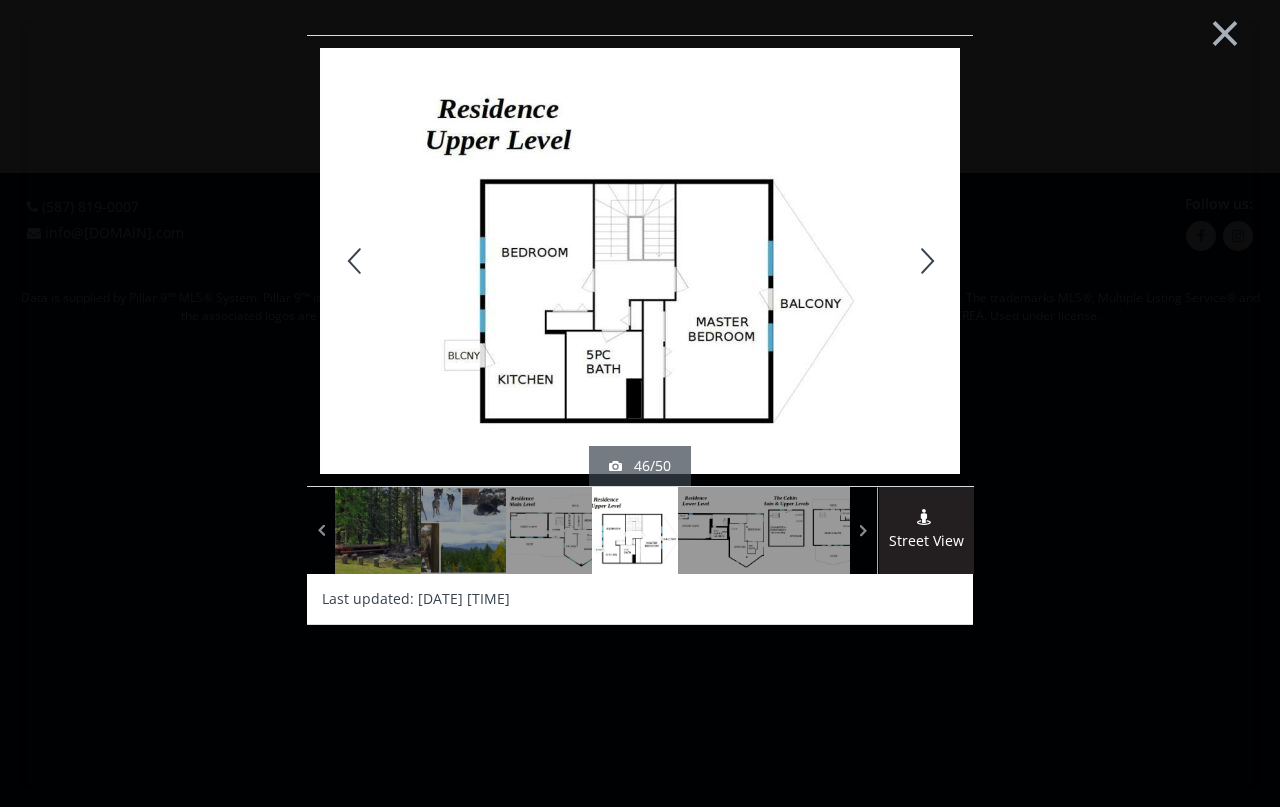 click at bounding box center (925, 261) 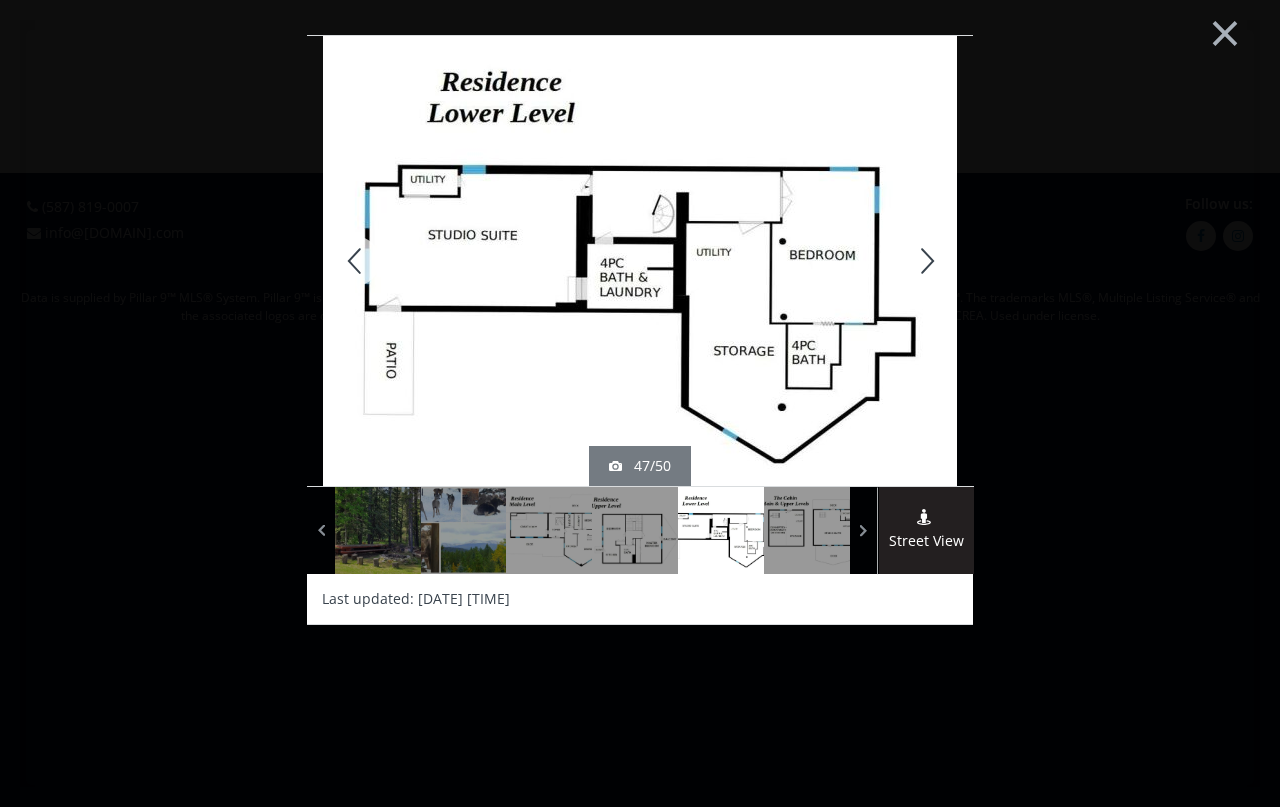 click at bounding box center [925, 261] 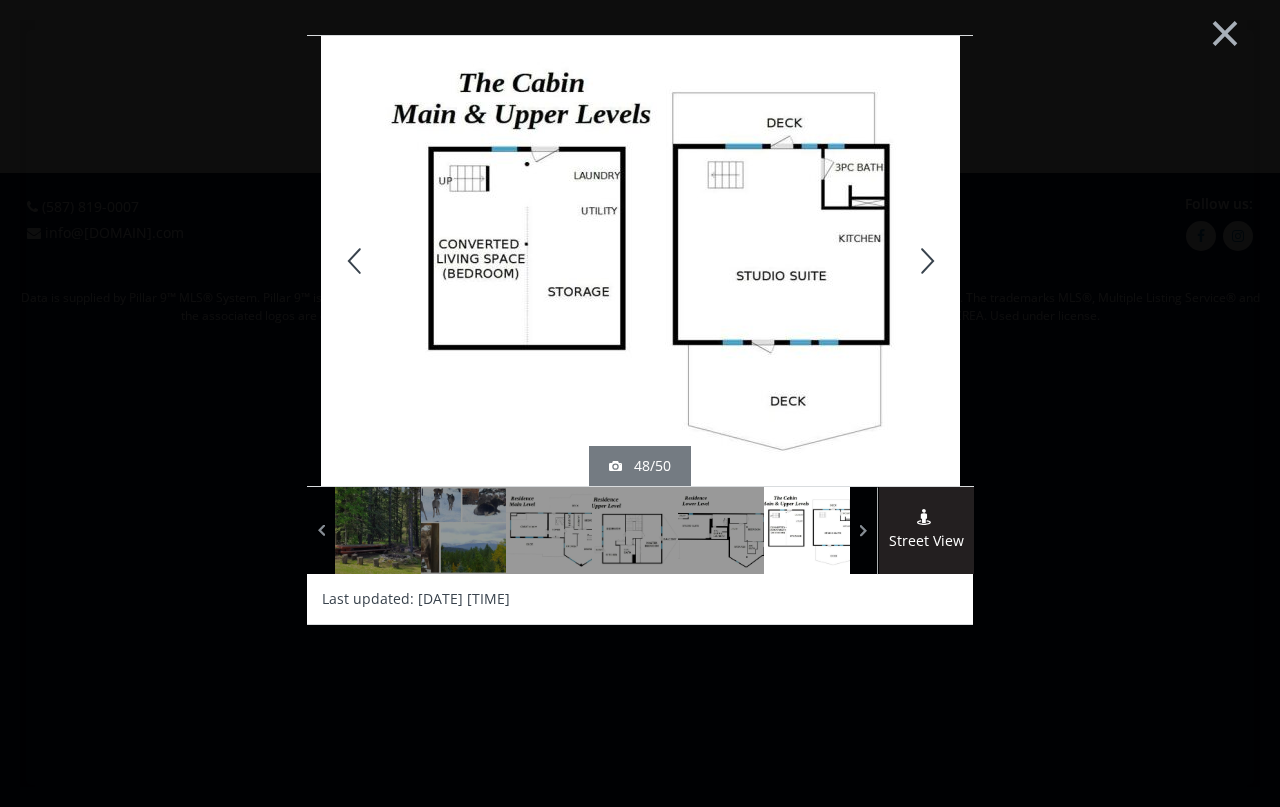 click on "×" at bounding box center [1225, 31] 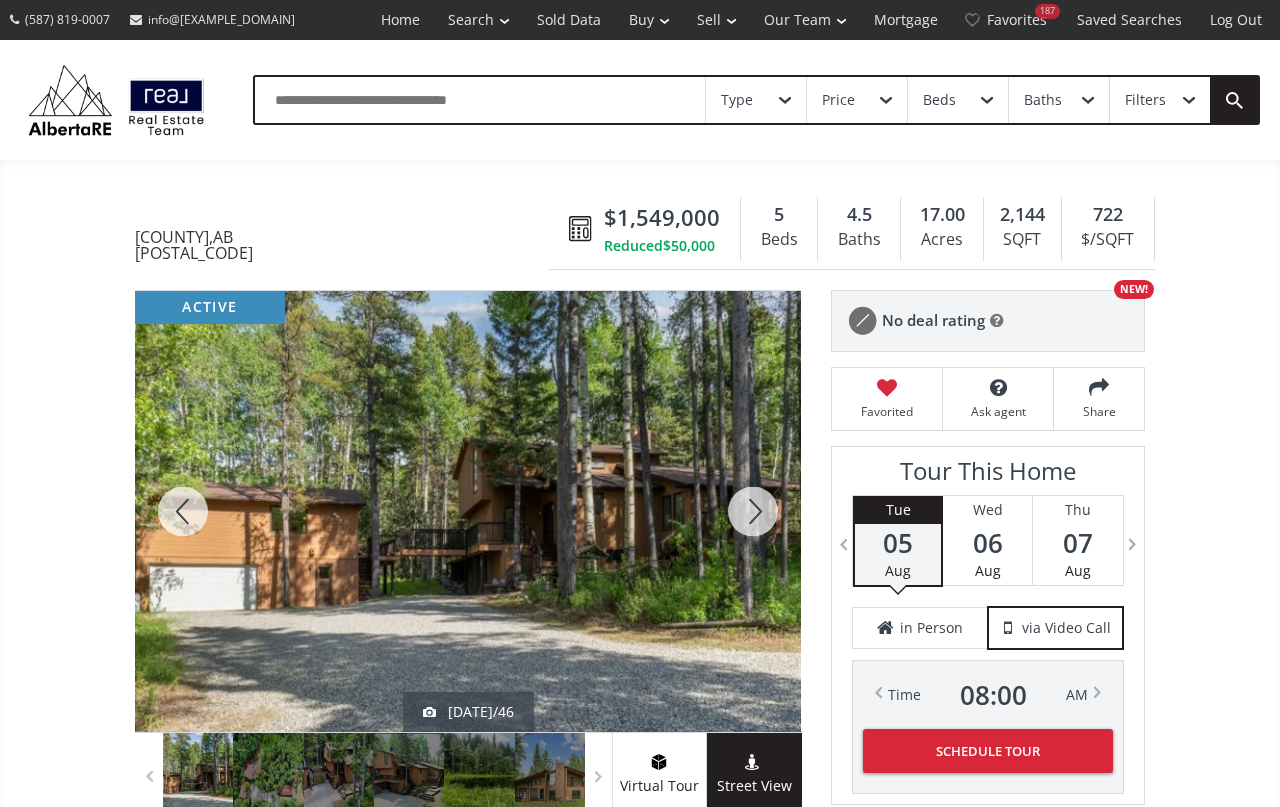 scroll, scrollTop: 31, scrollLeft: 0, axis: vertical 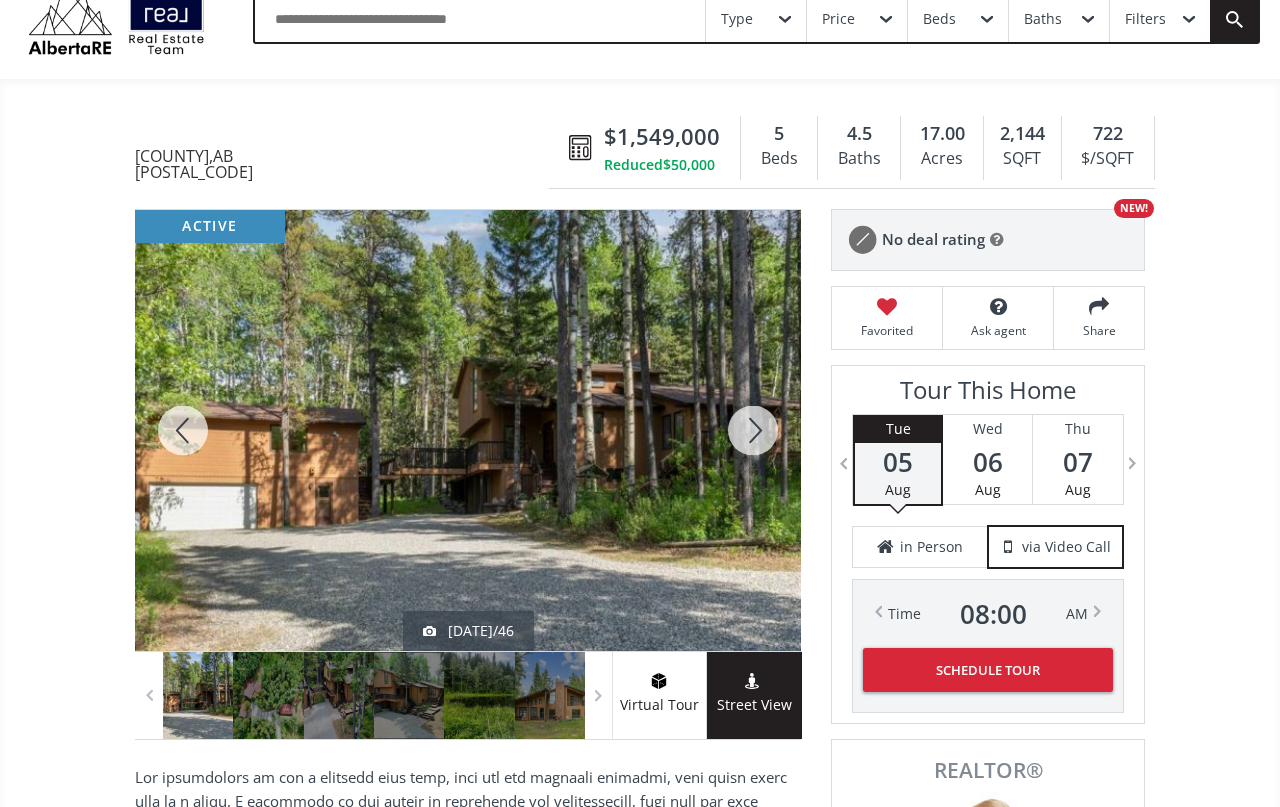 click on "[STREET] [CITY] [STATE] [POSTAL_CODE] [NUMBER] [STREET] [CITY] , [STATE] [POSTAL_CODE] $1,549,000 Reduced $50,000 5 Beds 4.5 Baths 17.00 Acres 2,144 SQFT 722 $/SQFT $1,549,000 Reduced $50,000 5 Beds 4.5 Baths 2,144 sf $ 722 / sf Favorited Ask agent Share active [DATE]/46 Virtual Tour Street View You favorited this home Neighborhood [NEIGHBORHOOD] Type Homes (Single Family) Total Baths 4.5 1/2 Baths 1 County [COUNTY] Status Active Listing # A2225862 Built 1980 Lot Size 17.00 Listed on site 52 days Listing Brokerage MaxWell Canyon Creek Listed by: Click for Map Smart Commute Planner How Much Is My Home Worth? Get an instant home-value estimate Enter your street address Get your home estimate Calculate Add a destination Property details Community Features No HOA Property Features InLaw Suite Exterior features Deck Has garage Garage Detached No Pool Interior Features Carpet Floors Basement Finished Basement Full Basement Walk Out Style Two Story Property History AB" at bounding box center (640, 2873) 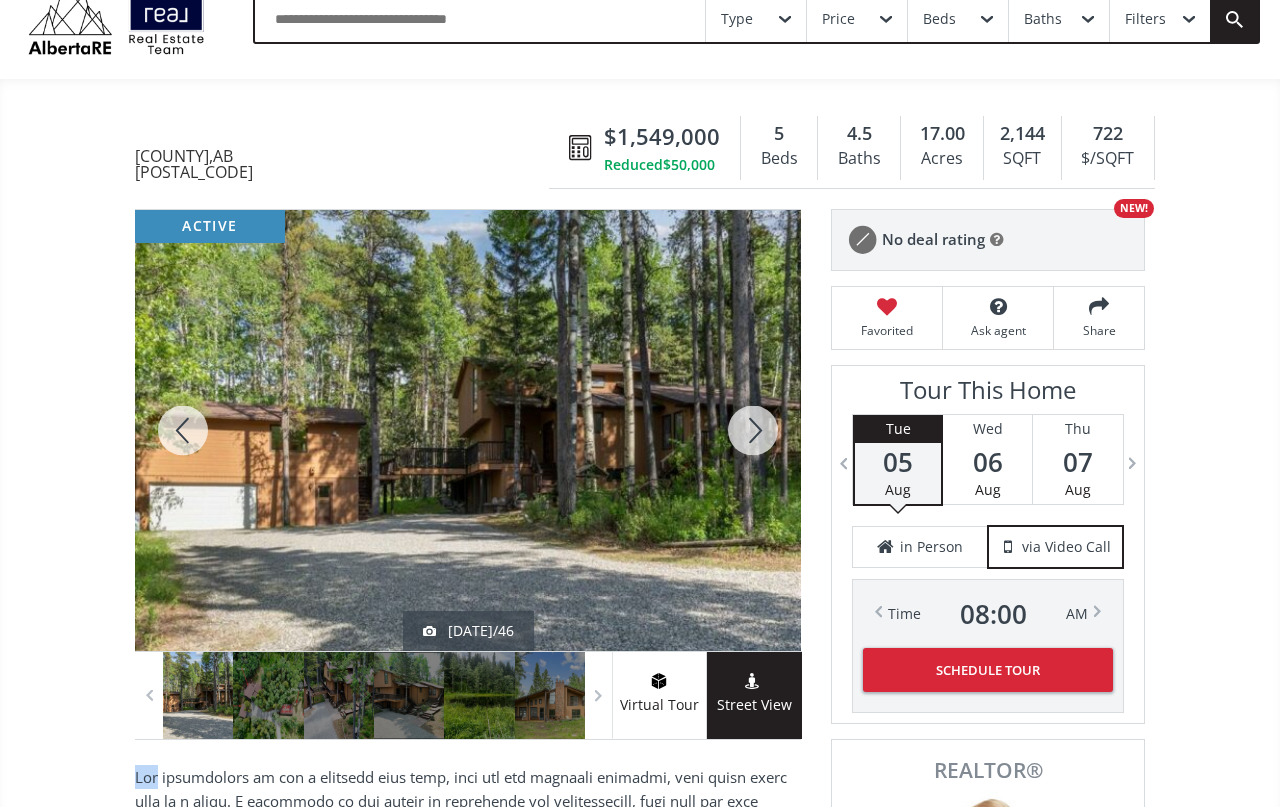 scroll, scrollTop: 81, scrollLeft: 0, axis: vertical 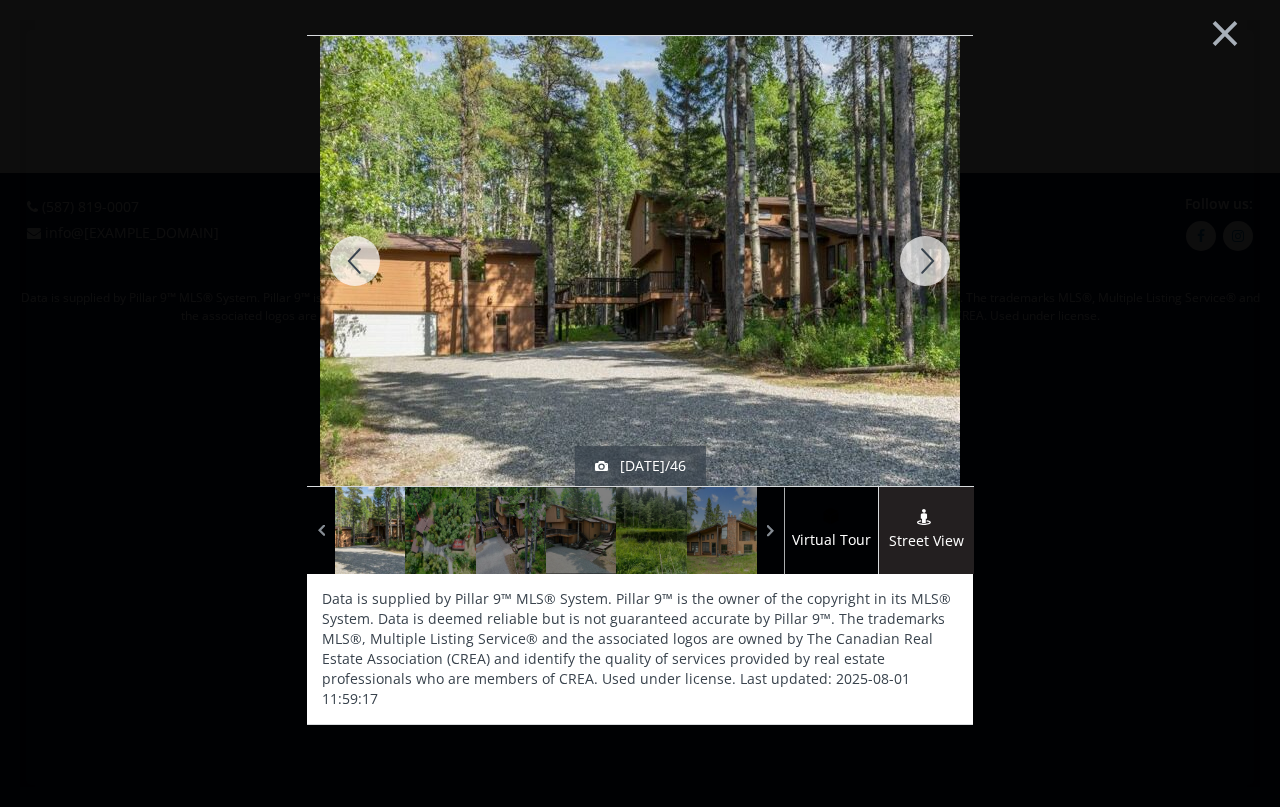 click at bounding box center [925, 261] 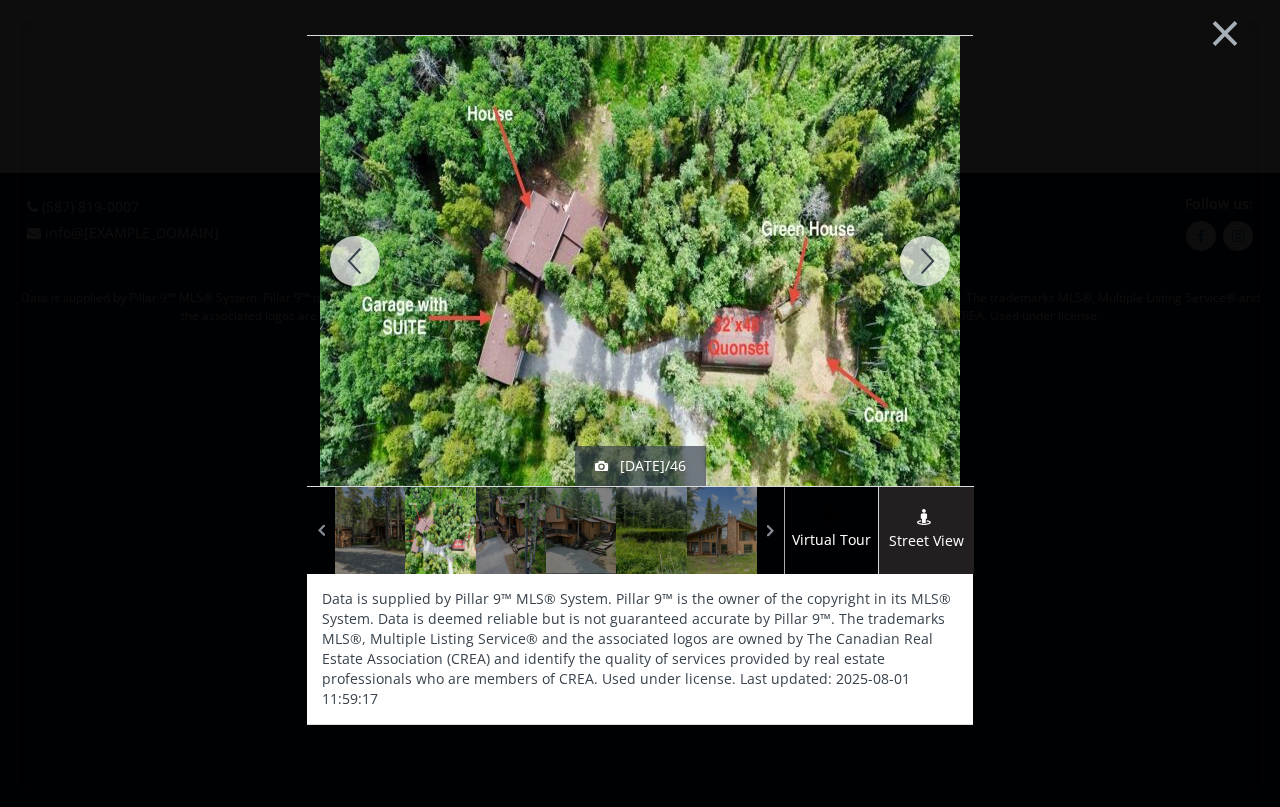click at bounding box center (925, 261) 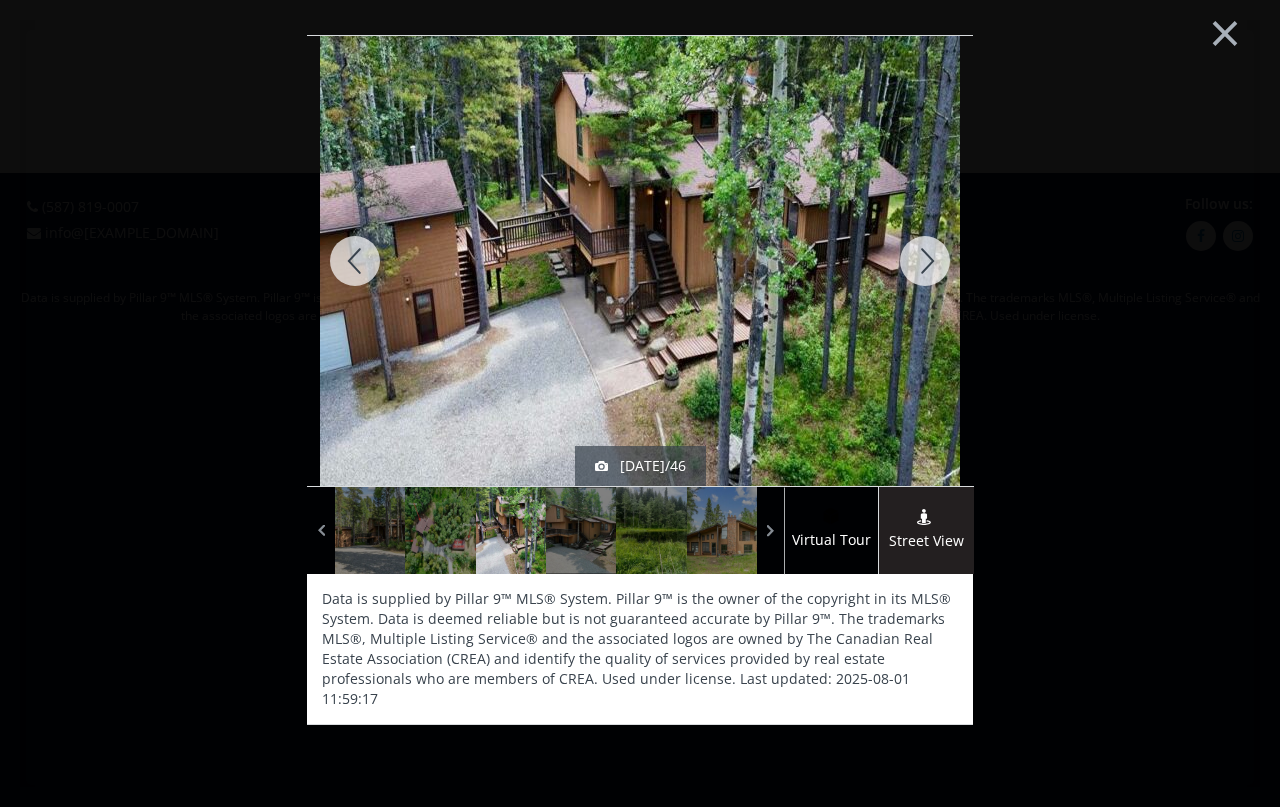 click at bounding box center (925, 261) 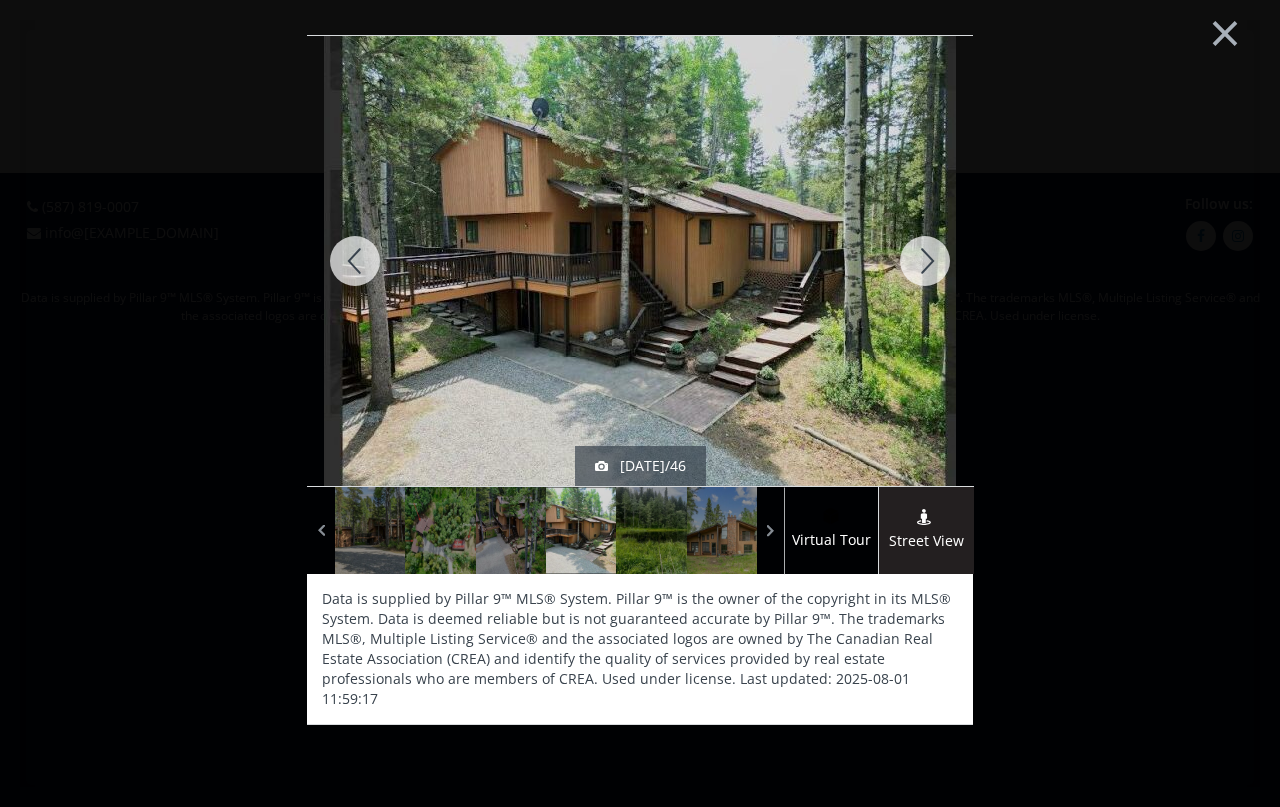 click at bounding box center [925, 261] 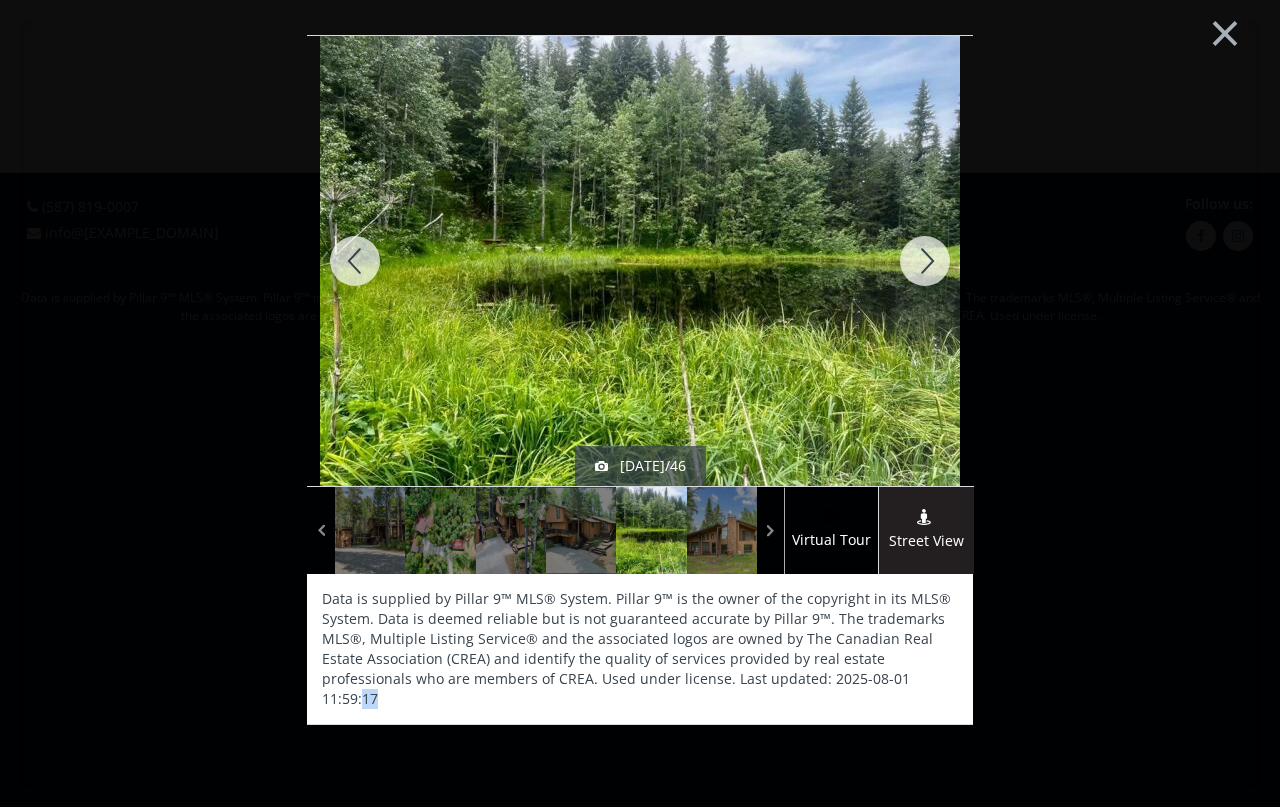click at bounding box center (925, 261) 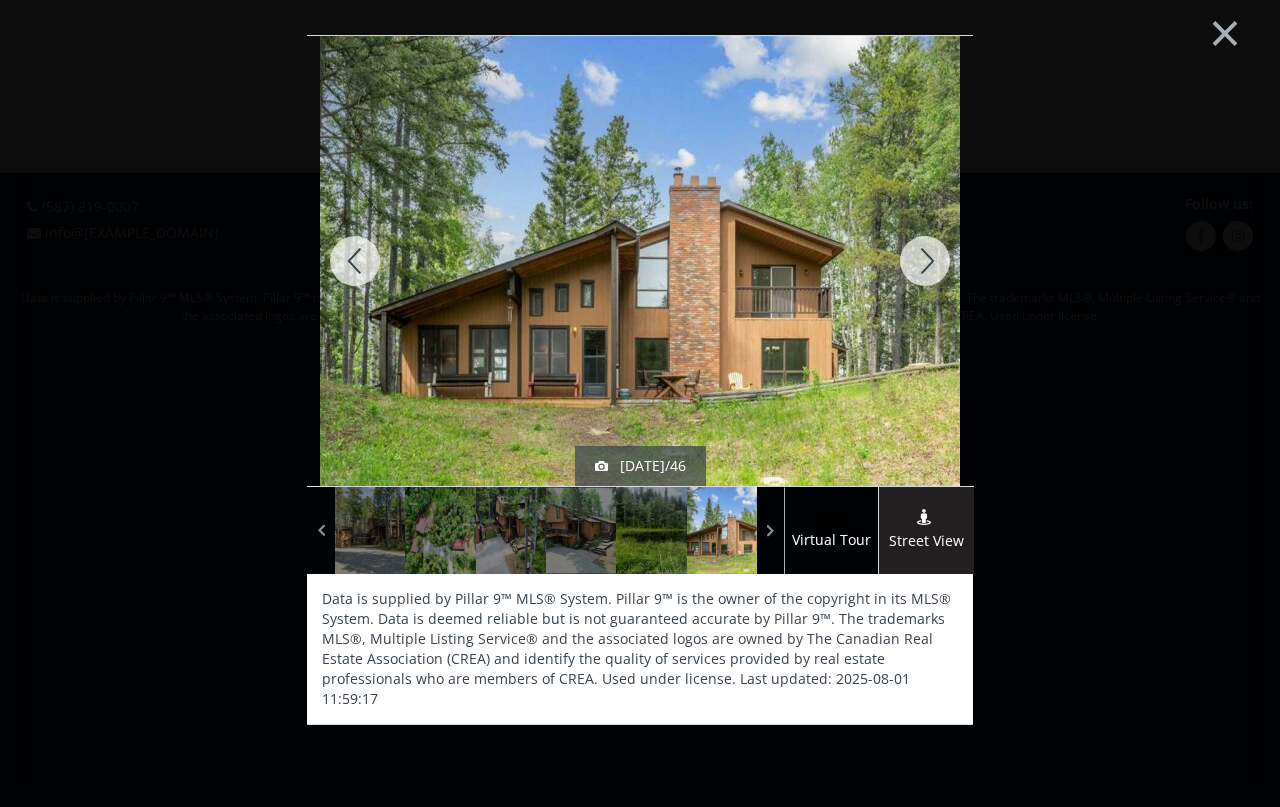 click at bounding box center [925, 261] 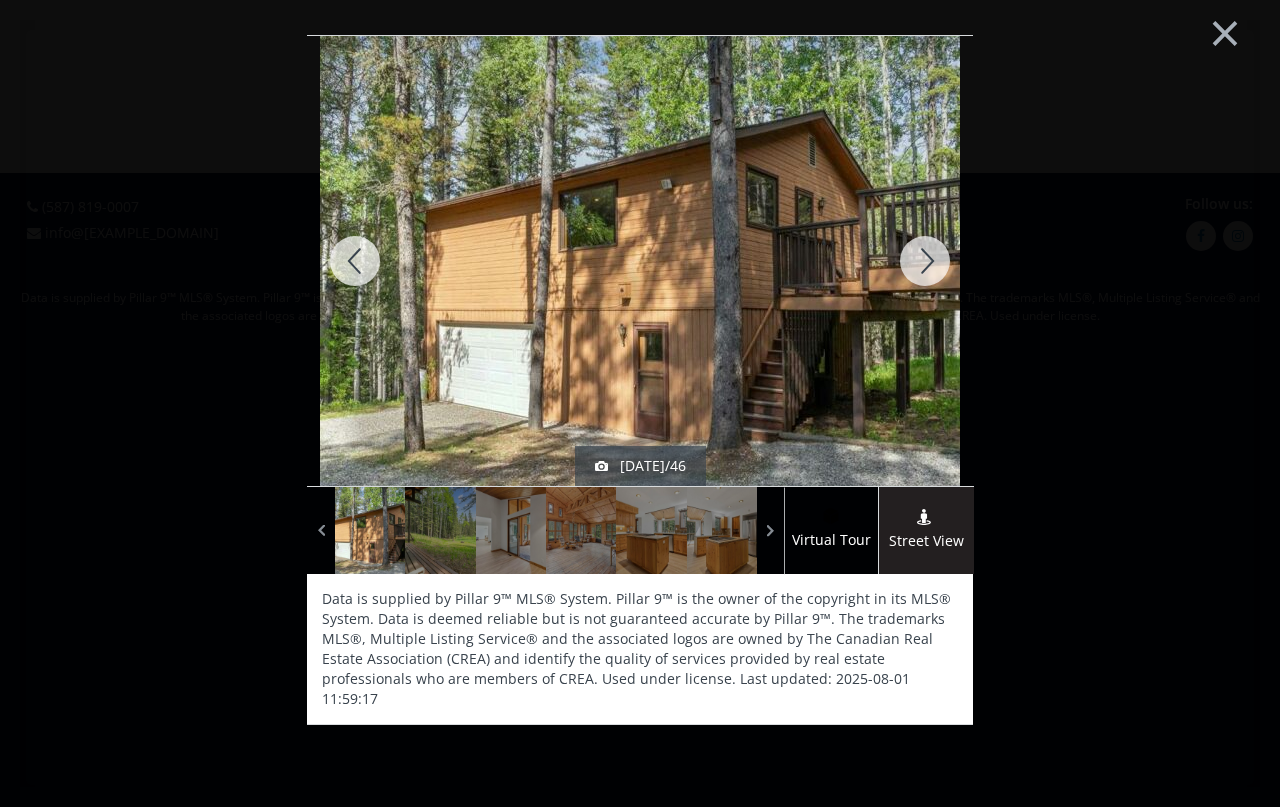 click at bounding box center [925, 261] 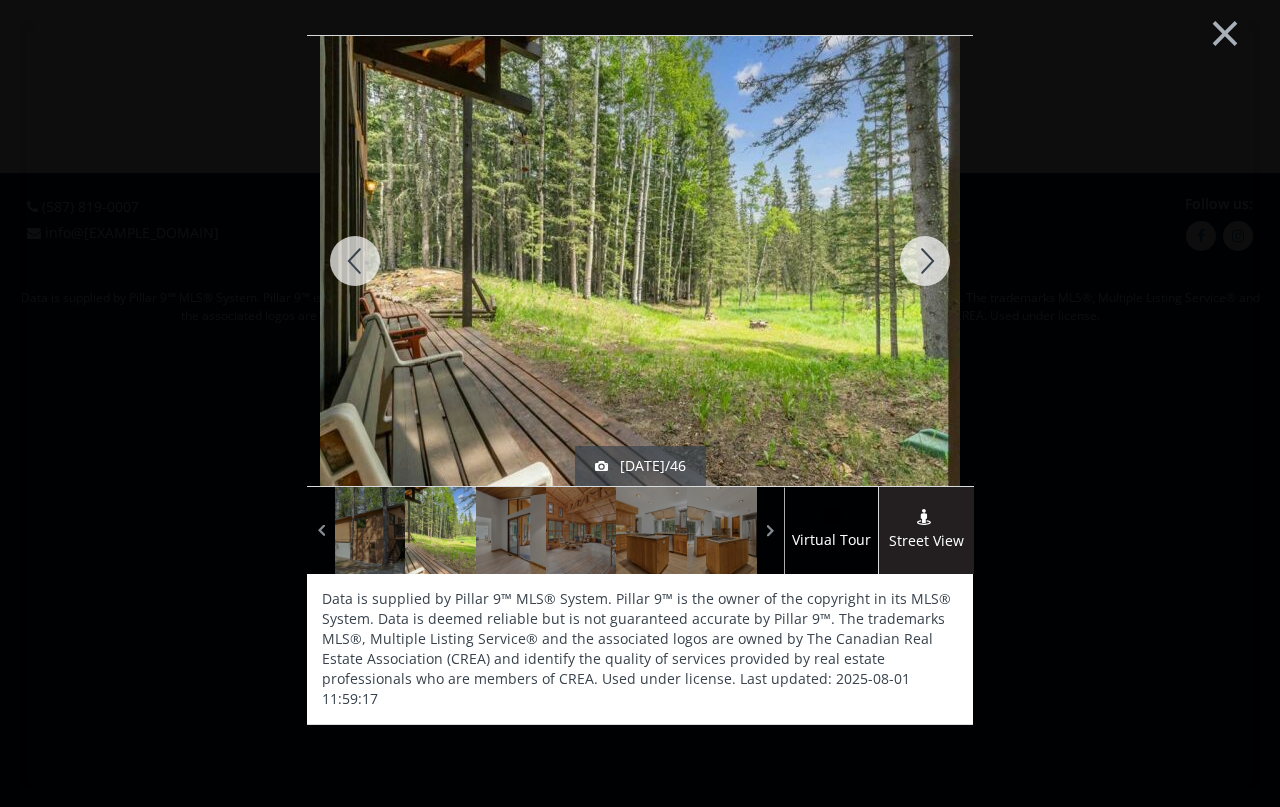 click at bounding box center (925, 261) 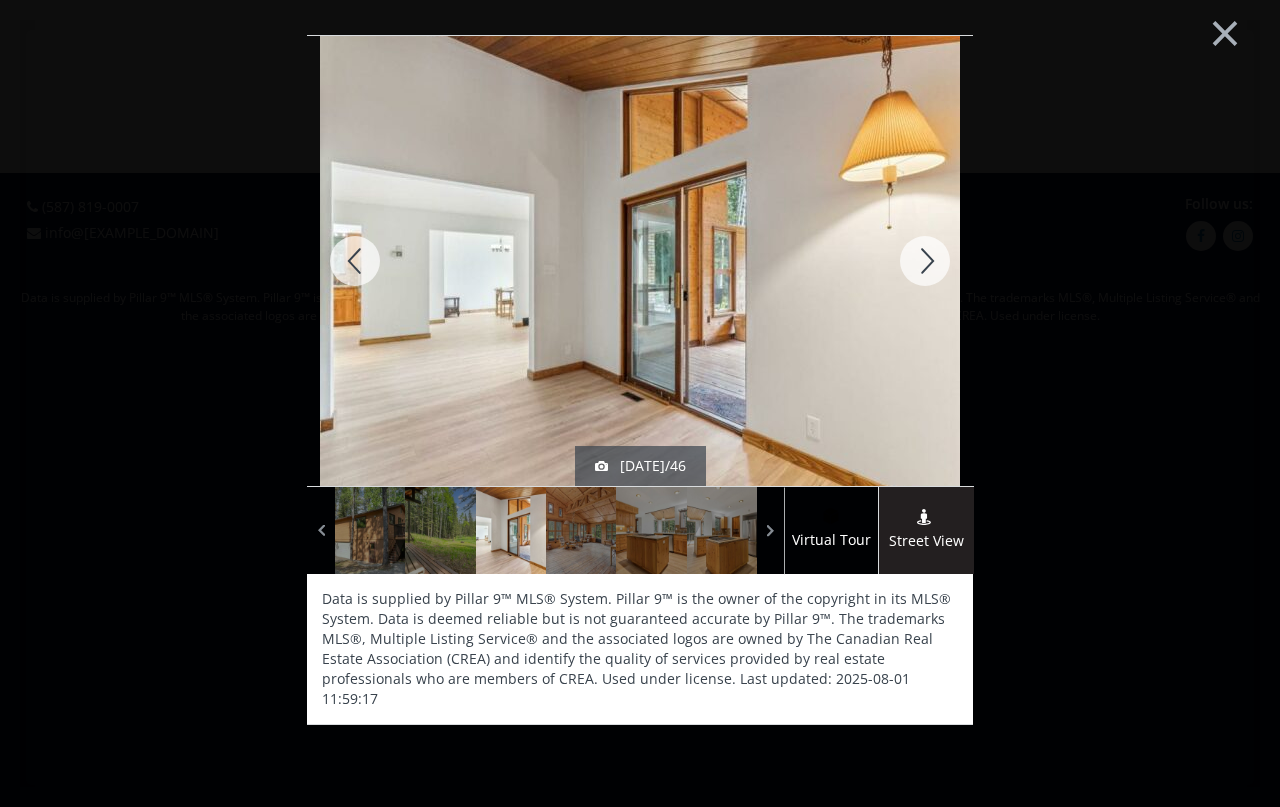 click at bounding box center (925, 261) 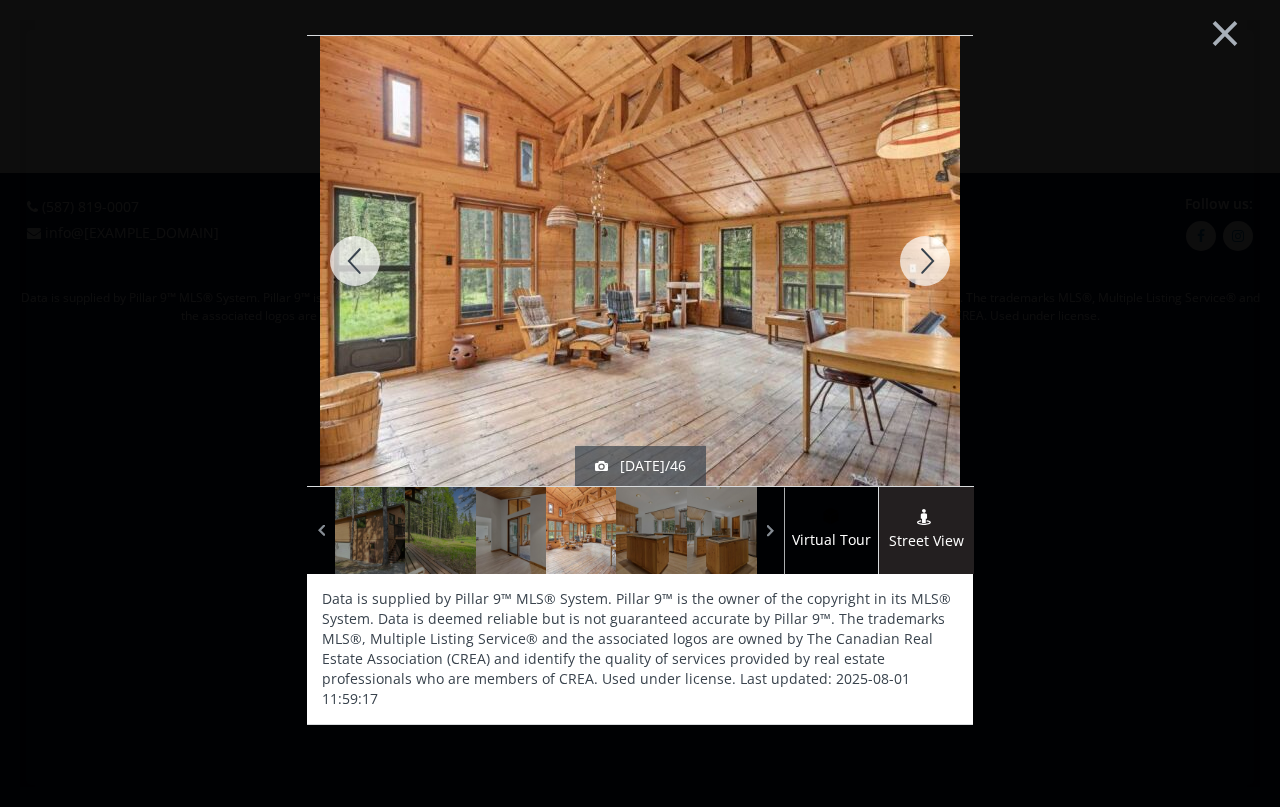 click at bounding box center (925, 261) 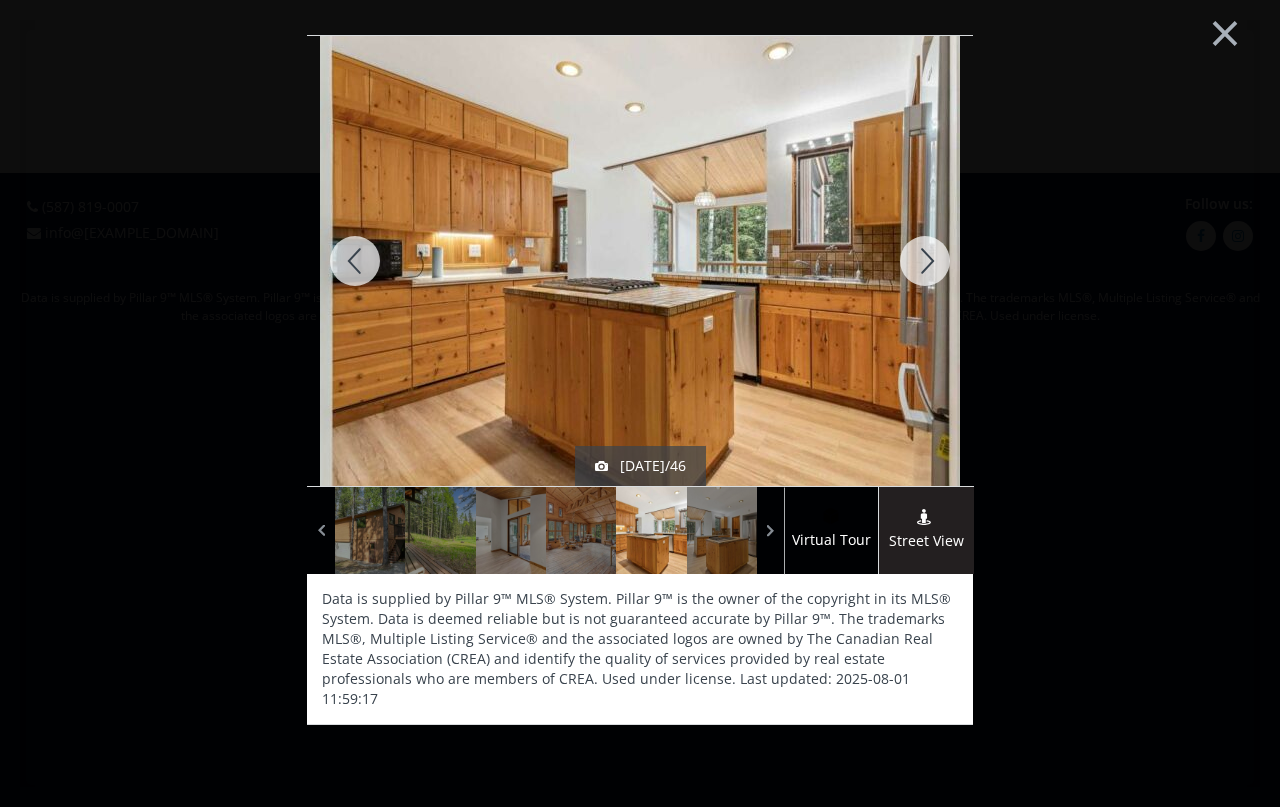 click at bounding box center (925, 261) 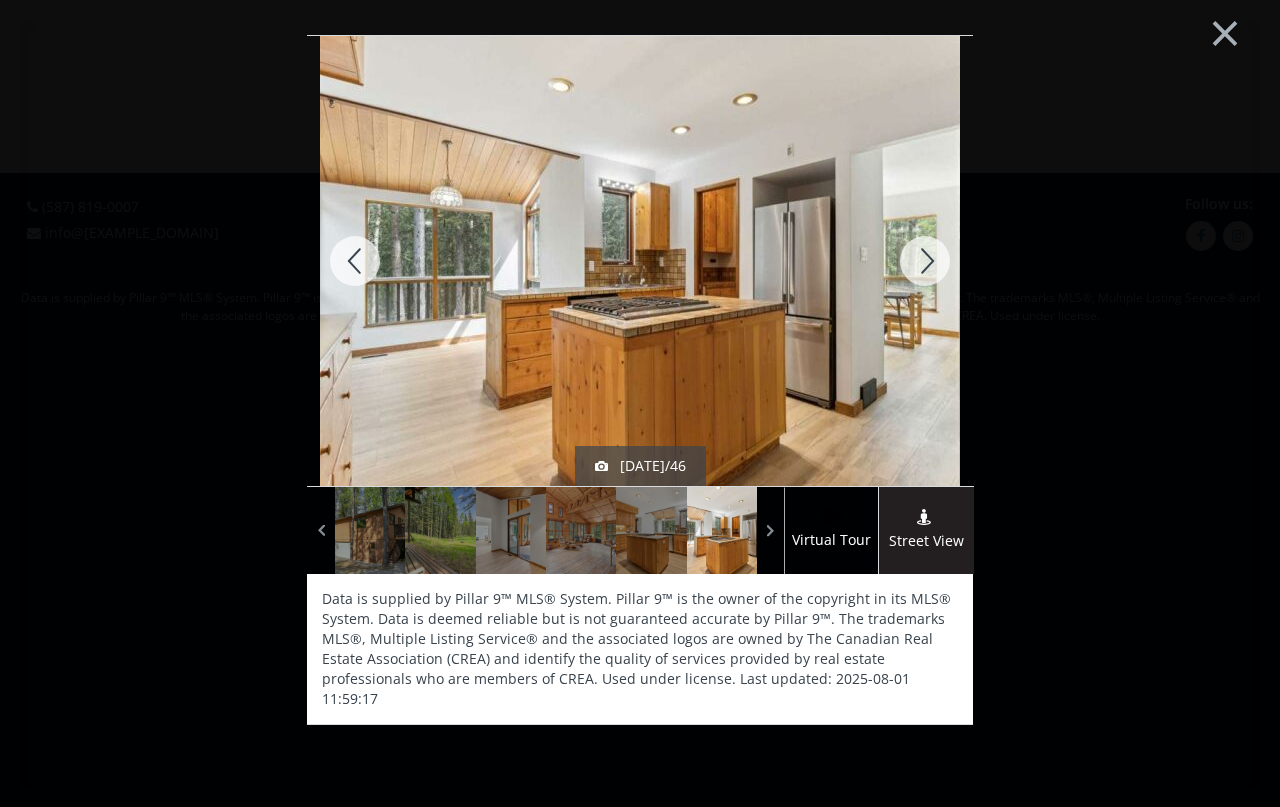 click at bounding box center (925, 261) 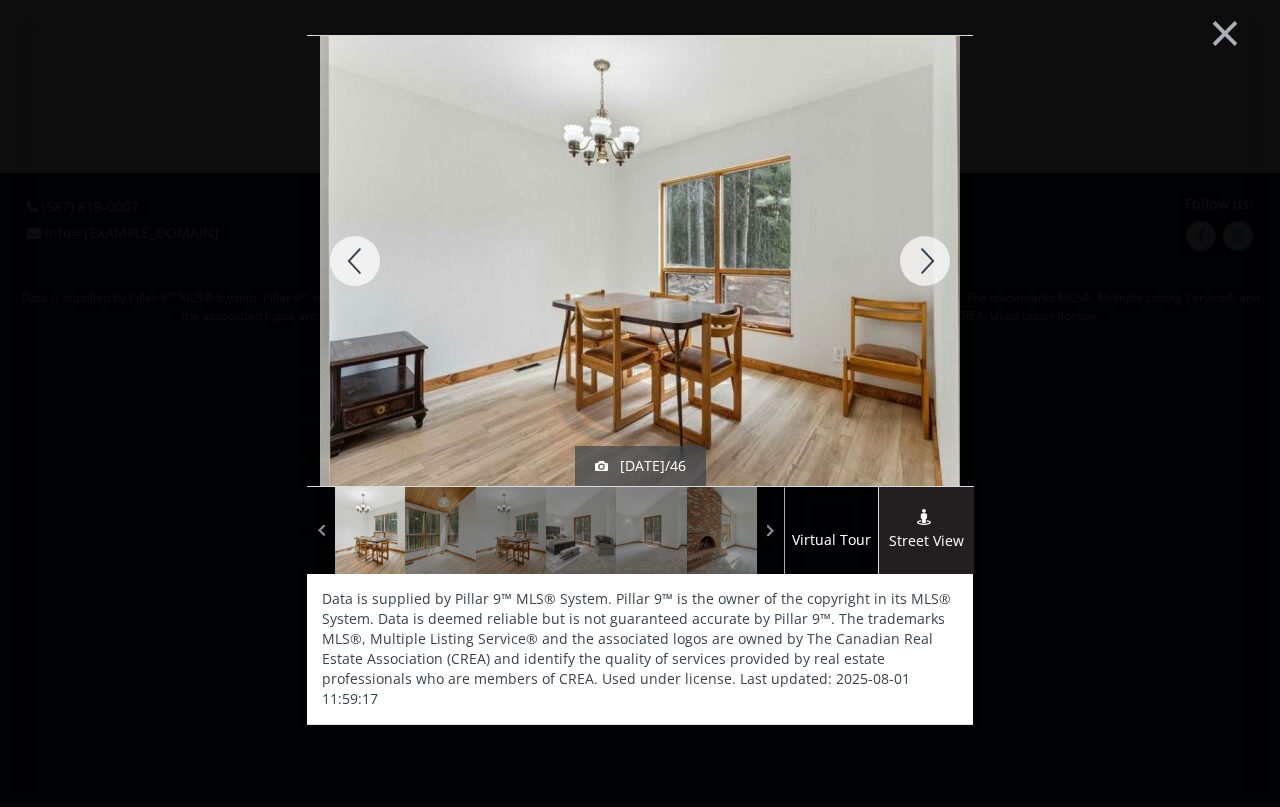 click at bounding box center [925, 261] 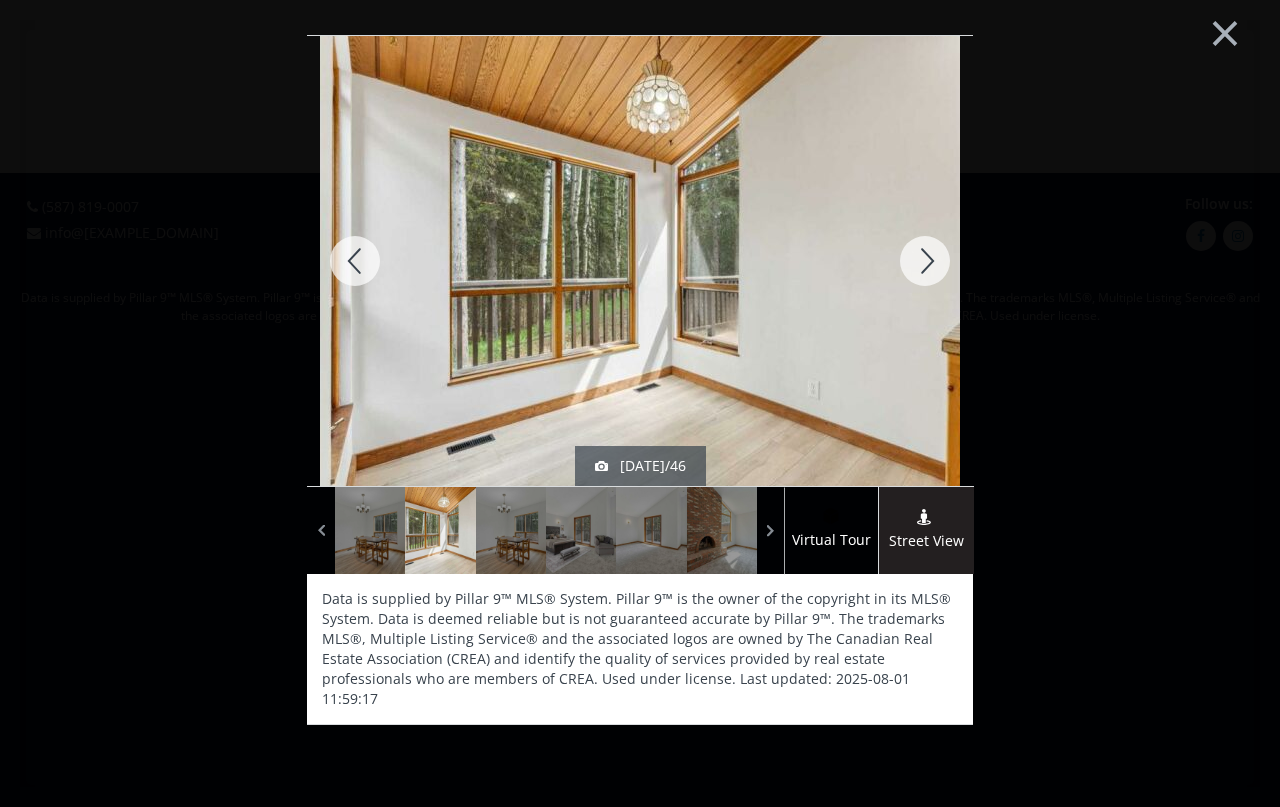 click at bounding box center [925, 261] 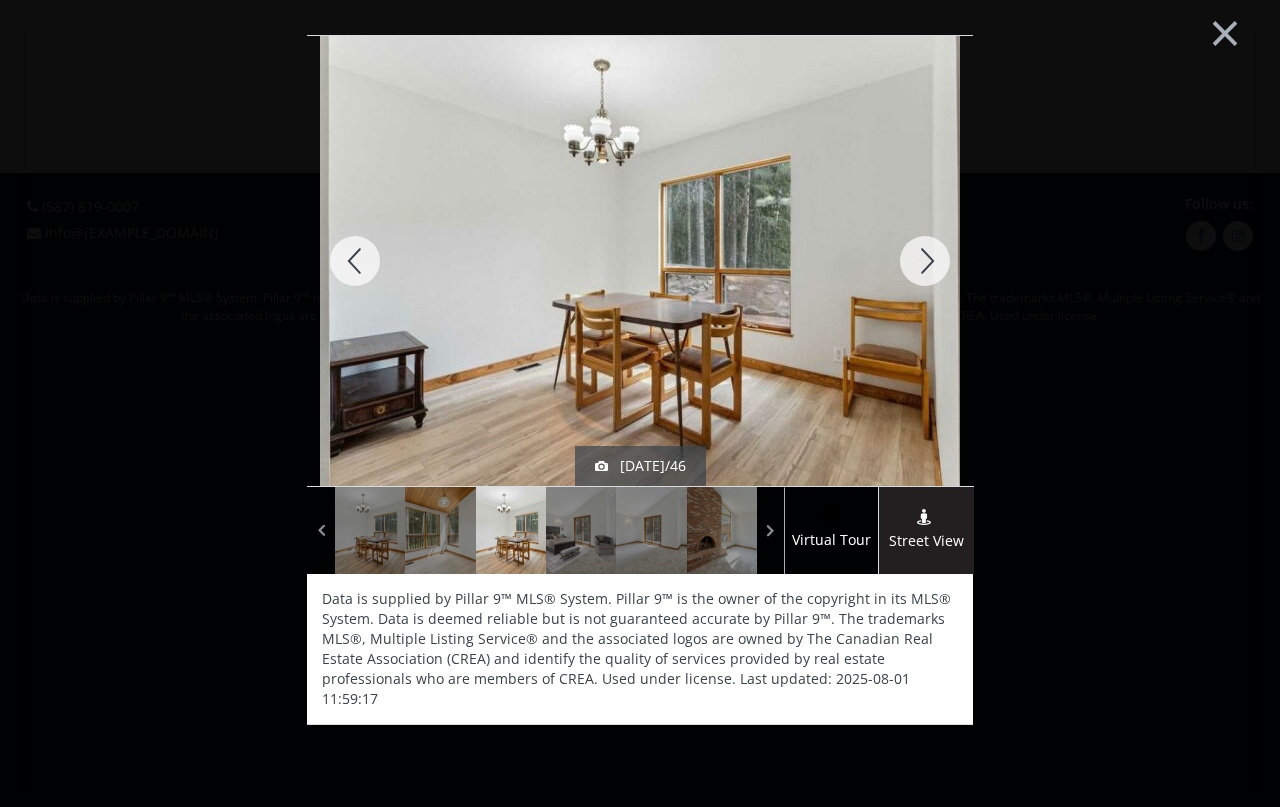 click at bounding box center (925, 261) 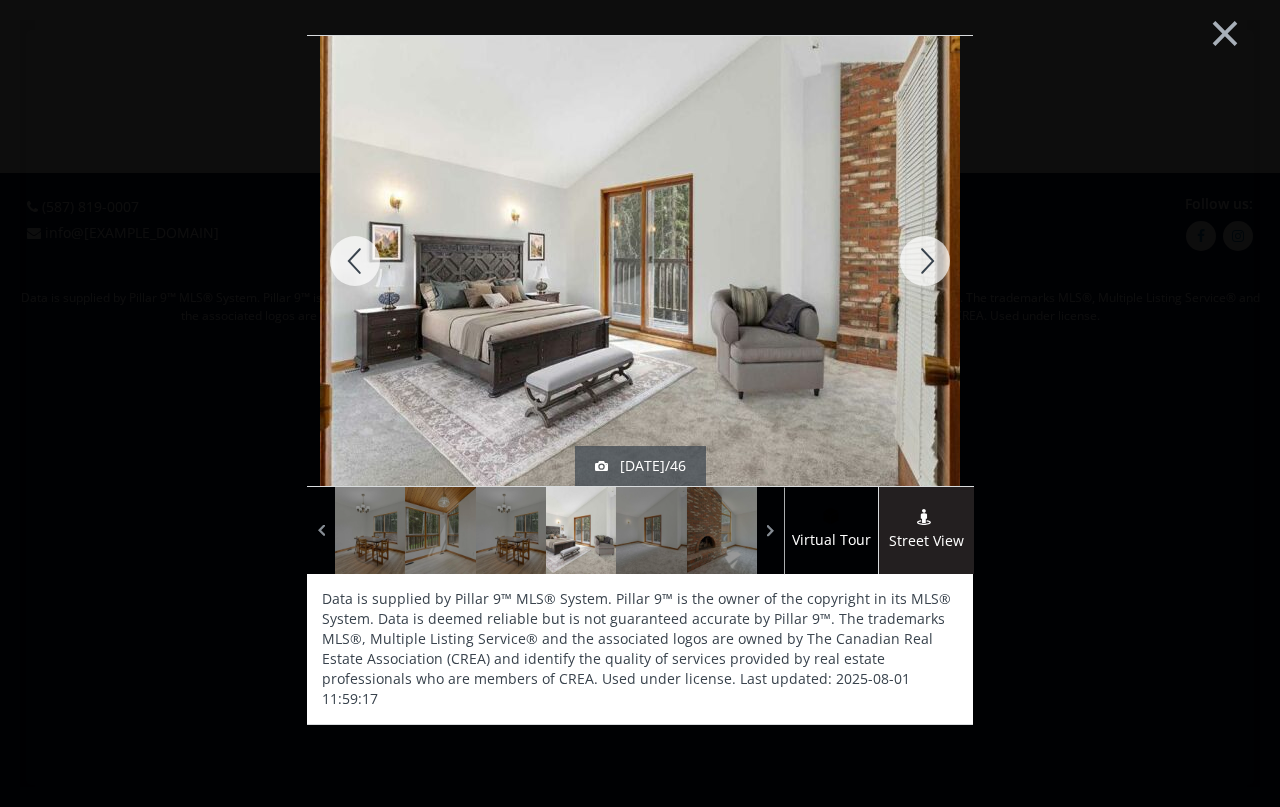 click at bounding box center (925, 261) 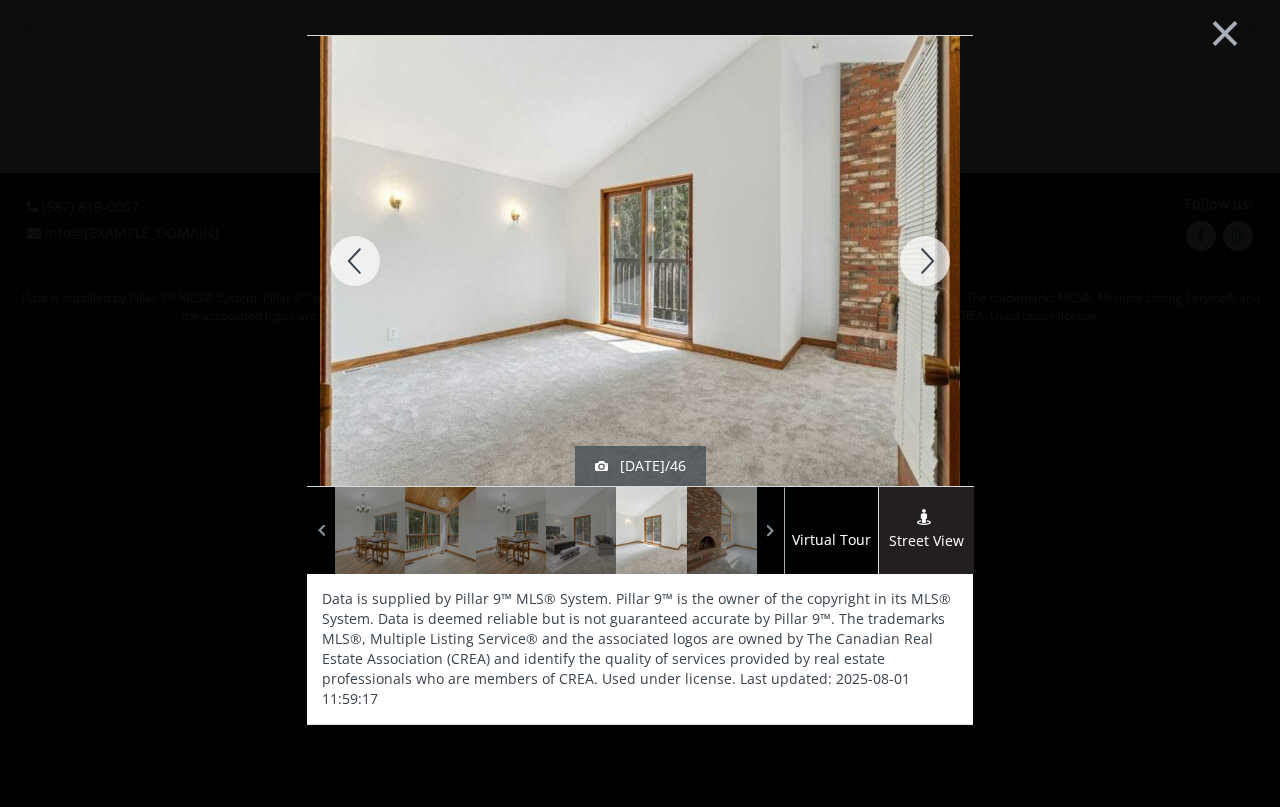 click at bounding box center (925, 261) 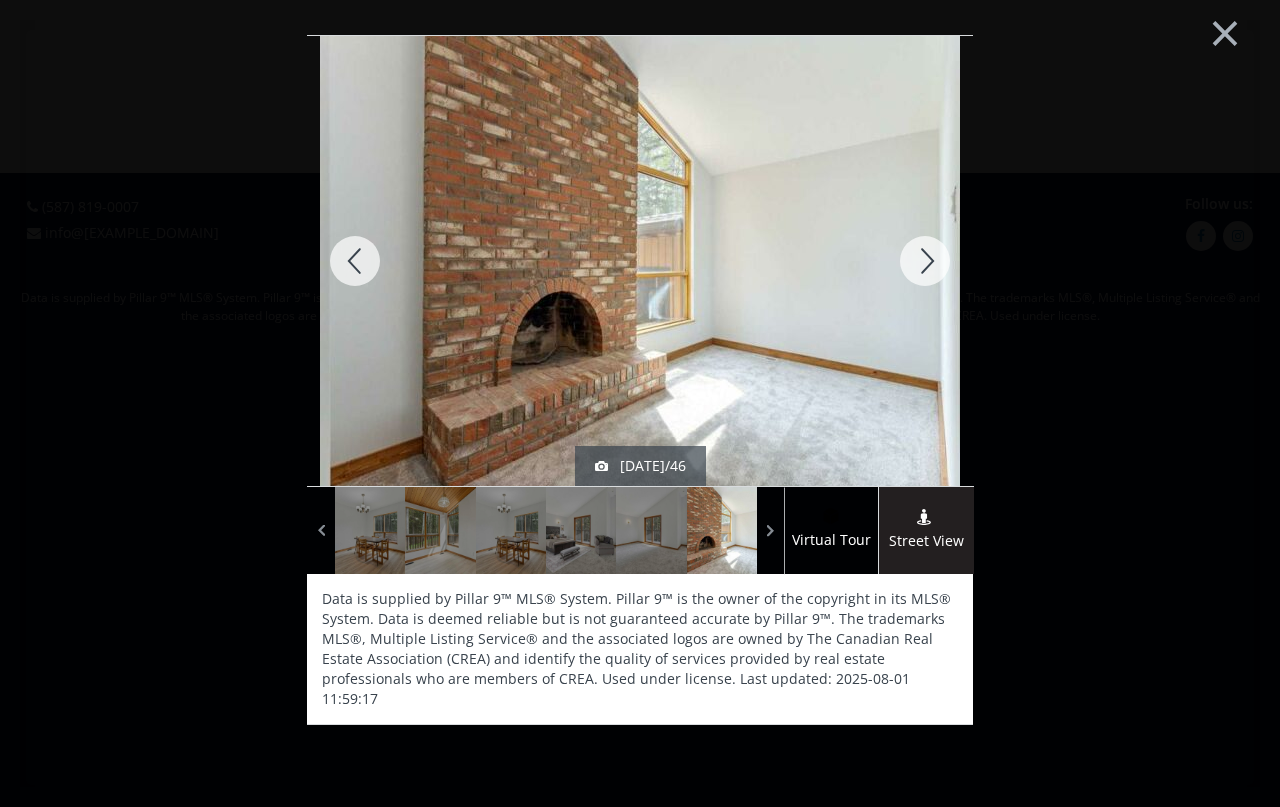 click at bounding box center [925, 261] 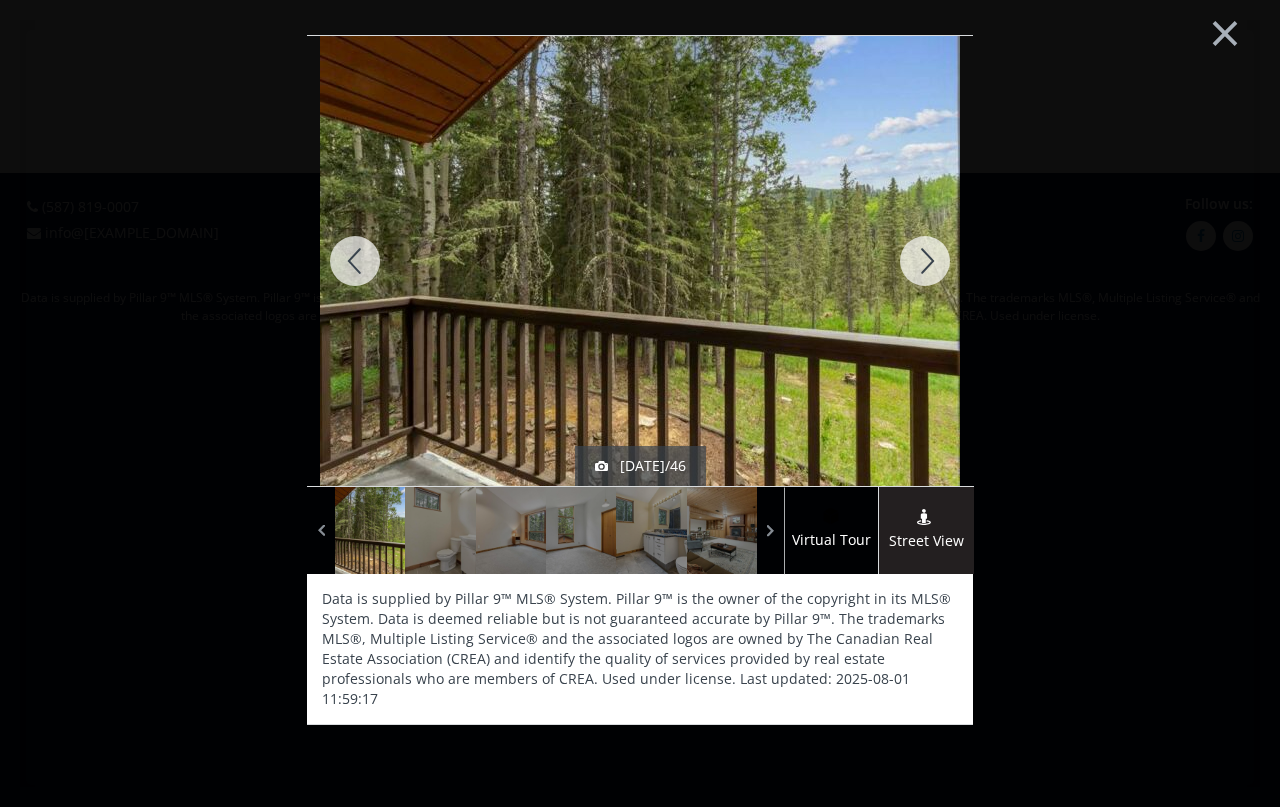 click at bounding box center [355, 261] 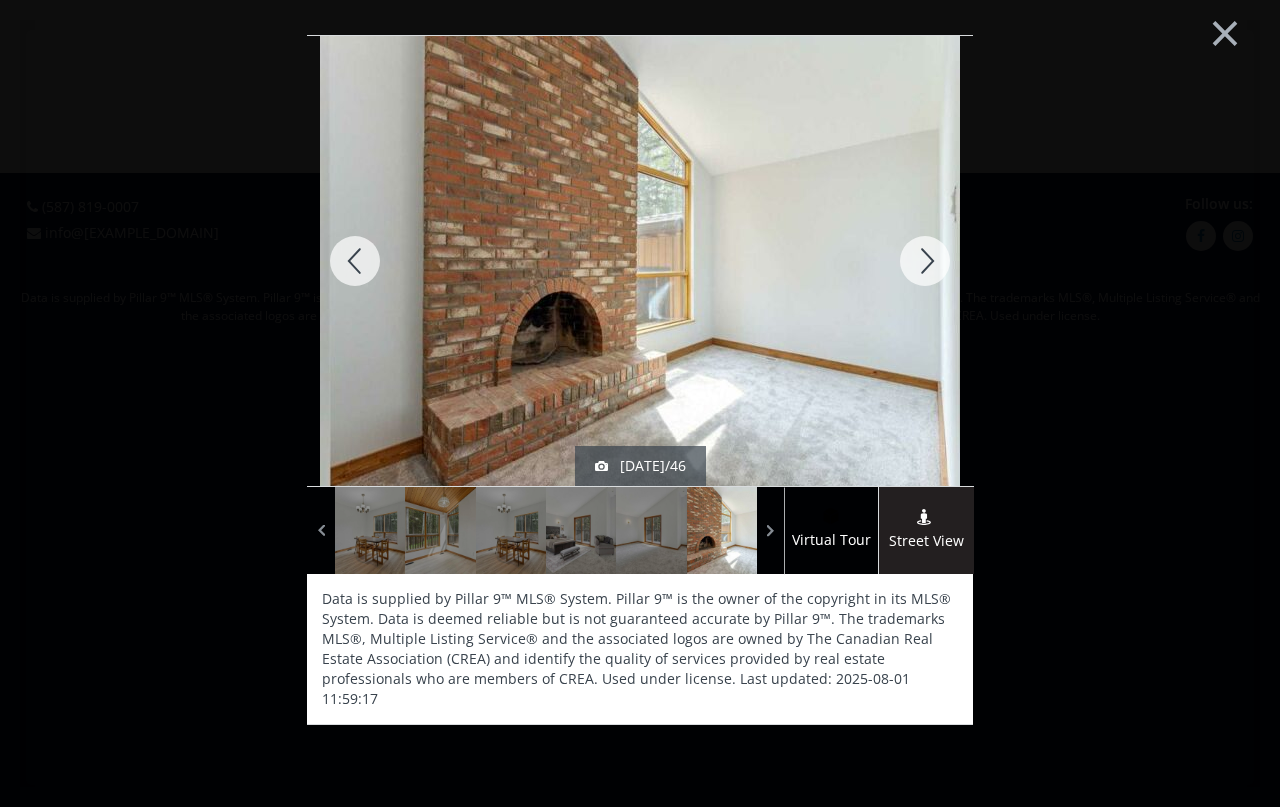 click at bounding box center (925, 261) 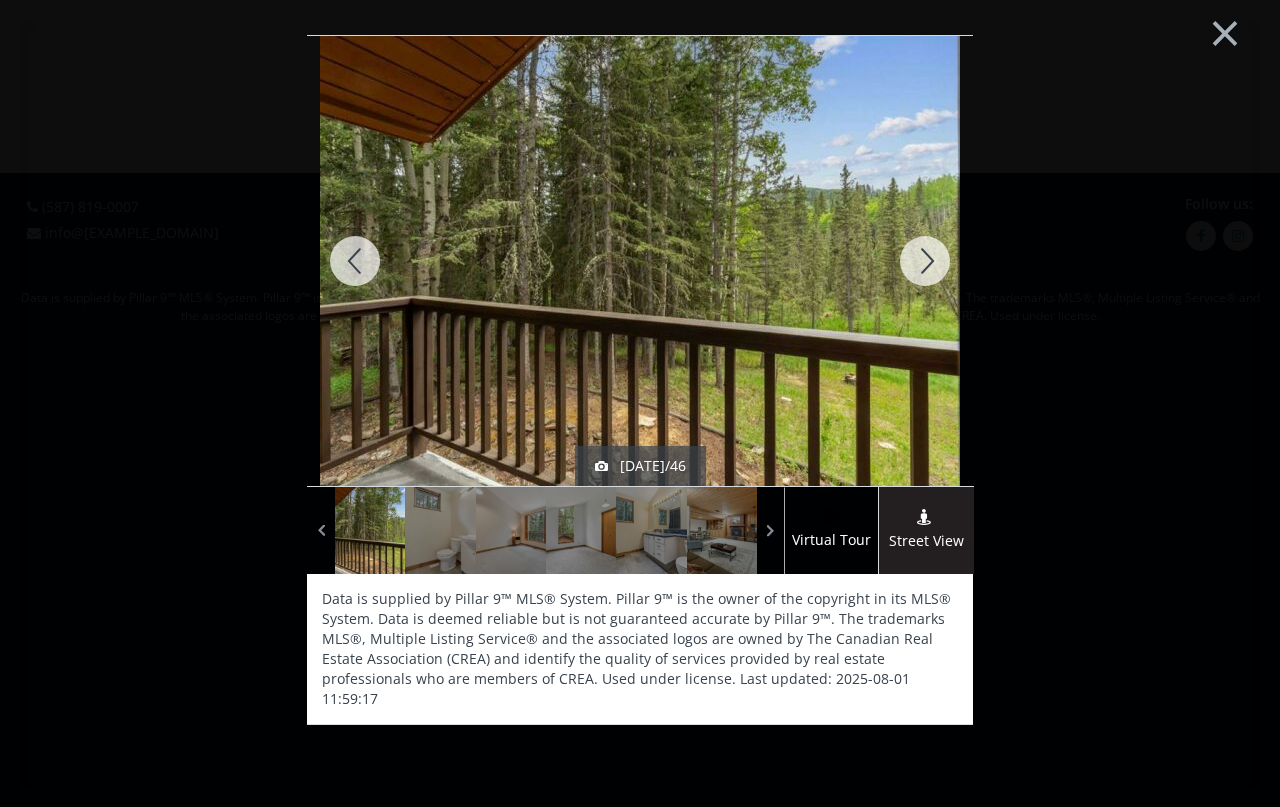click at bounding box center [925, 261] 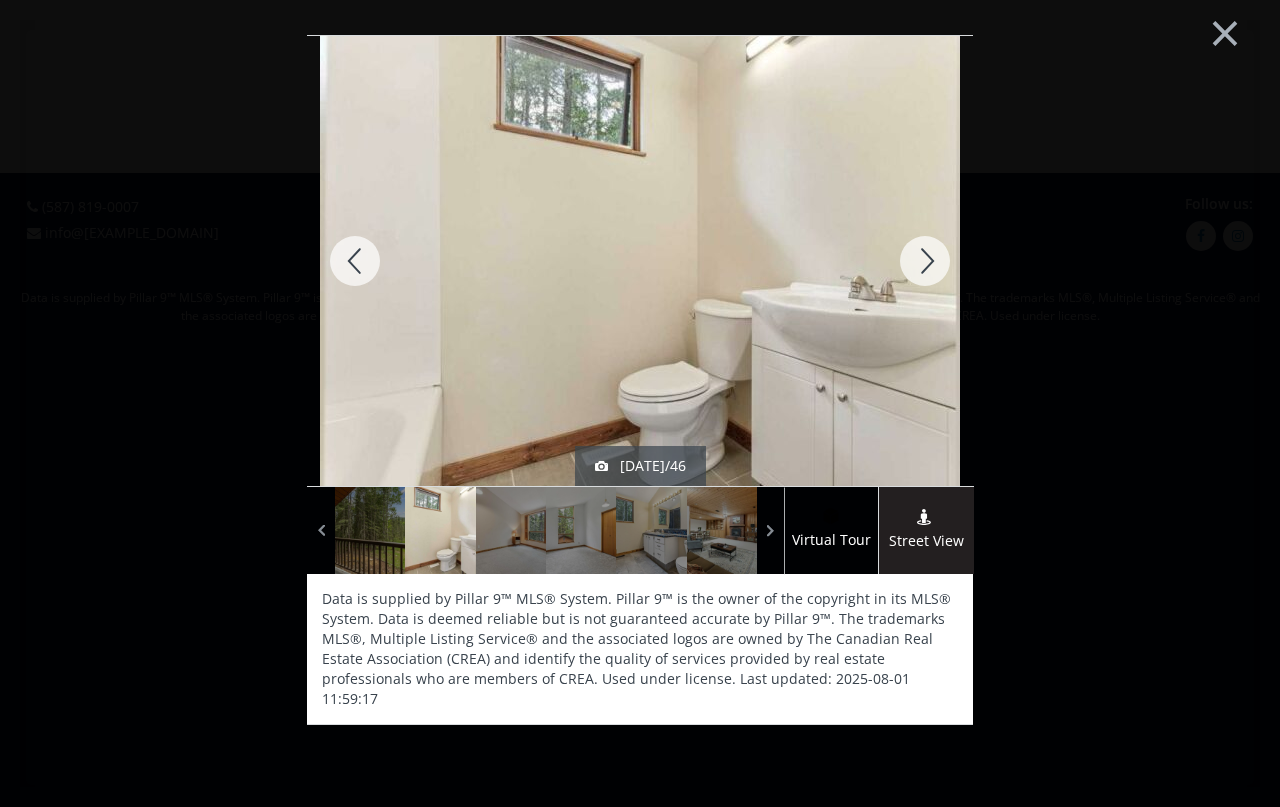 click at bounding box center (925, 261) 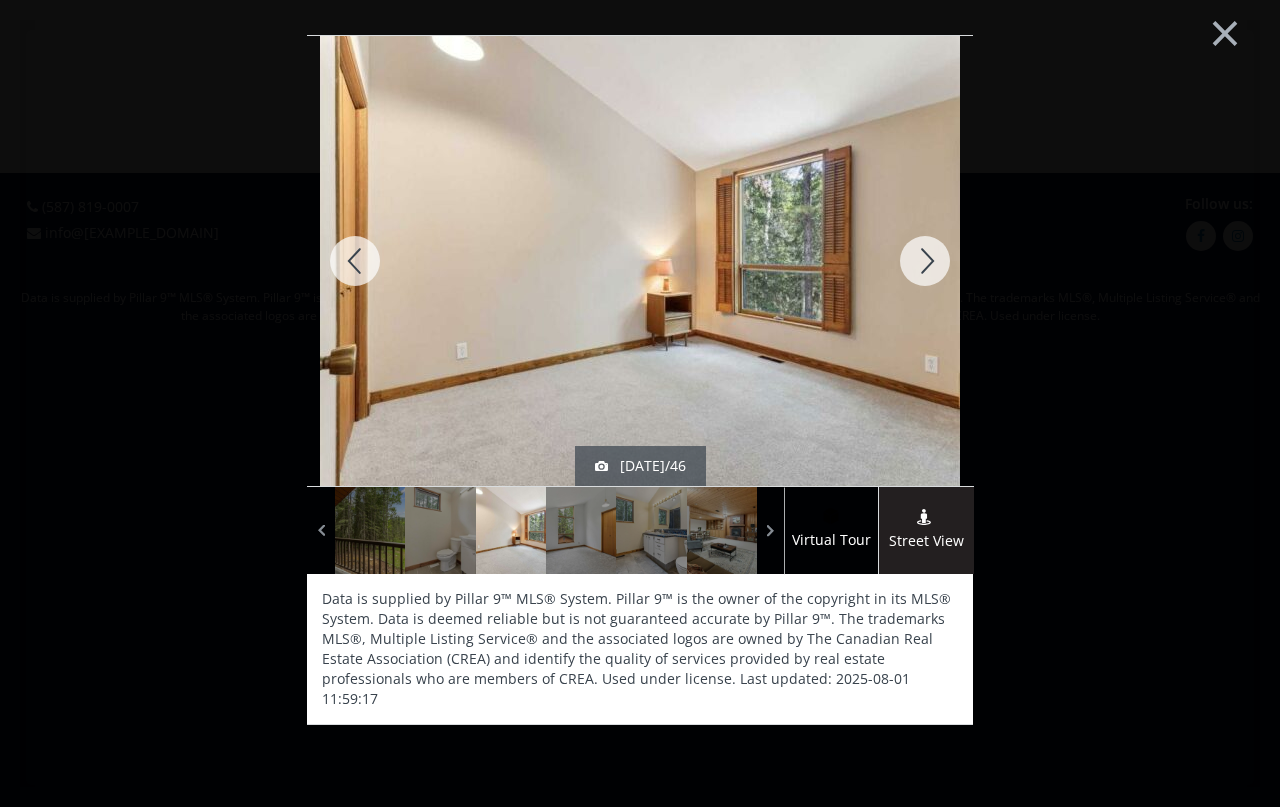 click at bounding box center (925, 261) 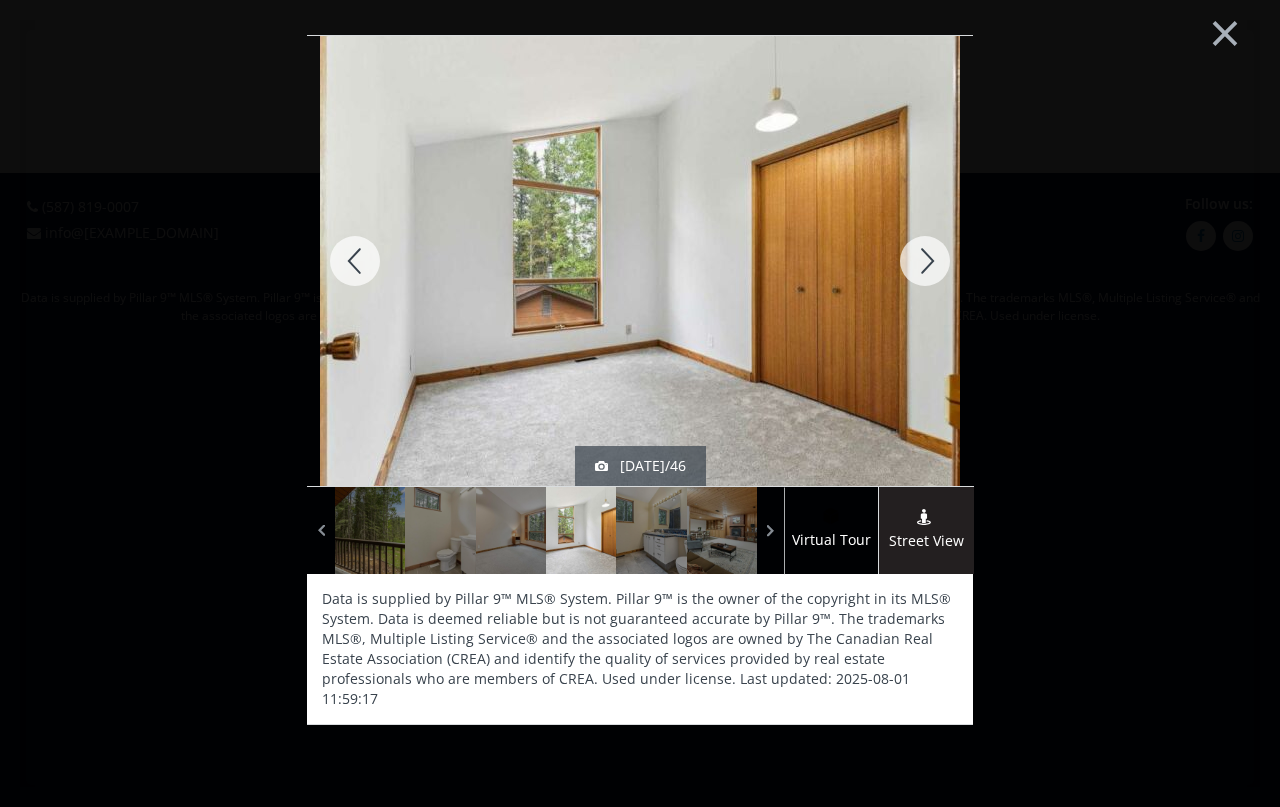 click at bounding box center (925, 261) 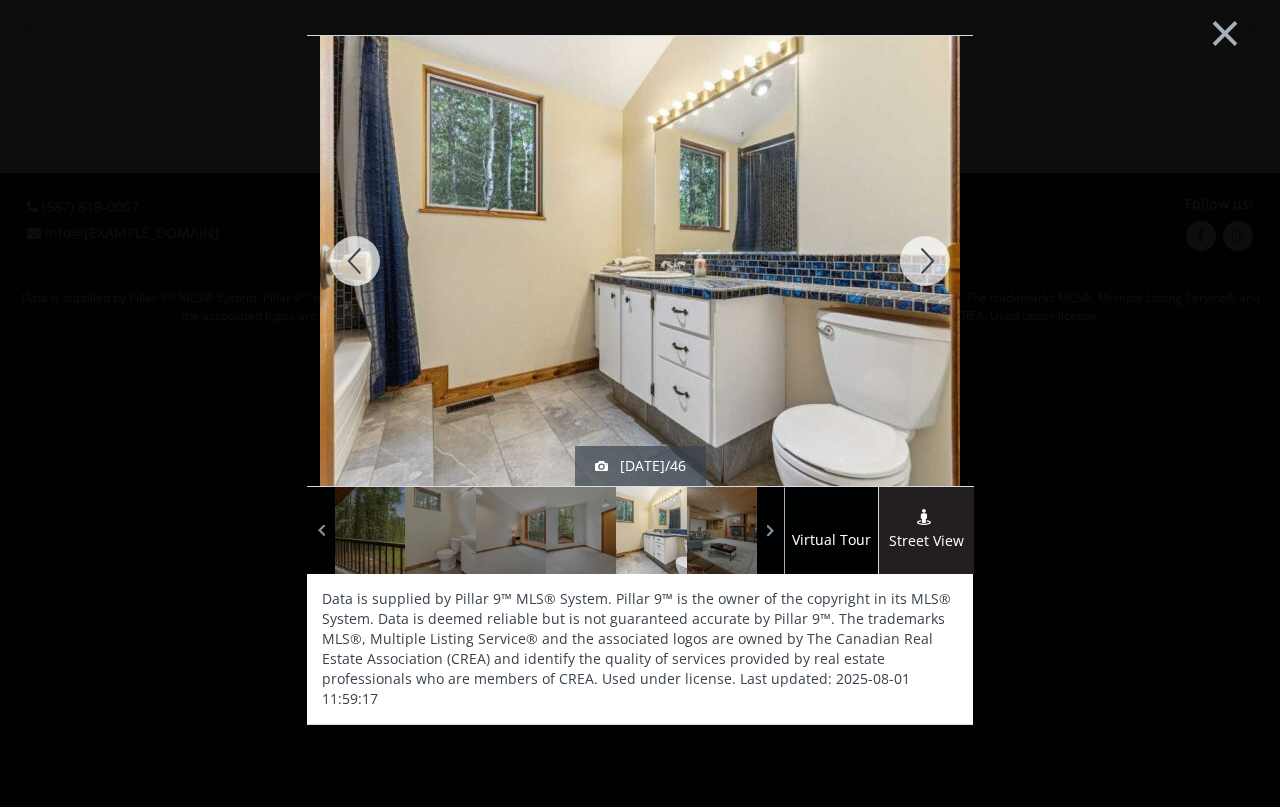 click at bounding box center (925, 261) 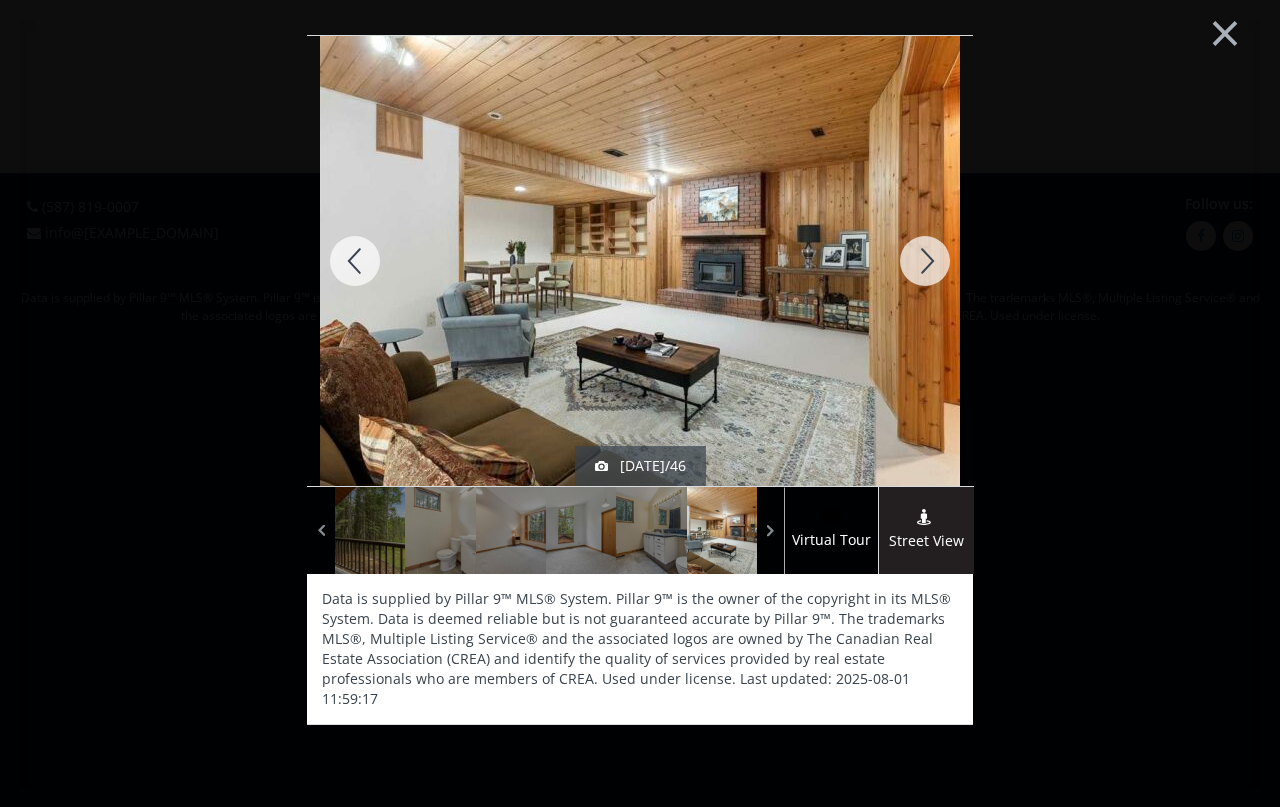 click at bounding box center (925, 261) 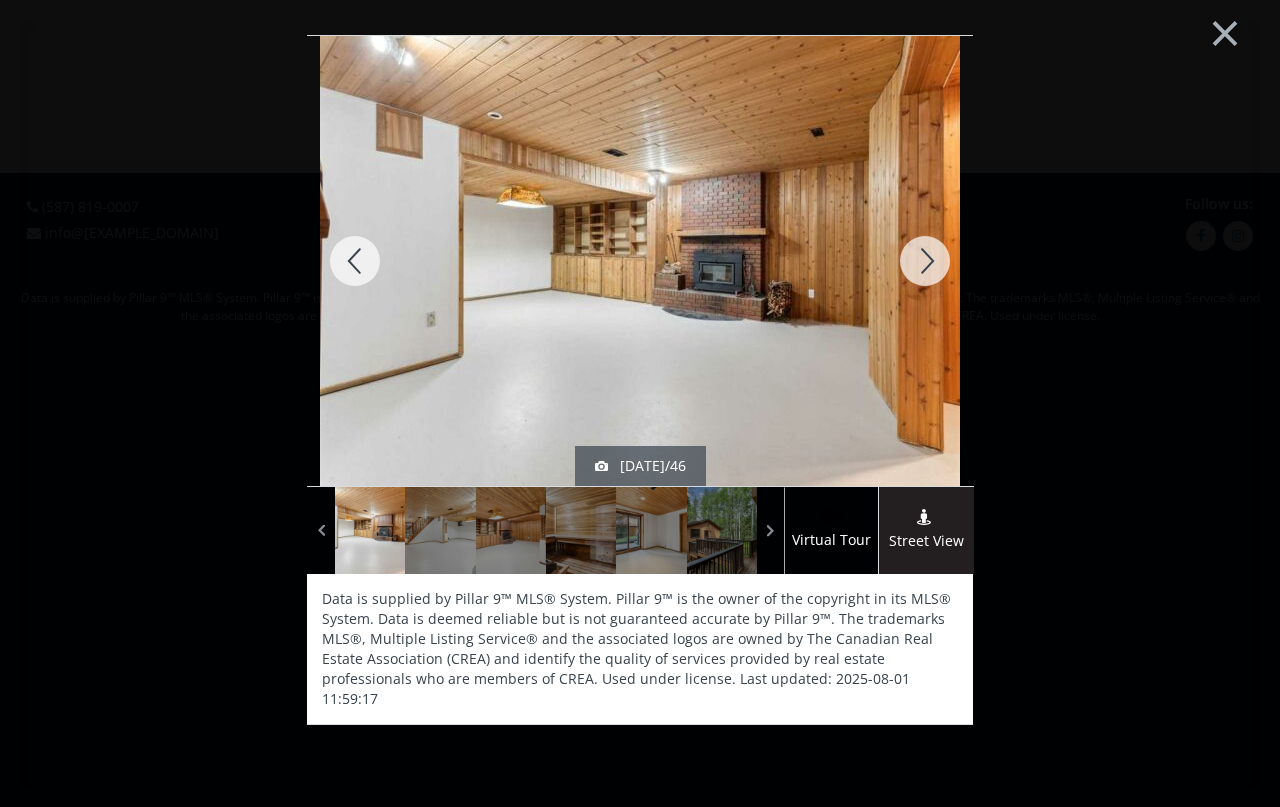 click at bounding box center [925, 261] 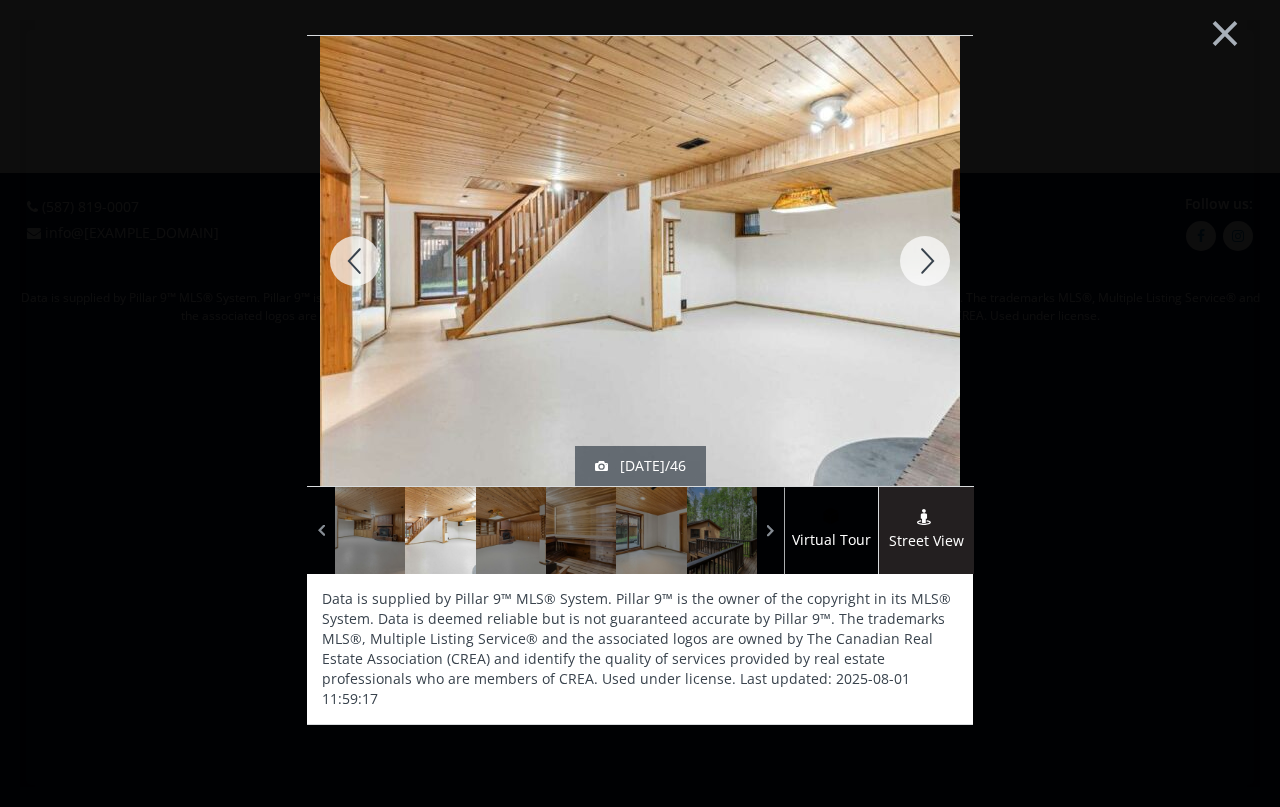 click at bounding box center (925, 261) 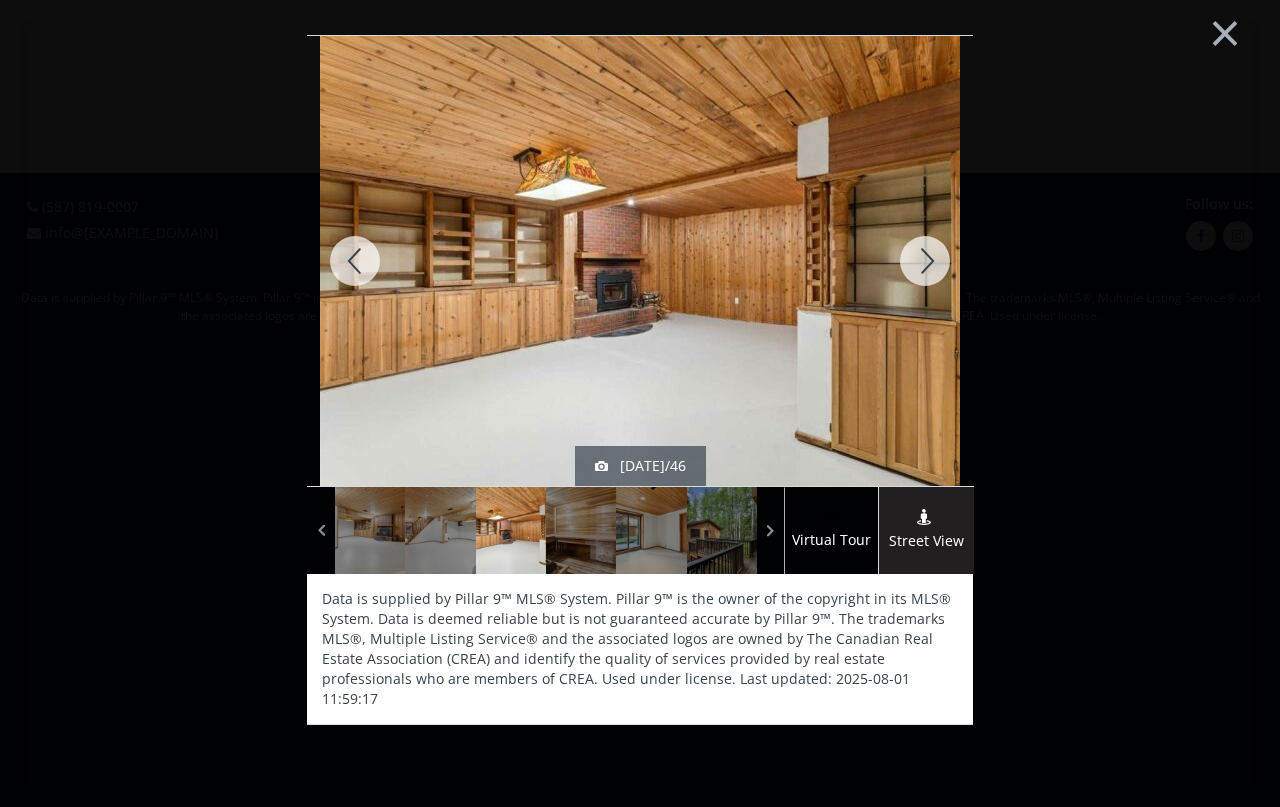 click at bounding box center (925, 261) 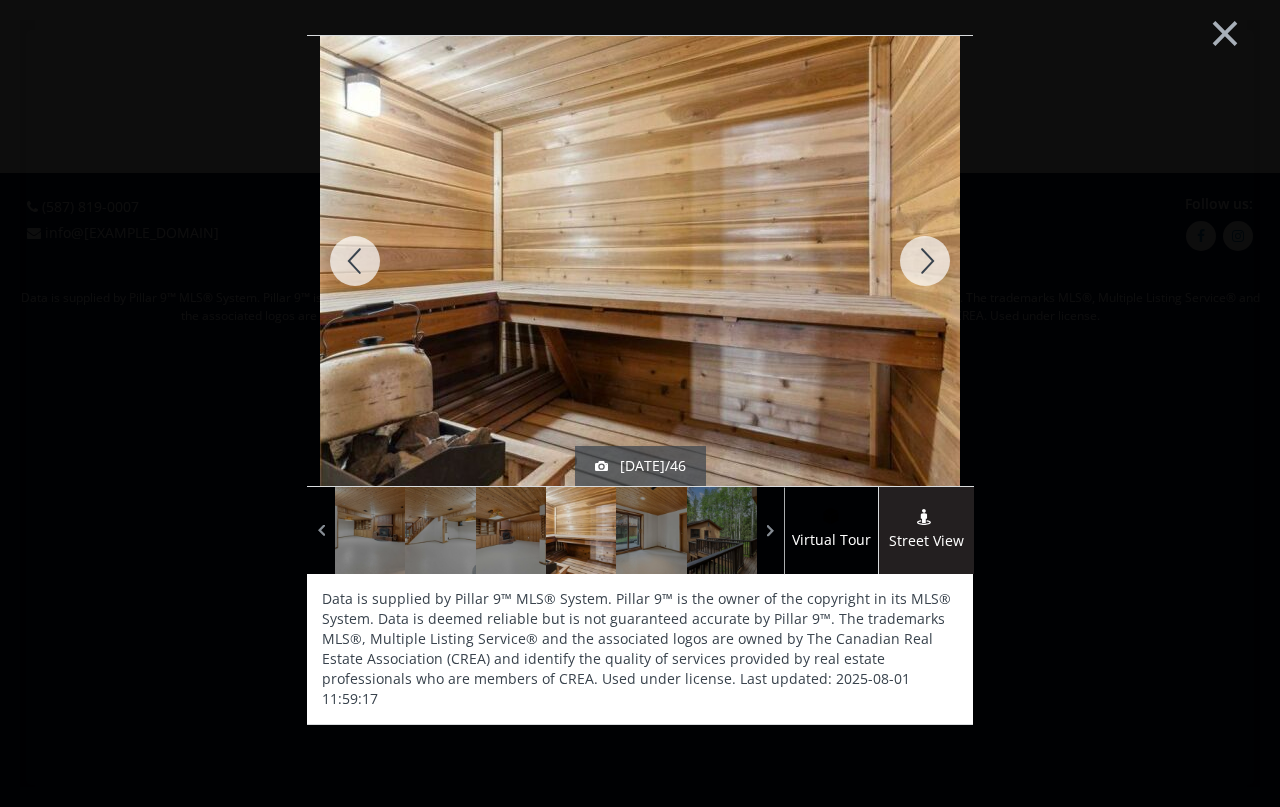 click at bounding box center (925, 261) 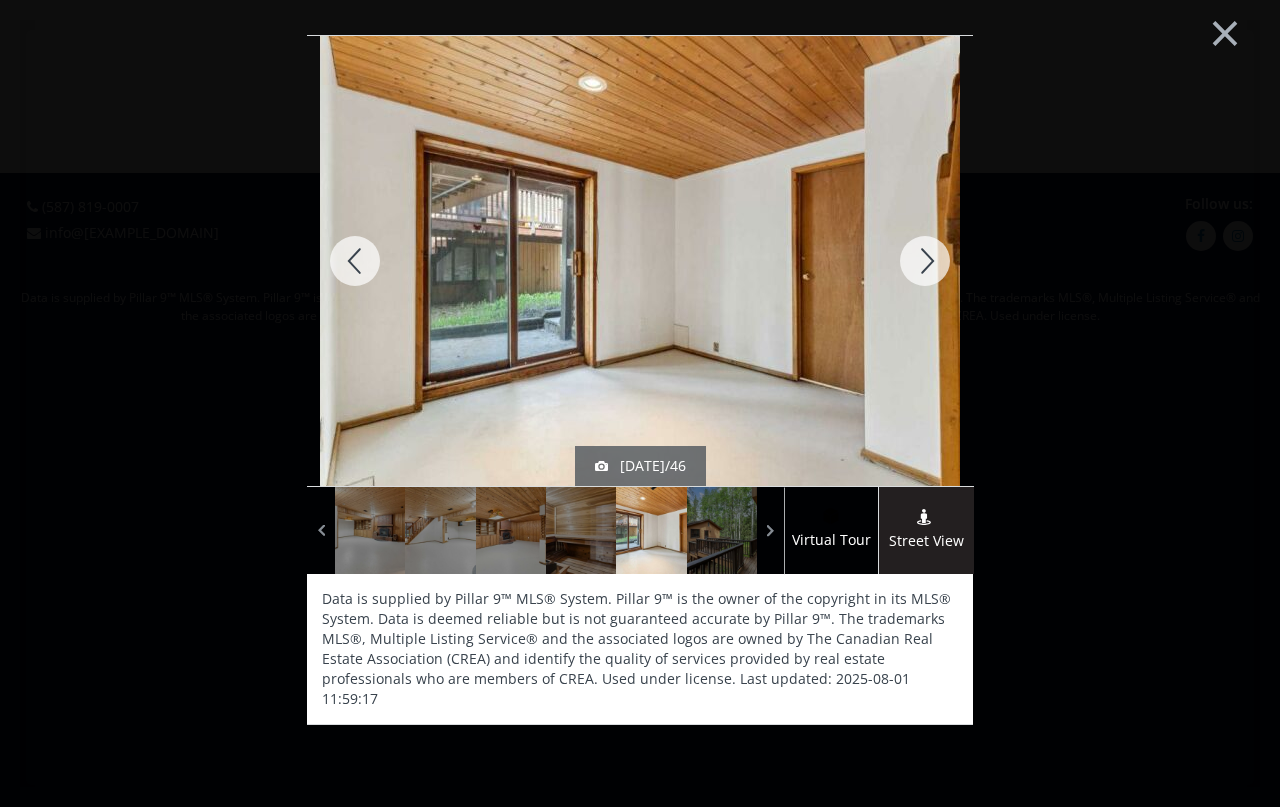 click at bounding box center (925, 261) 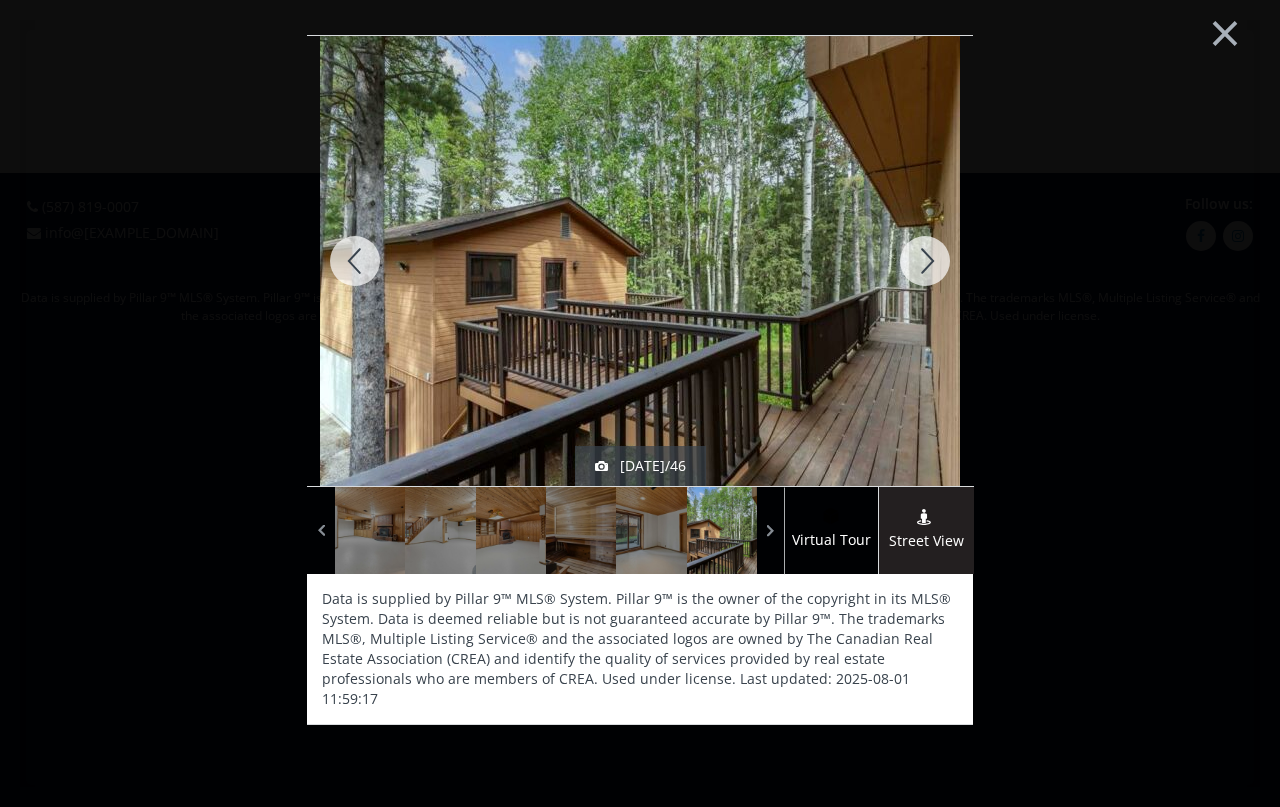 click at bounding box center [925, 261] 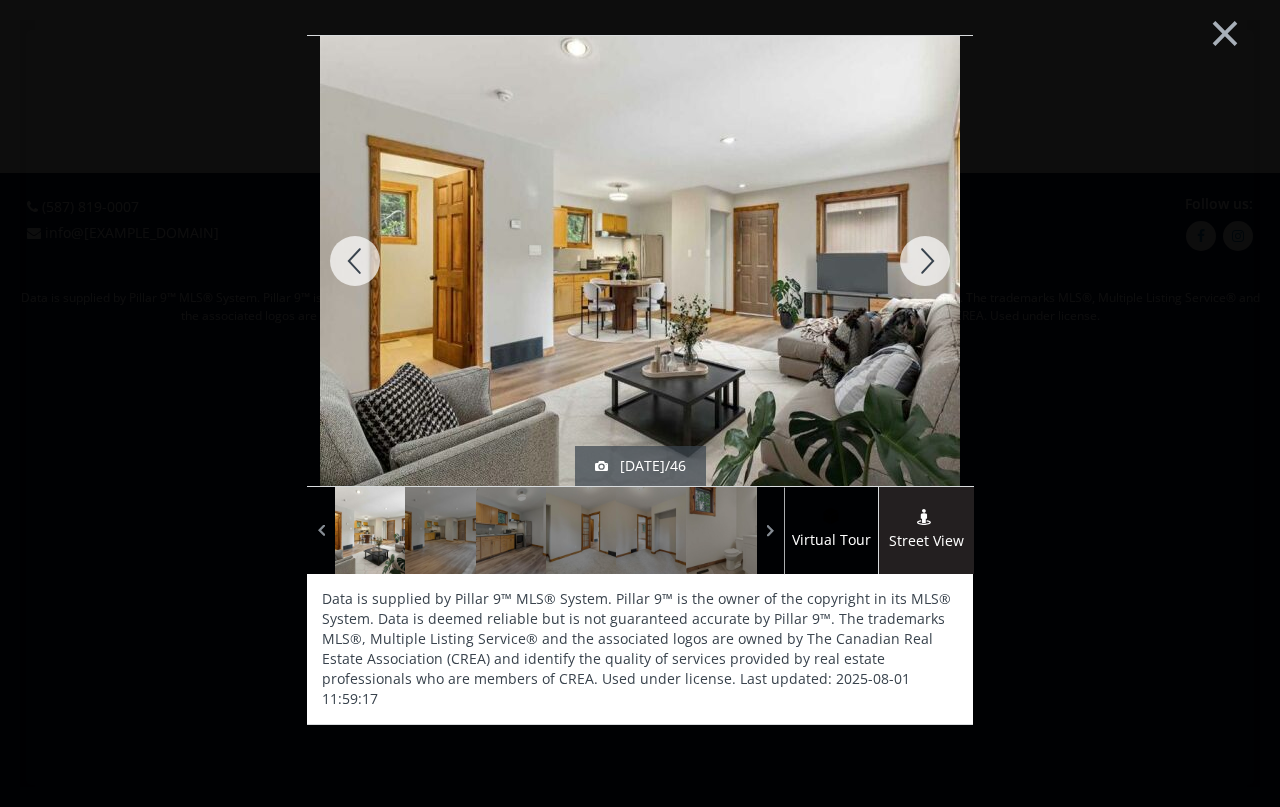 click at bounding box center [925, 261] 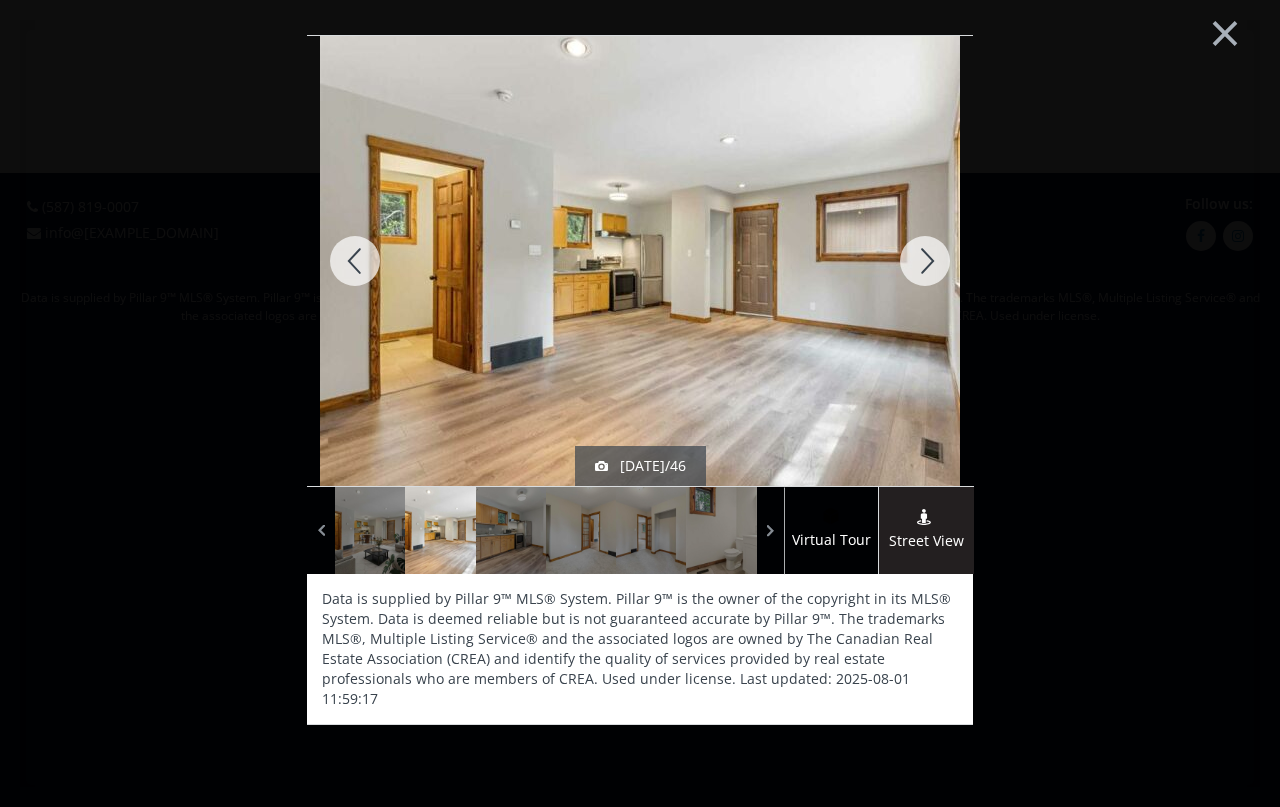 click at bounding box center [925, 261] 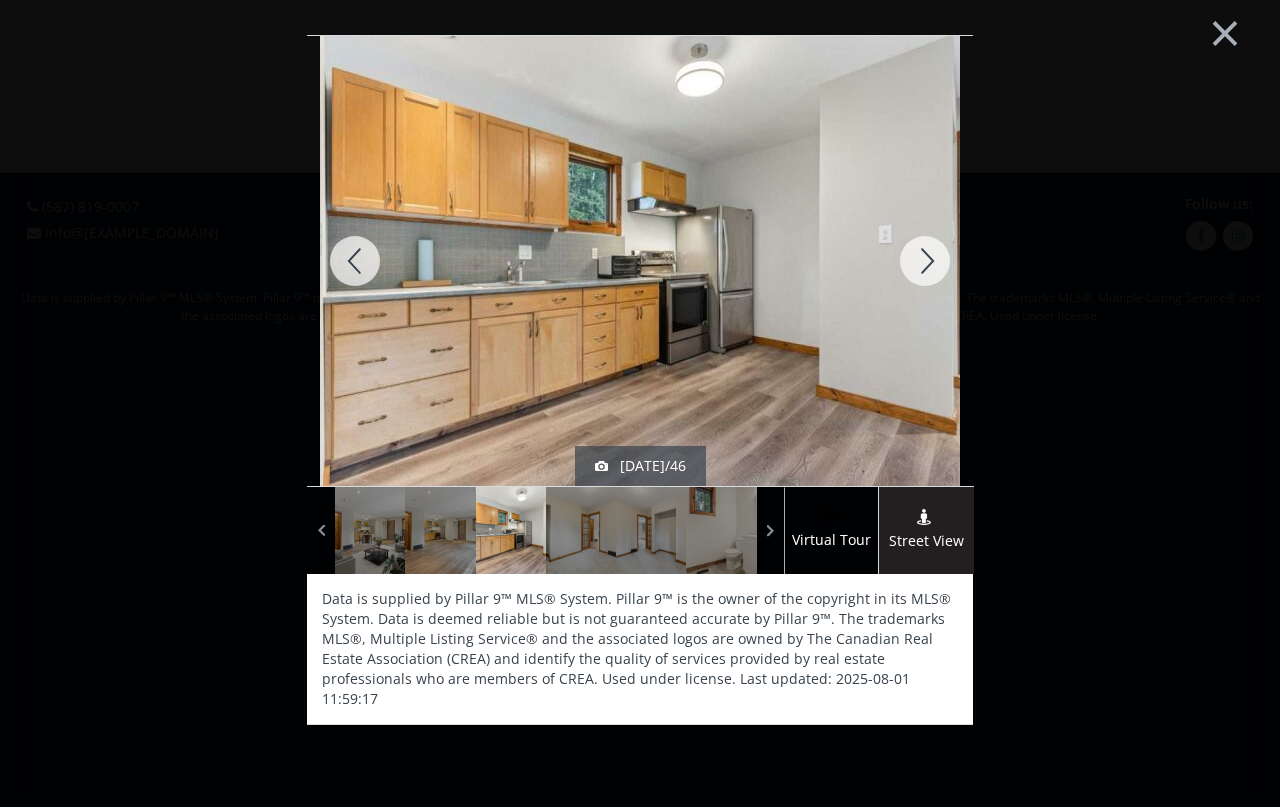 click at bounding box center (925, 261) 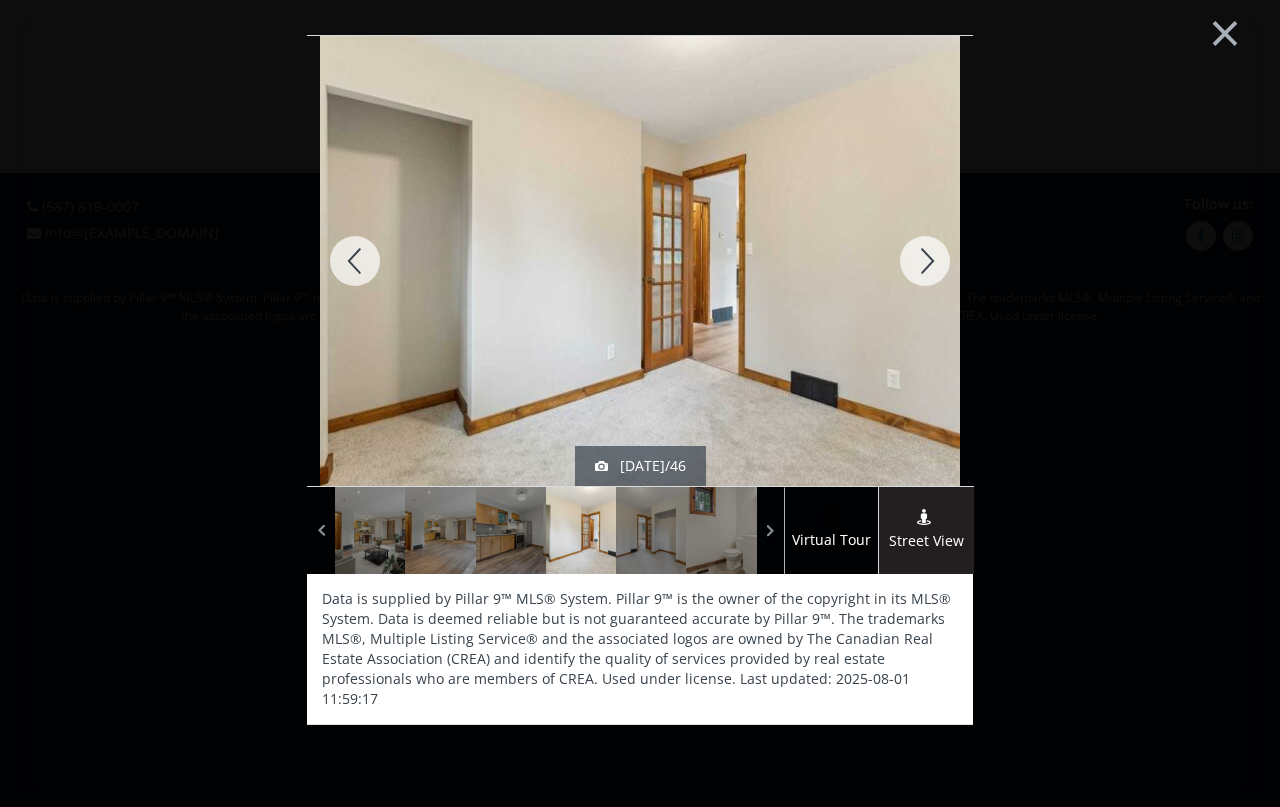 click at bounding box center (925, 261) 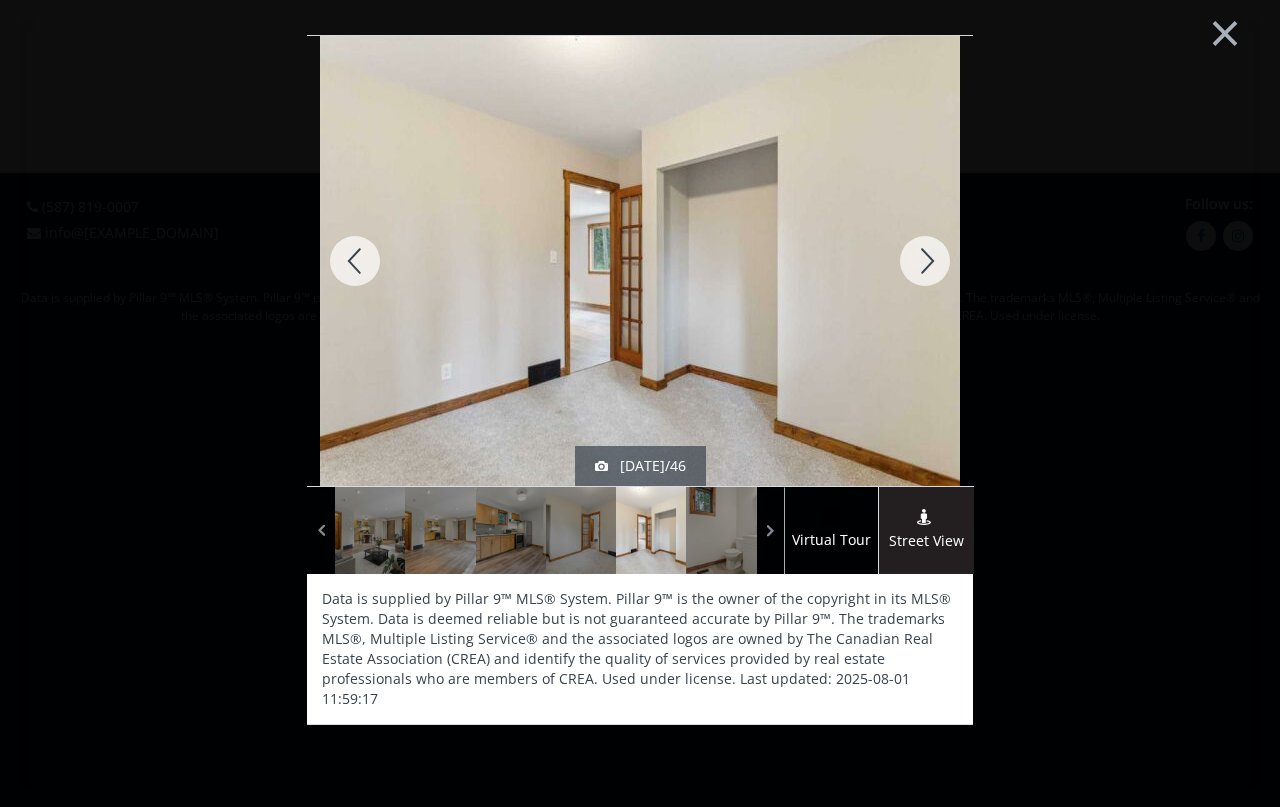 click at bounding box center (925, 261) 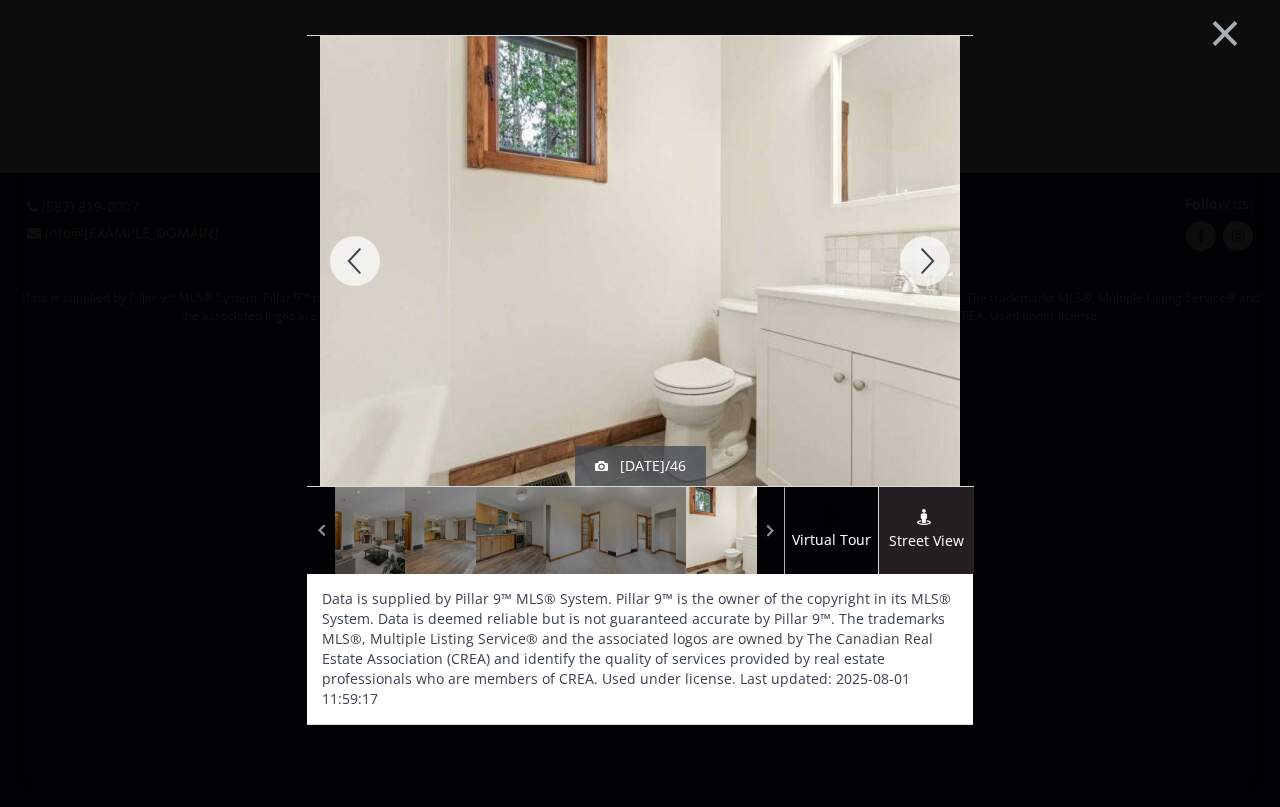 click at bounding box center [925, 261] 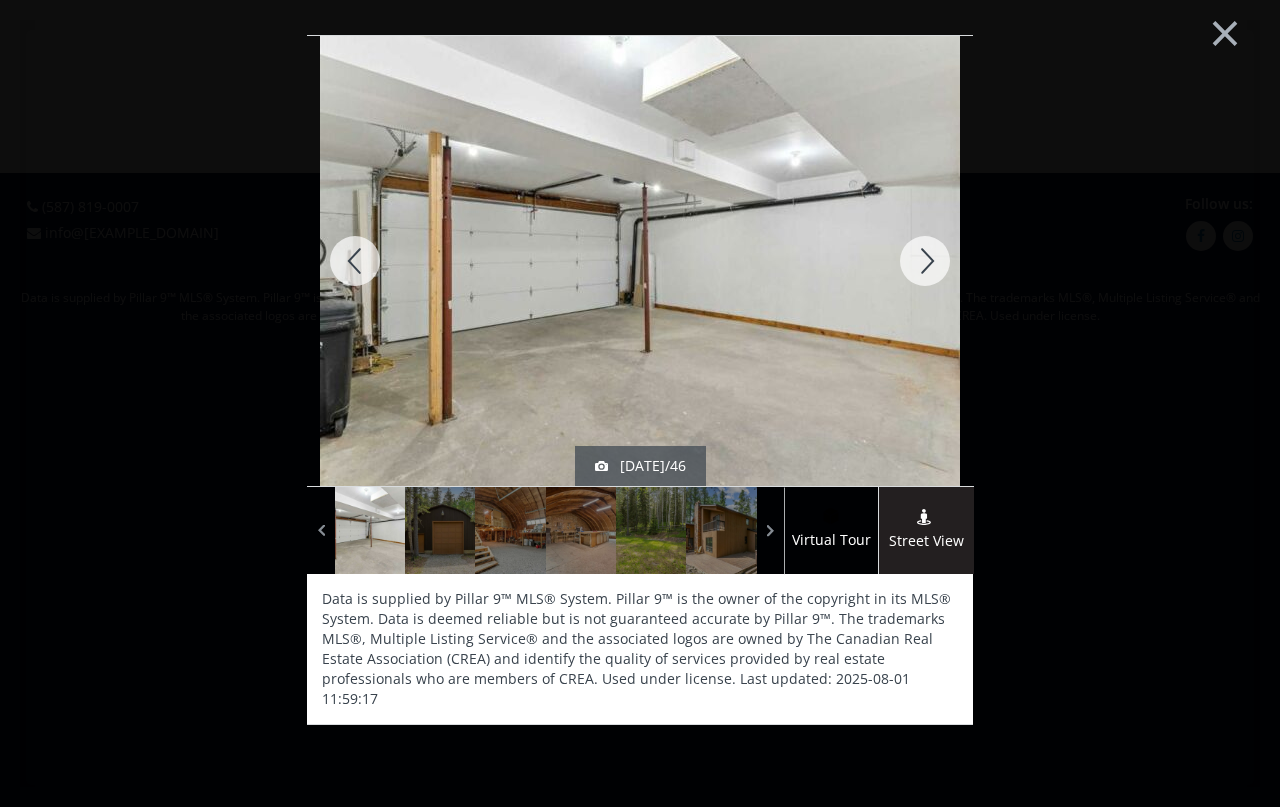 click at bounding box center (925, 261) 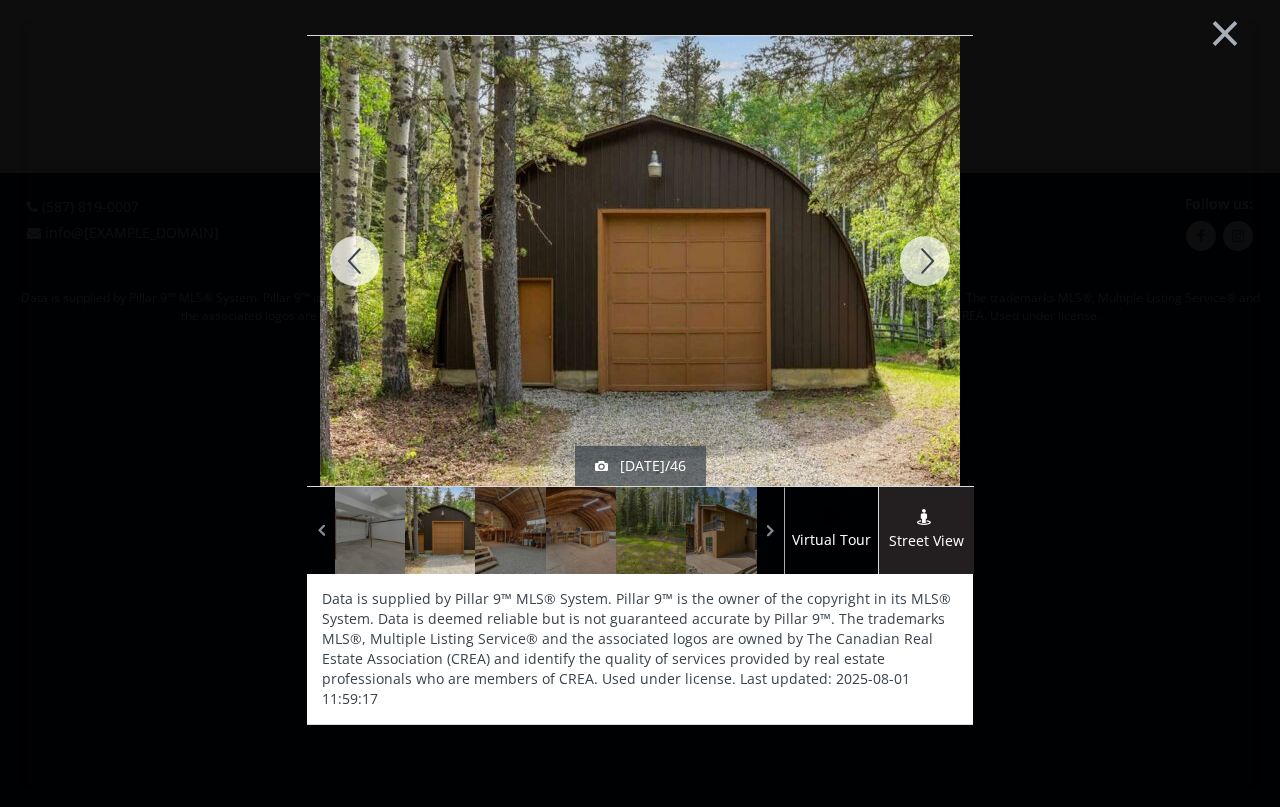click at bounding box center [925, 261] 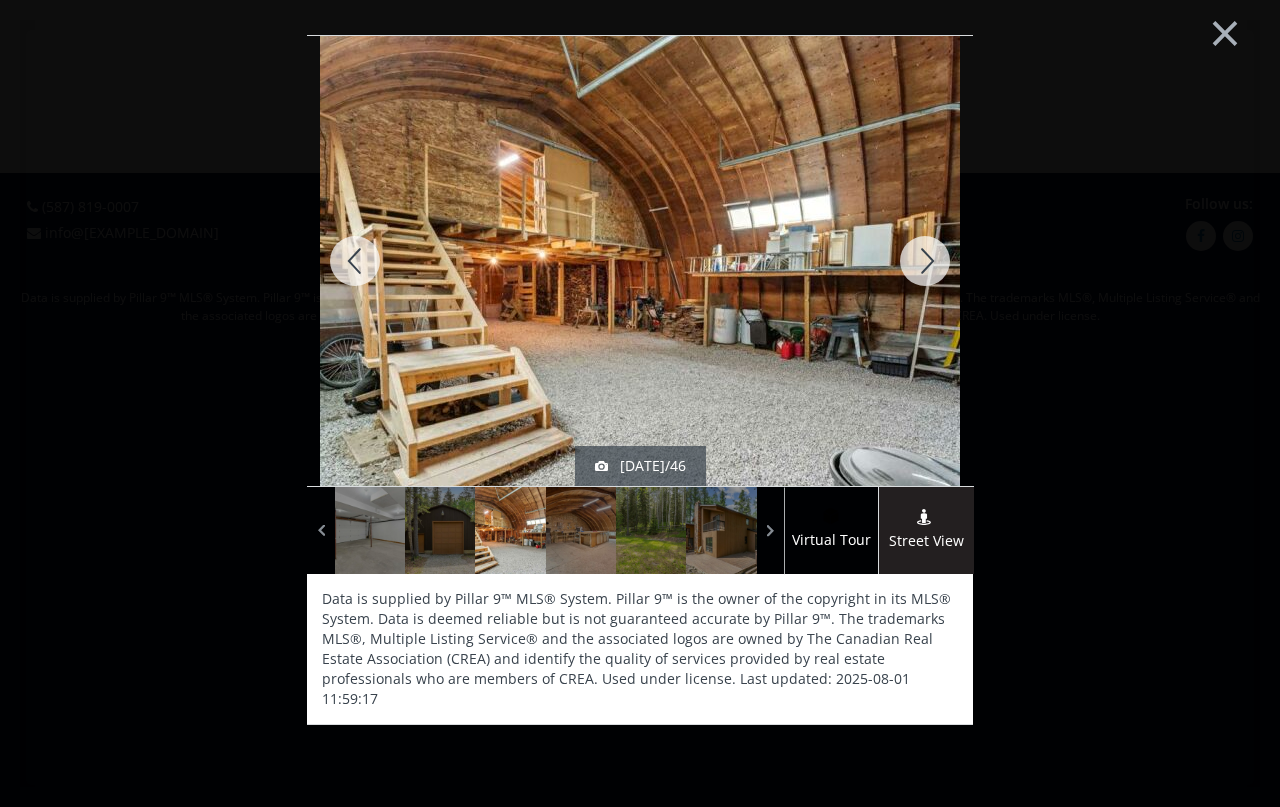 click at bounding box center [925, 261] 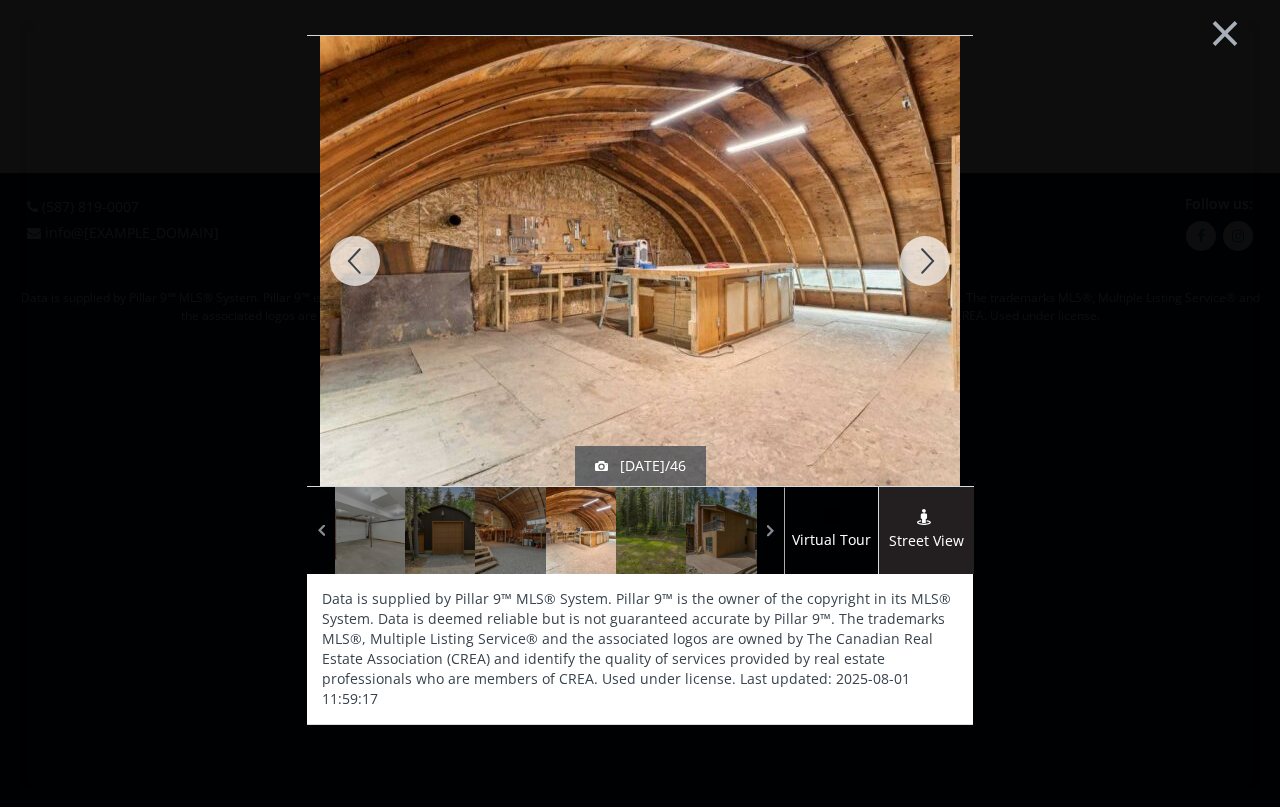 click at bounding box center (925, 261) 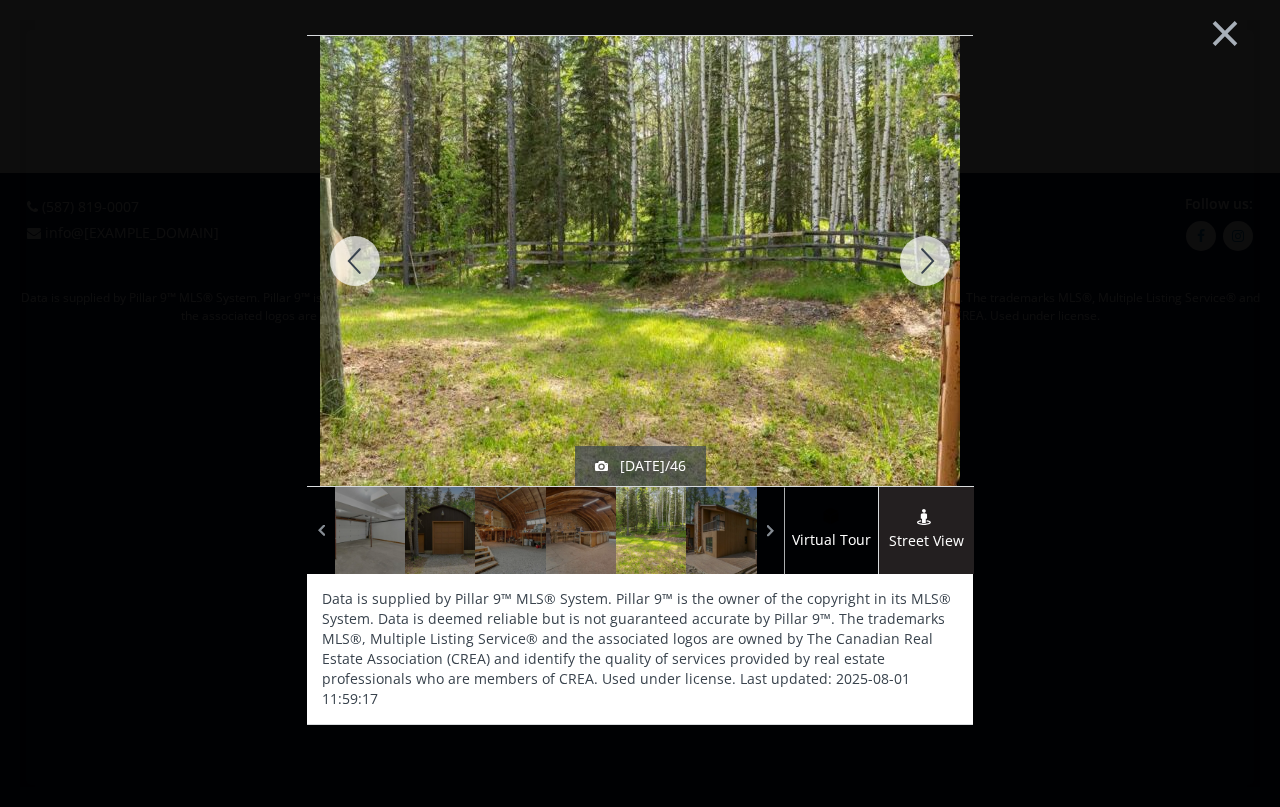 click at bounding box center [925, 261] 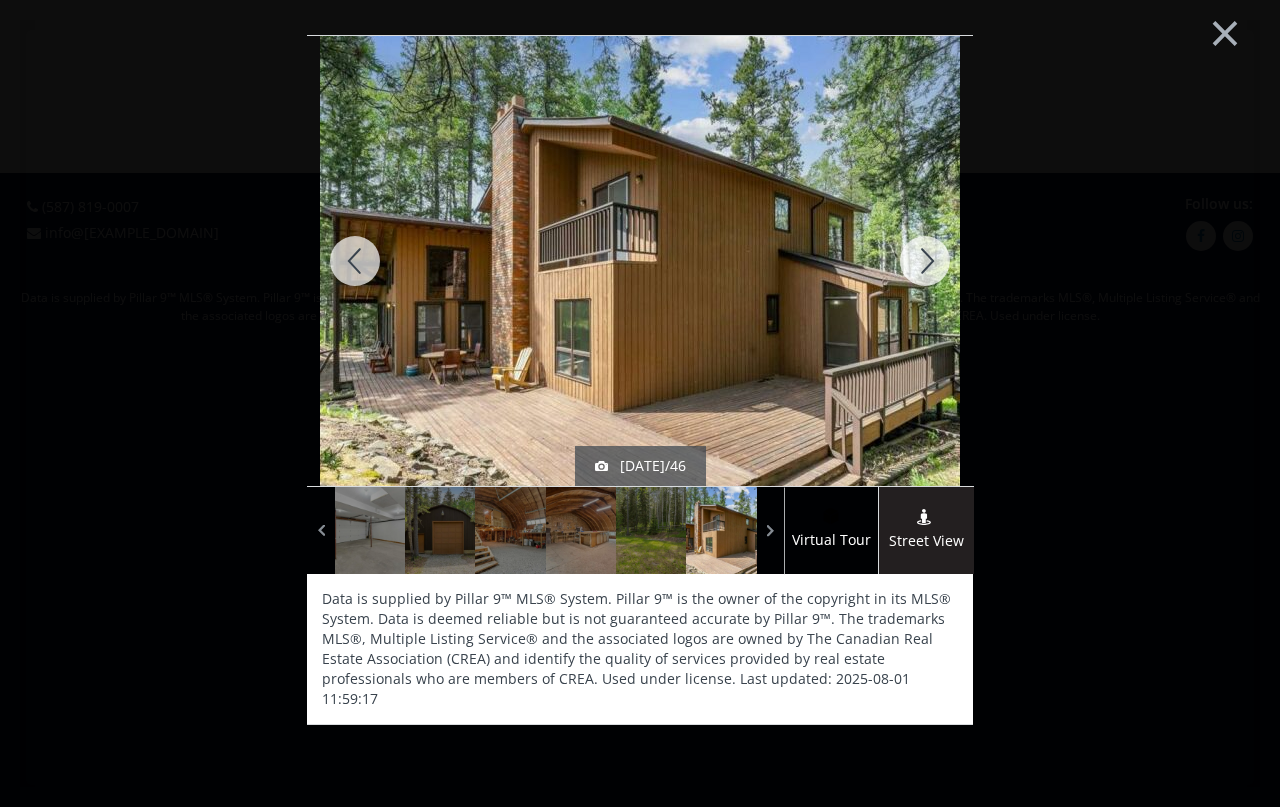 click at bounding box center (925, 261) 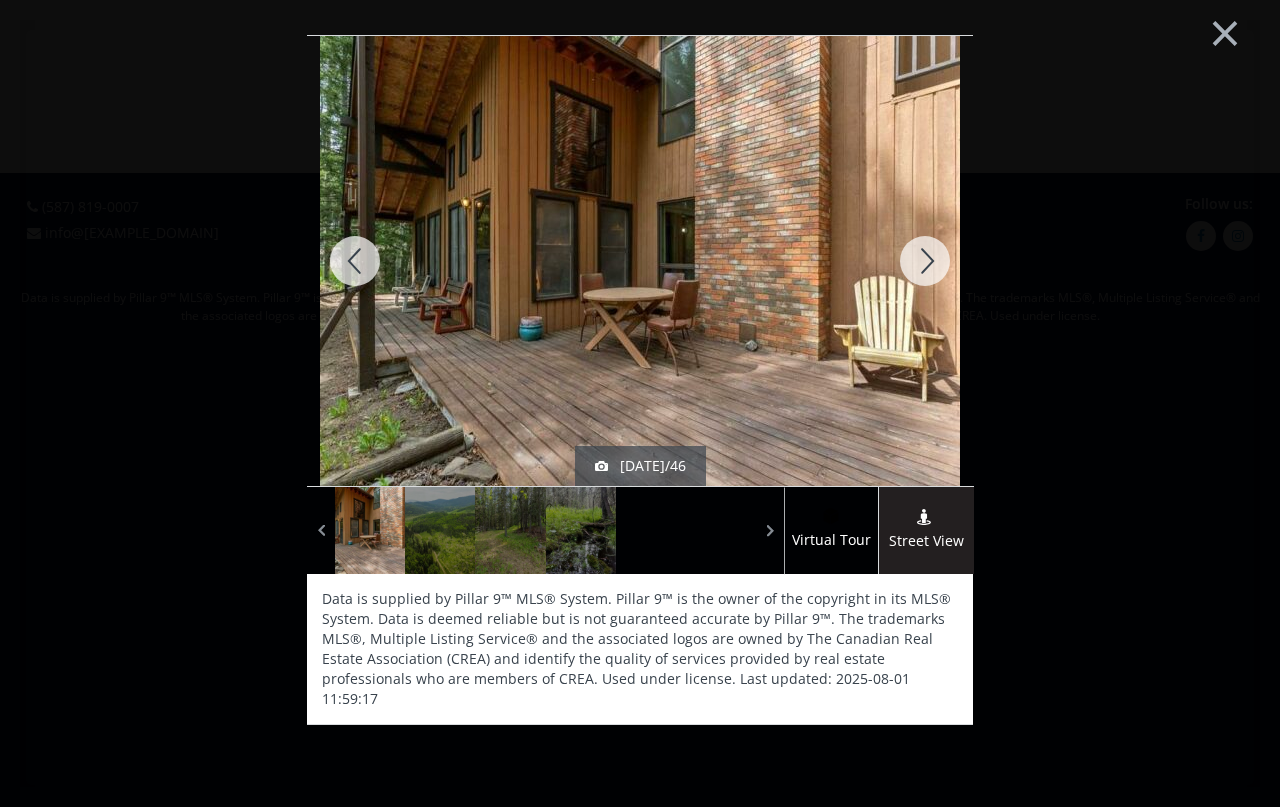 click at bounding box center (925, 261) 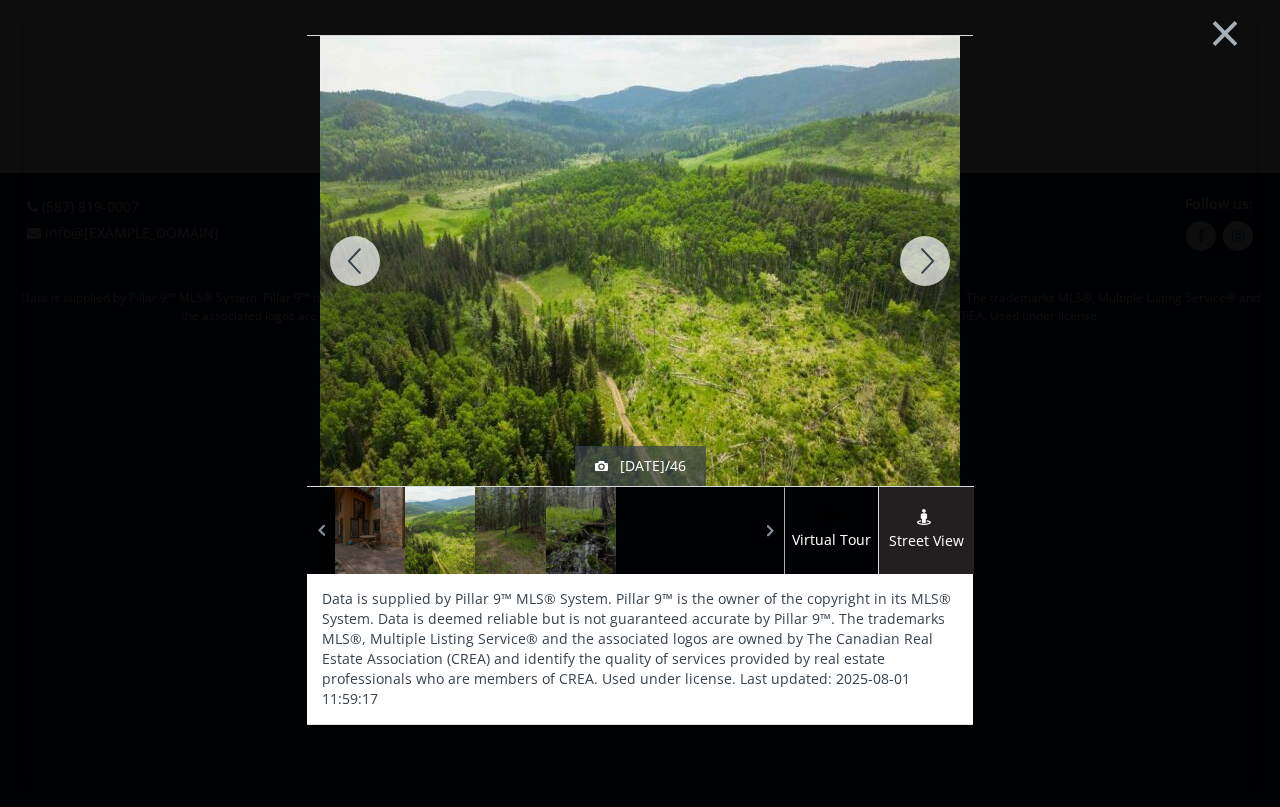 click at bounding box center (925, 261) 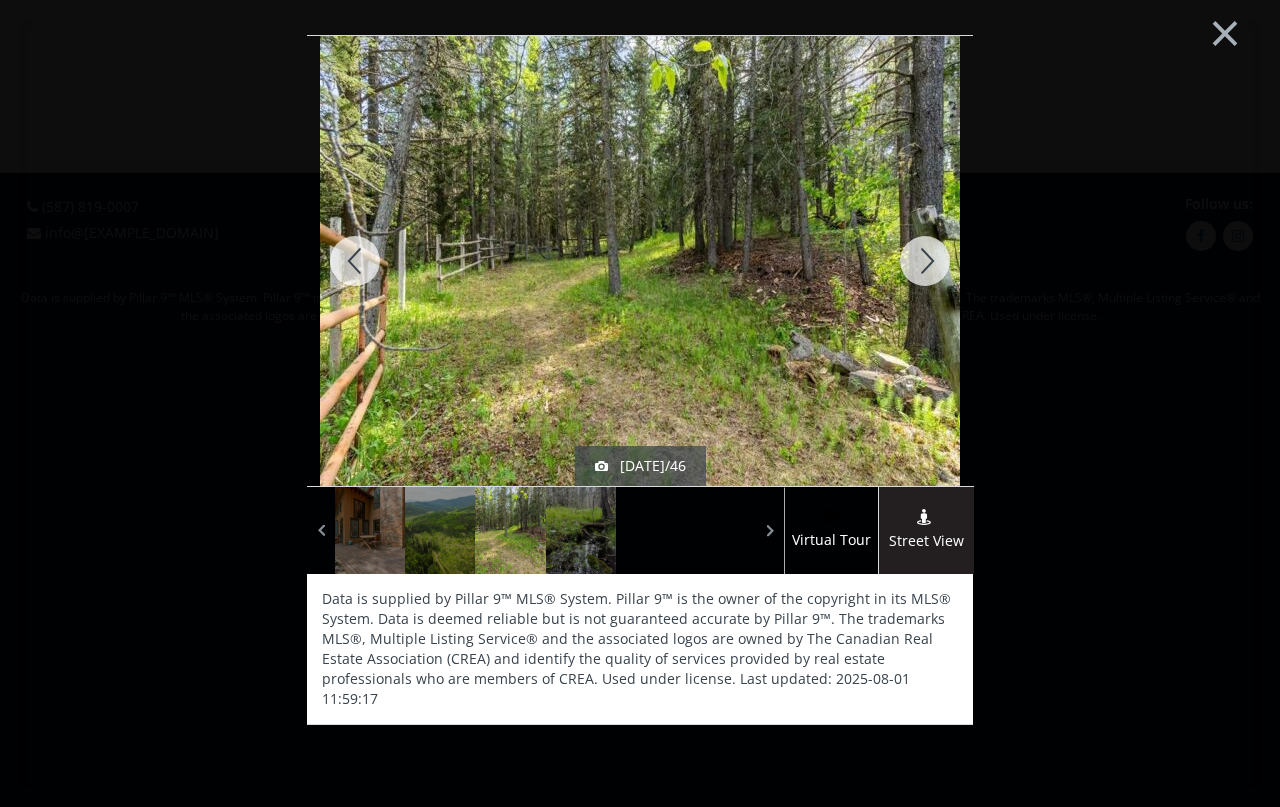 click at bounding box center [925, 261] 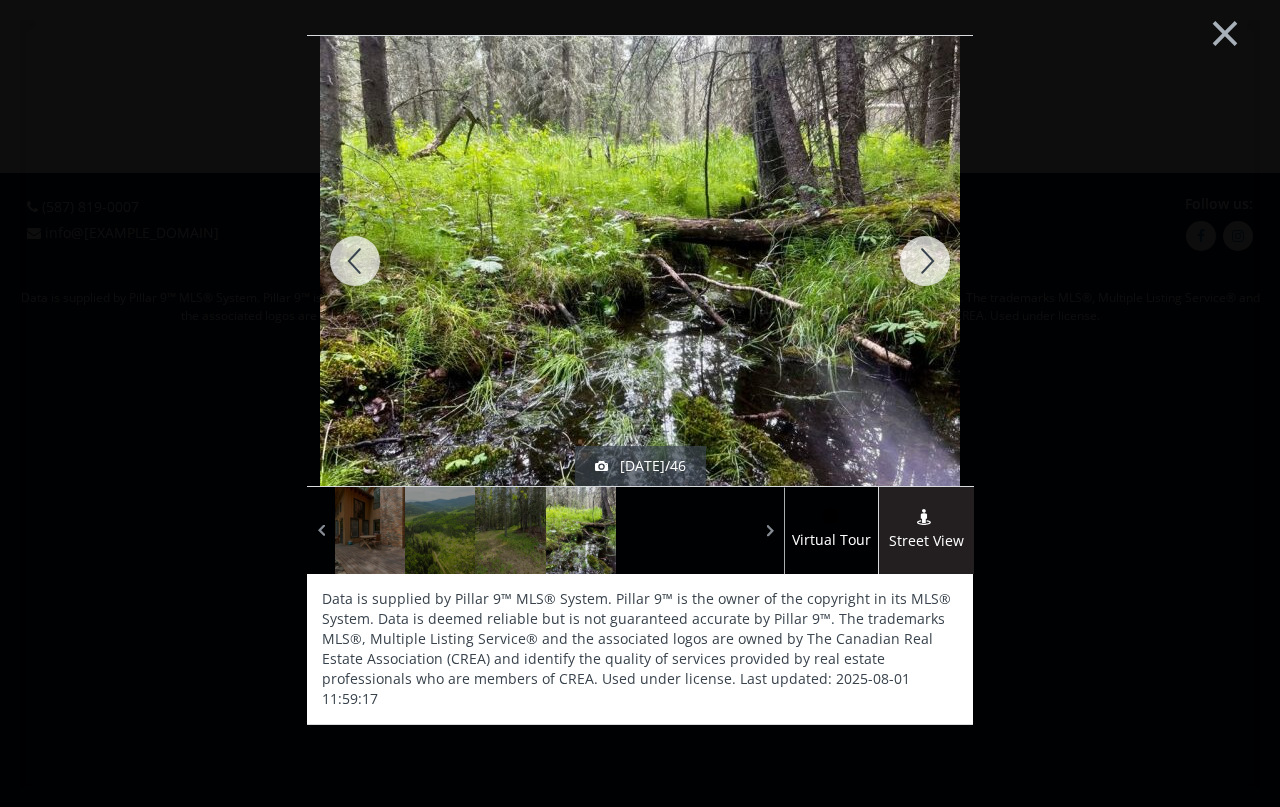 click at bounding box center (925, 261) 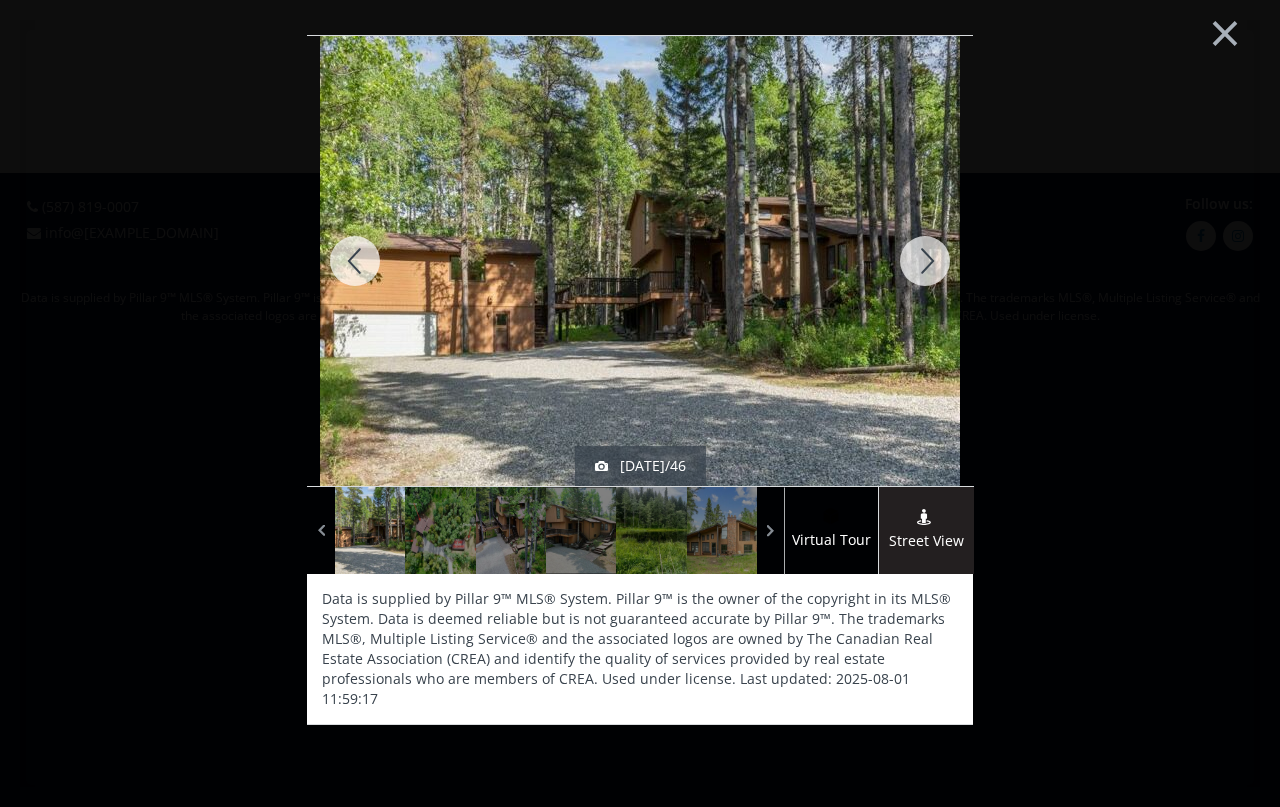 click at bounding box center (925, 261) 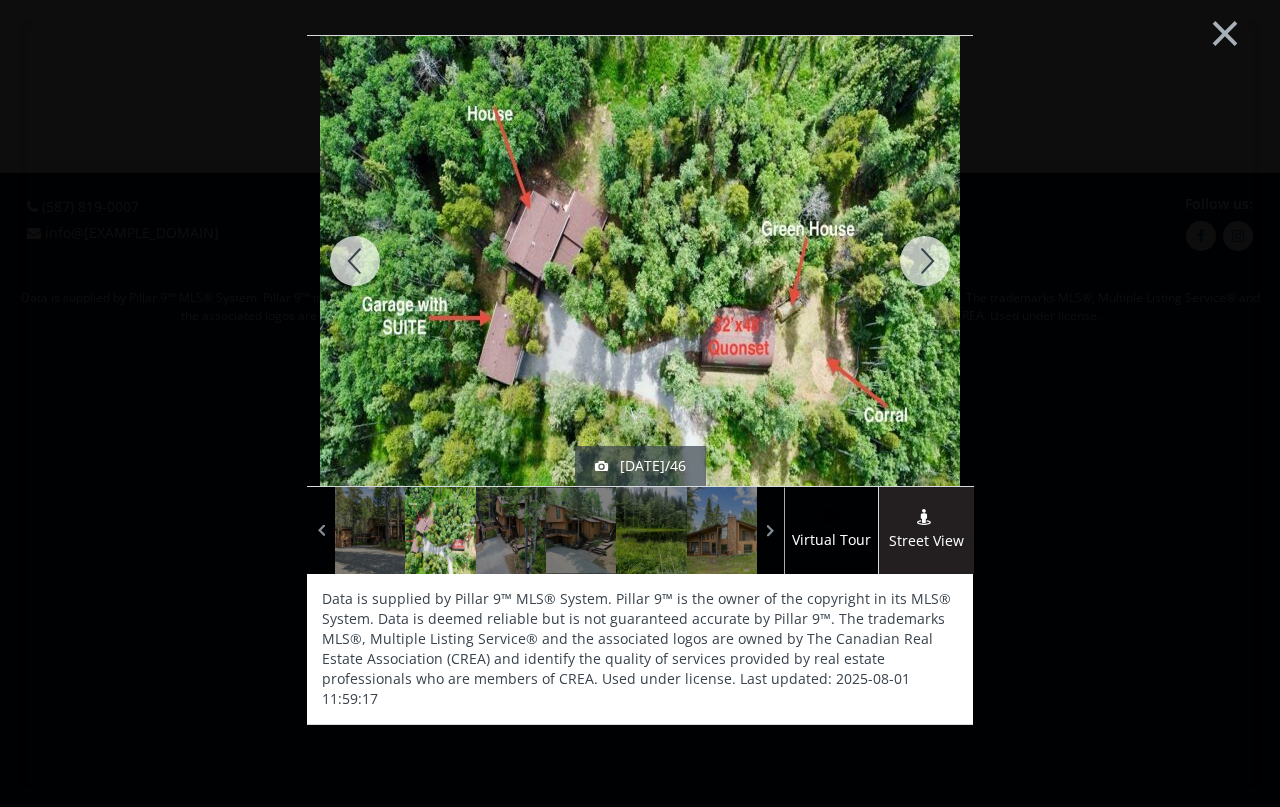 click at bounding box center [925, 261] 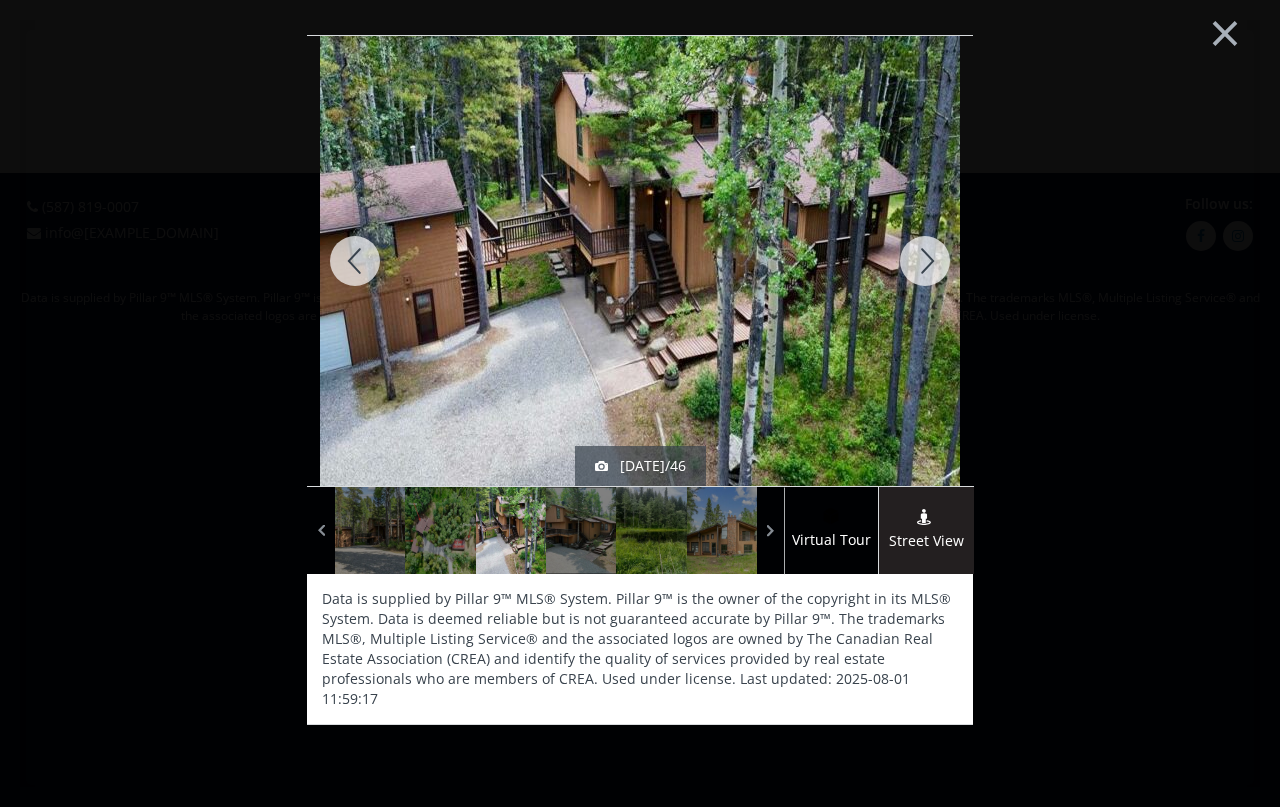 click at bounding box center [925, 261] 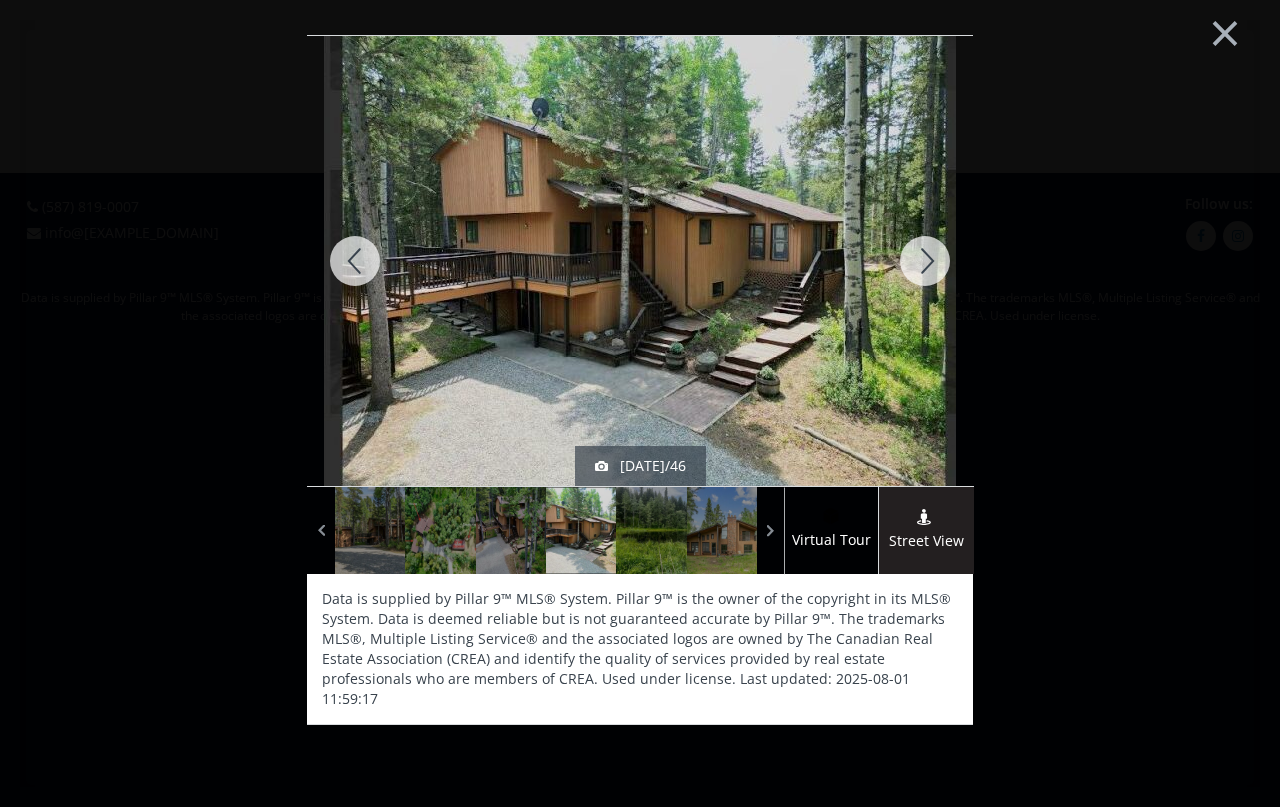click at bounding box center (925, 261) 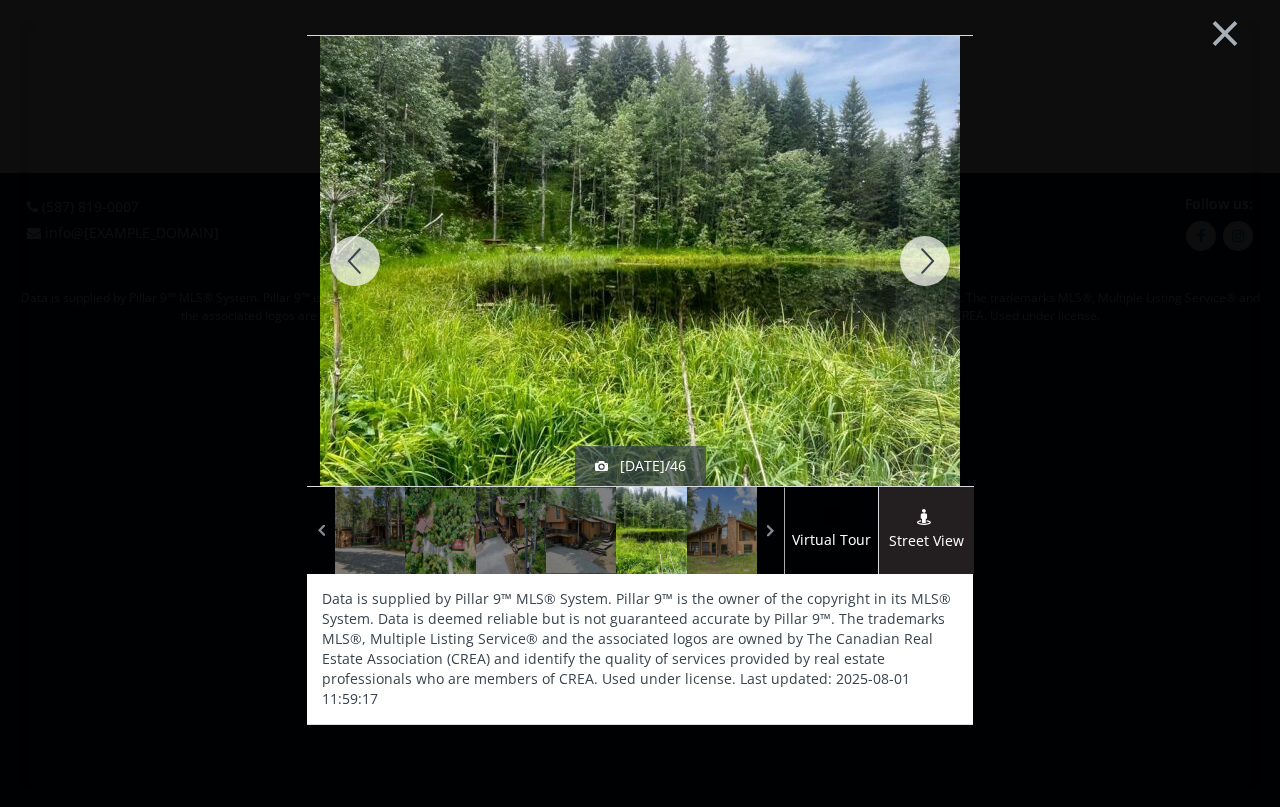 click at bounding box center (925, 261) 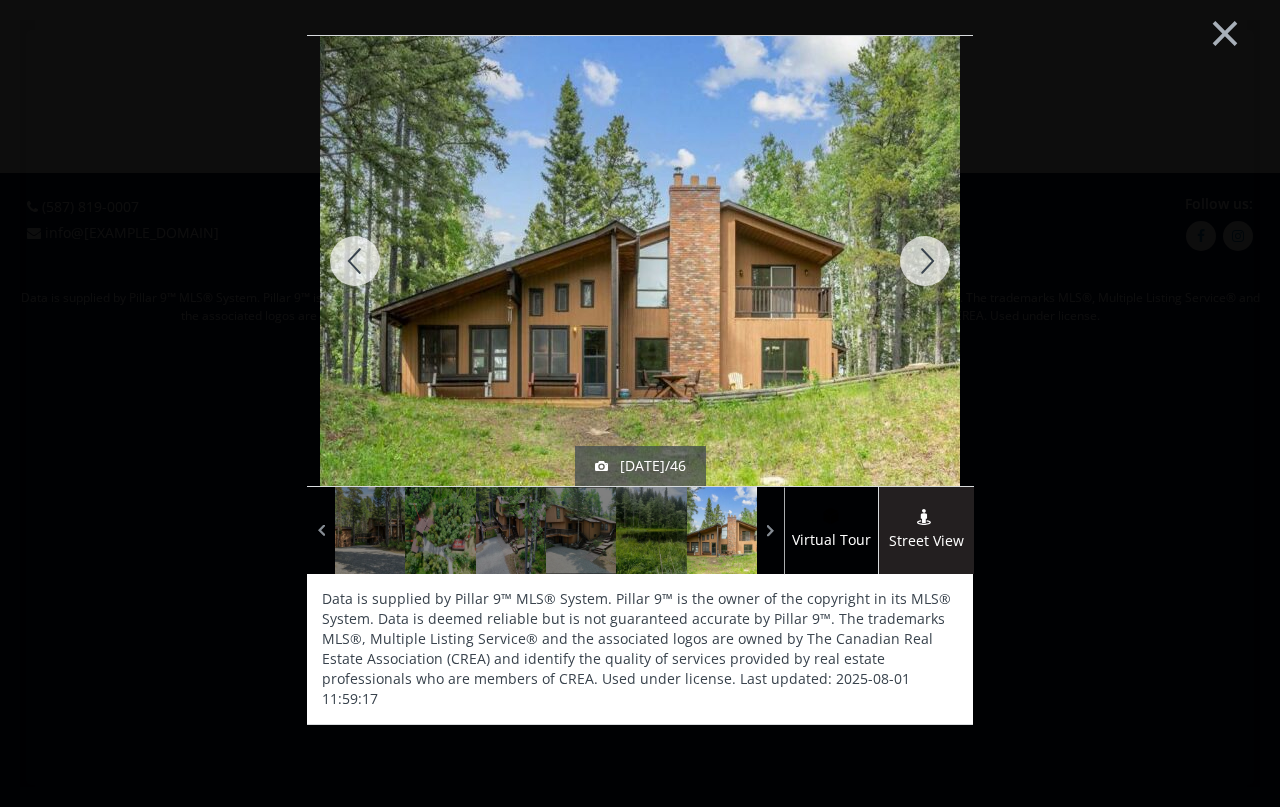 click at bounding box center [925, 261] 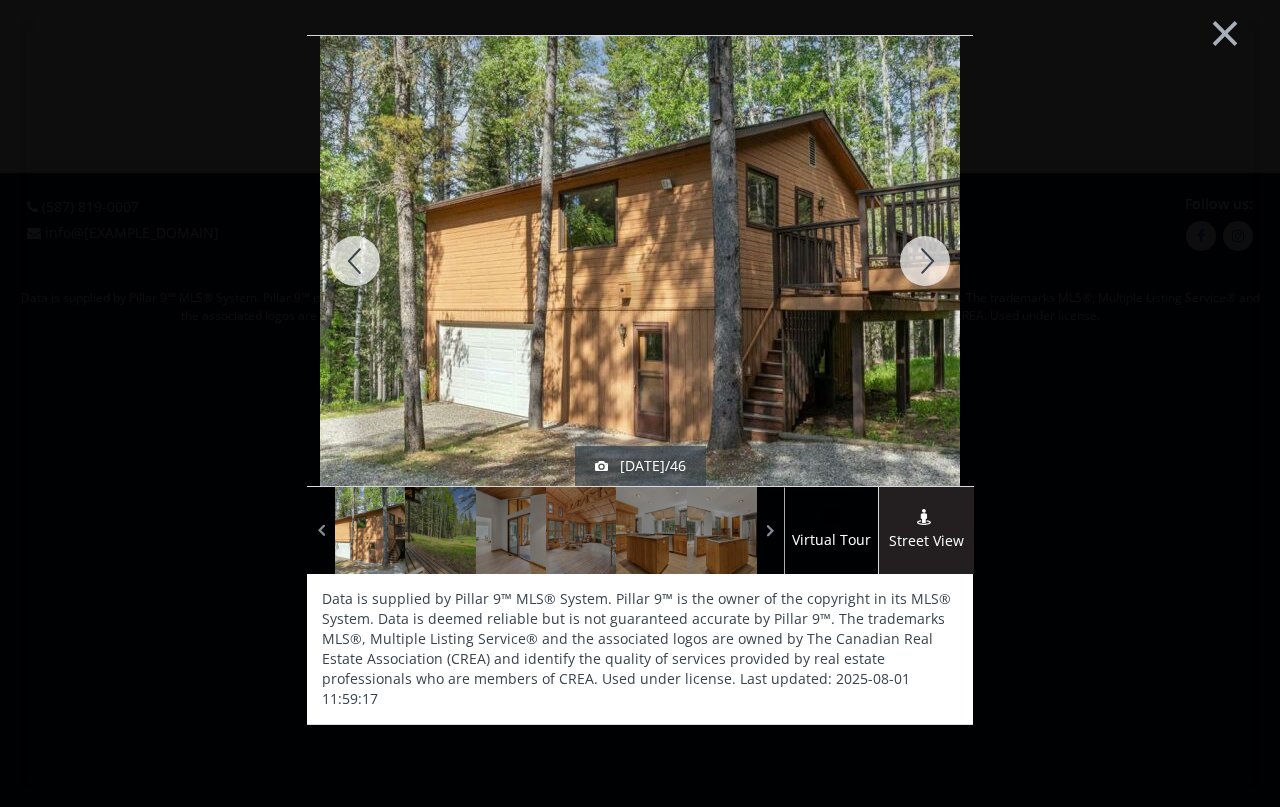 click at bounding box center (925, 261) 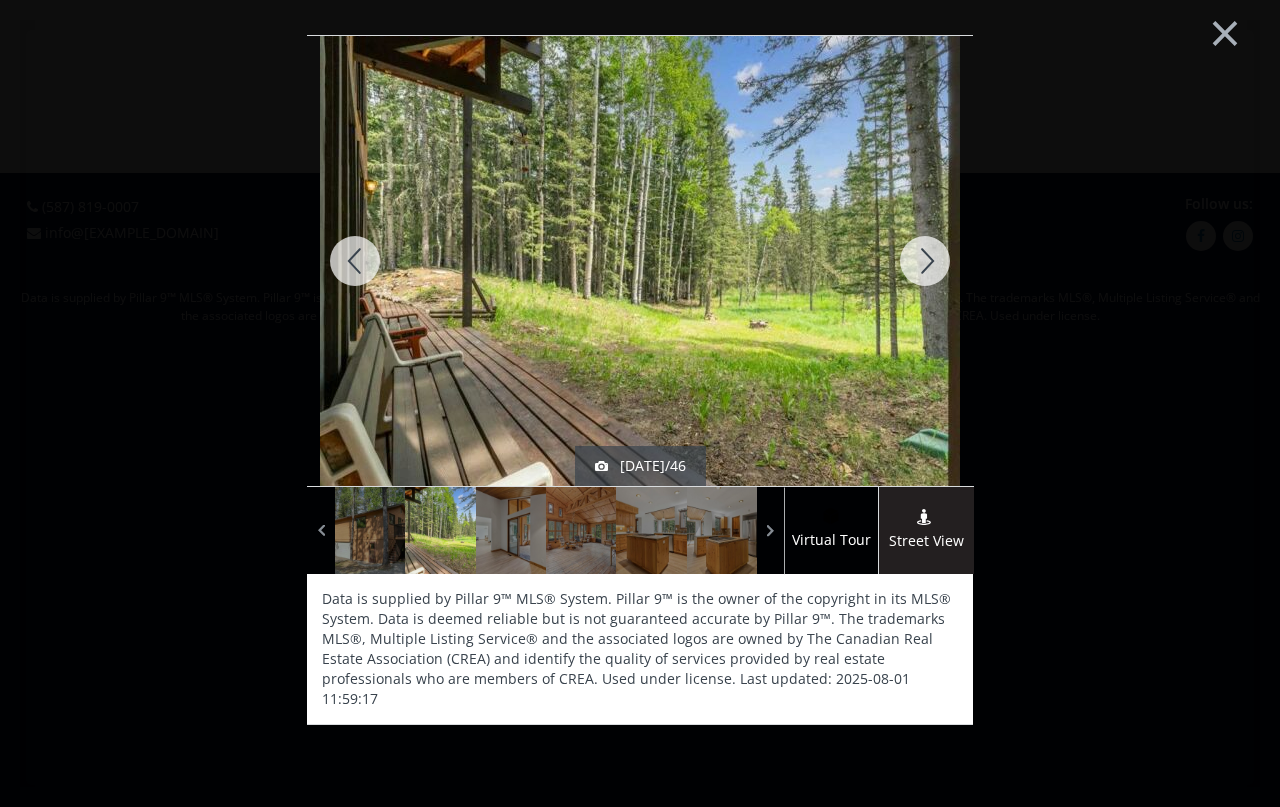 click at bounding box center [925, 261] 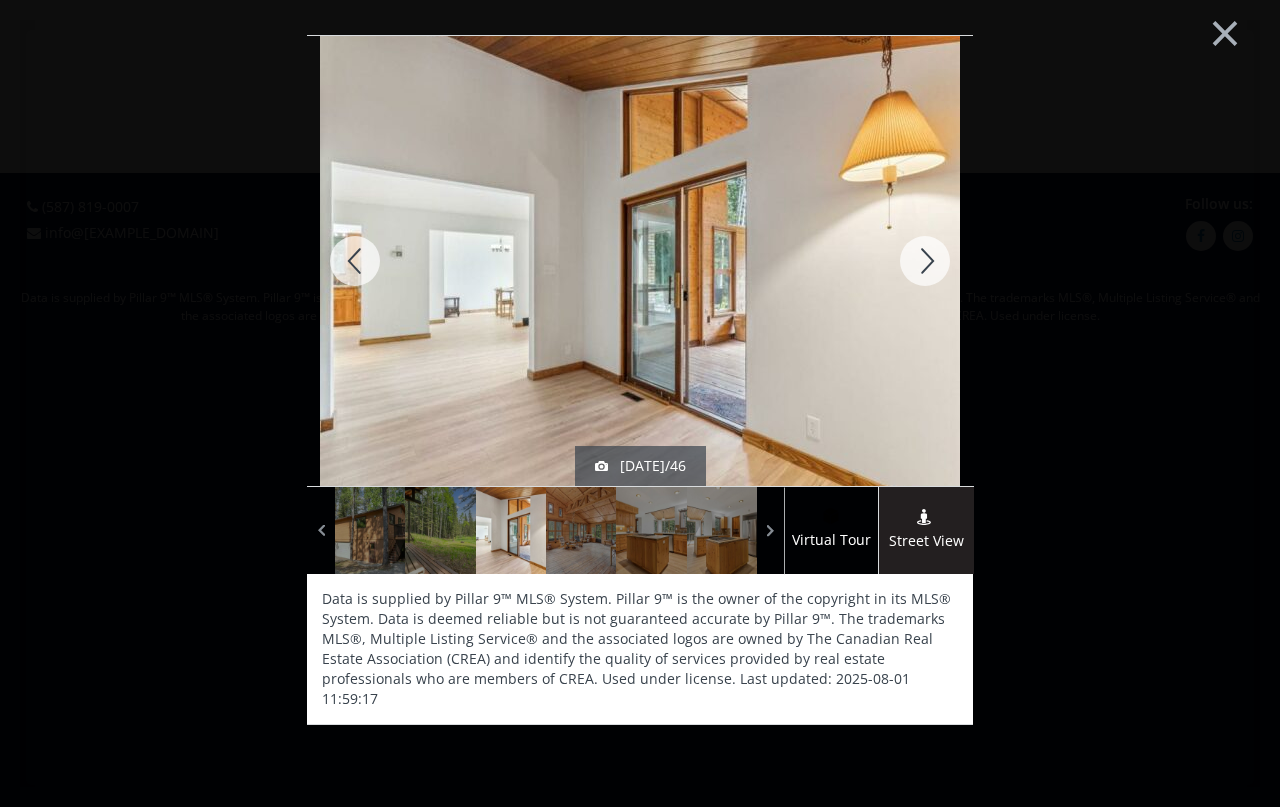 click at bounding box center [925, 261] 